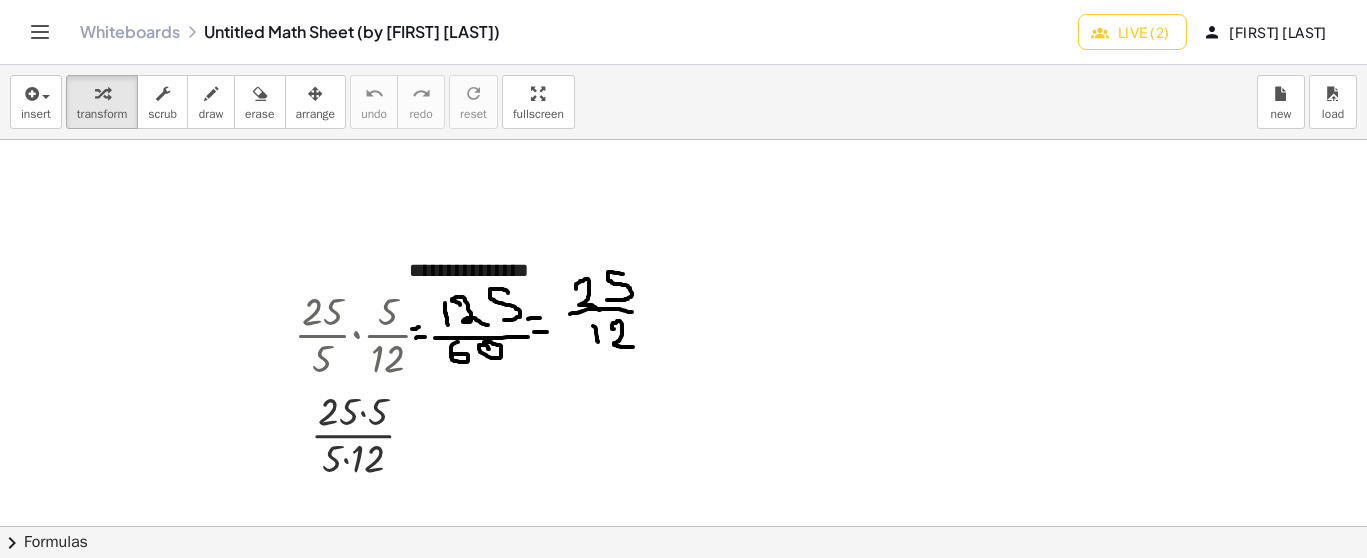 scroll, scrollTop: 0, scrollLeft: 0, axis: both 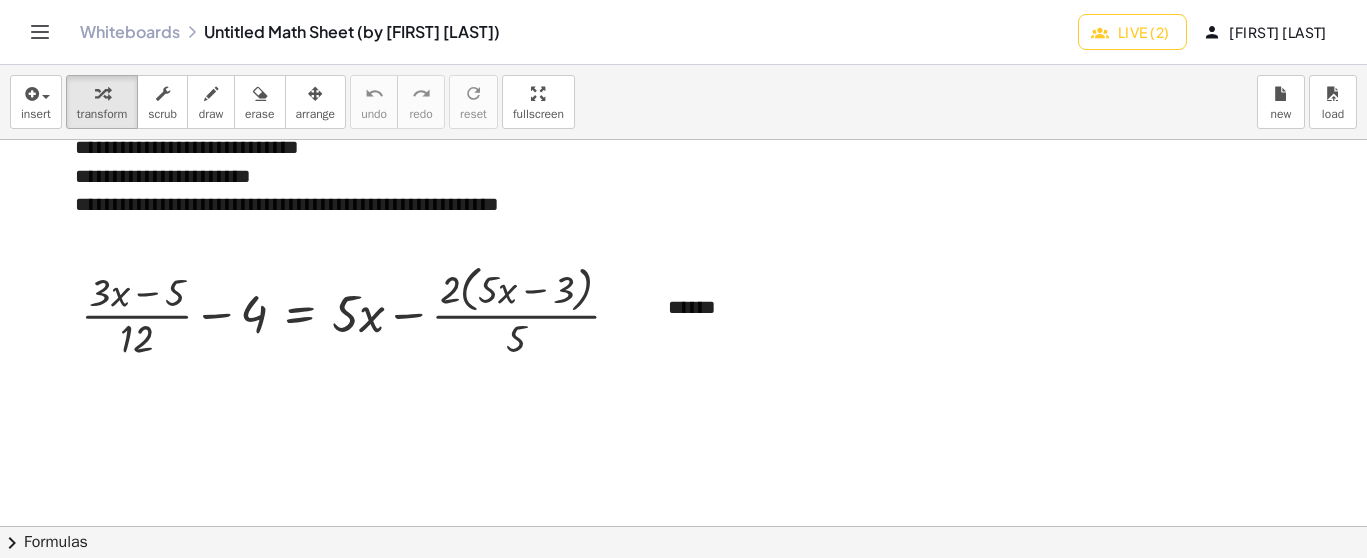 click at bounding box center [683, -5468] 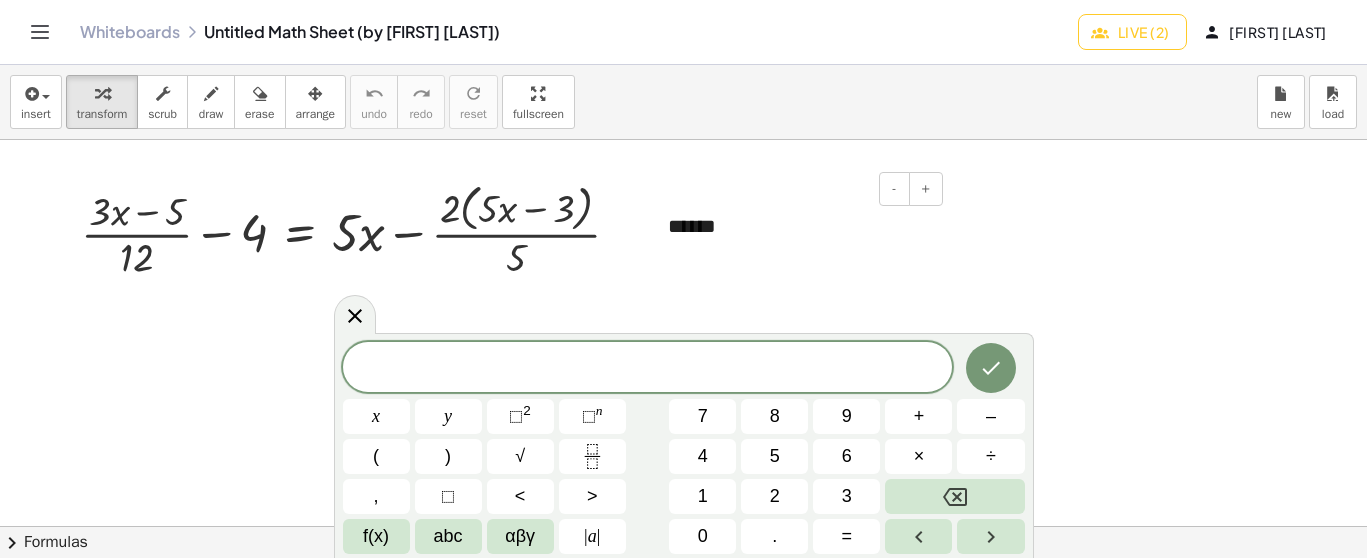 scroll, scrollTop: 12102, scrollLeft: 0, axis: vertical 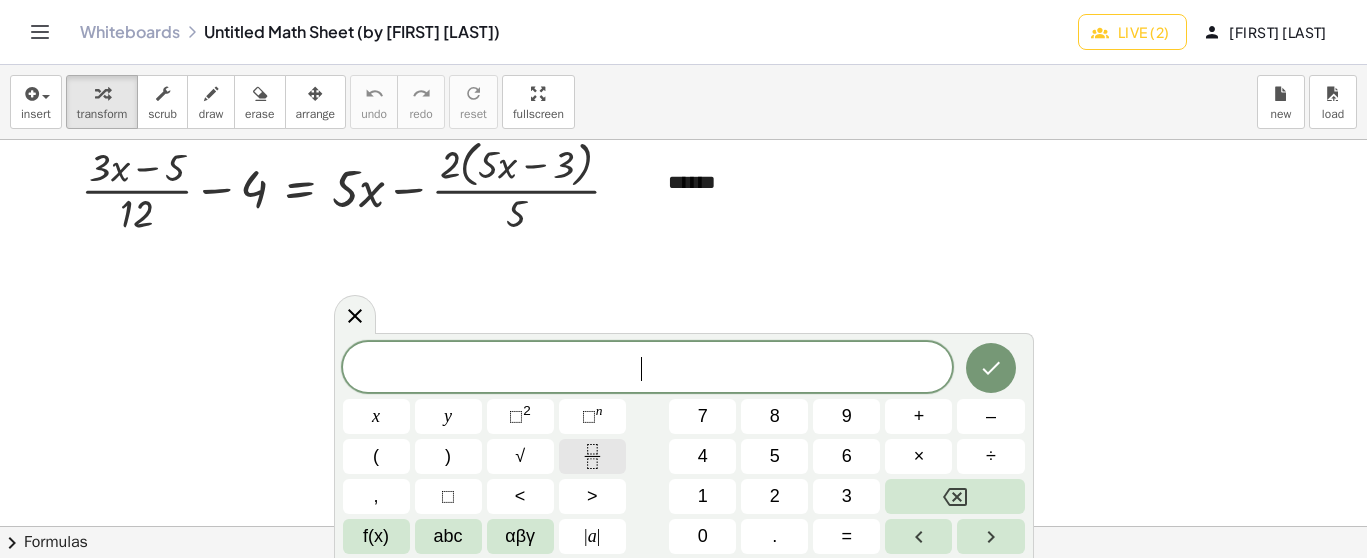 click 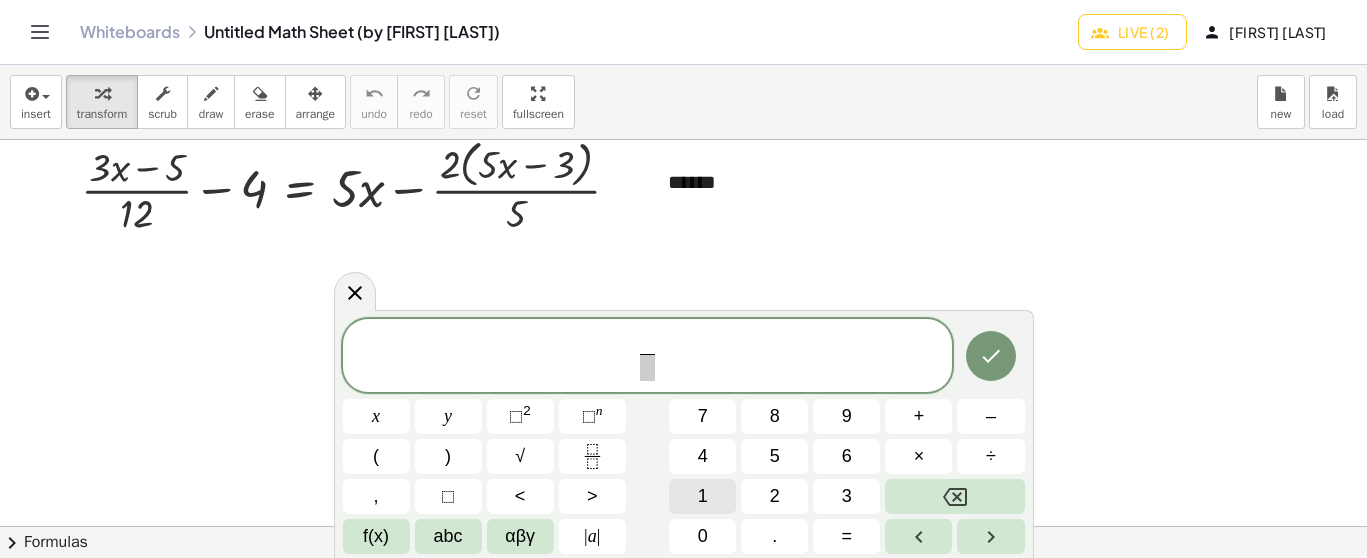 click on "1" at bounding box center [702, 496] 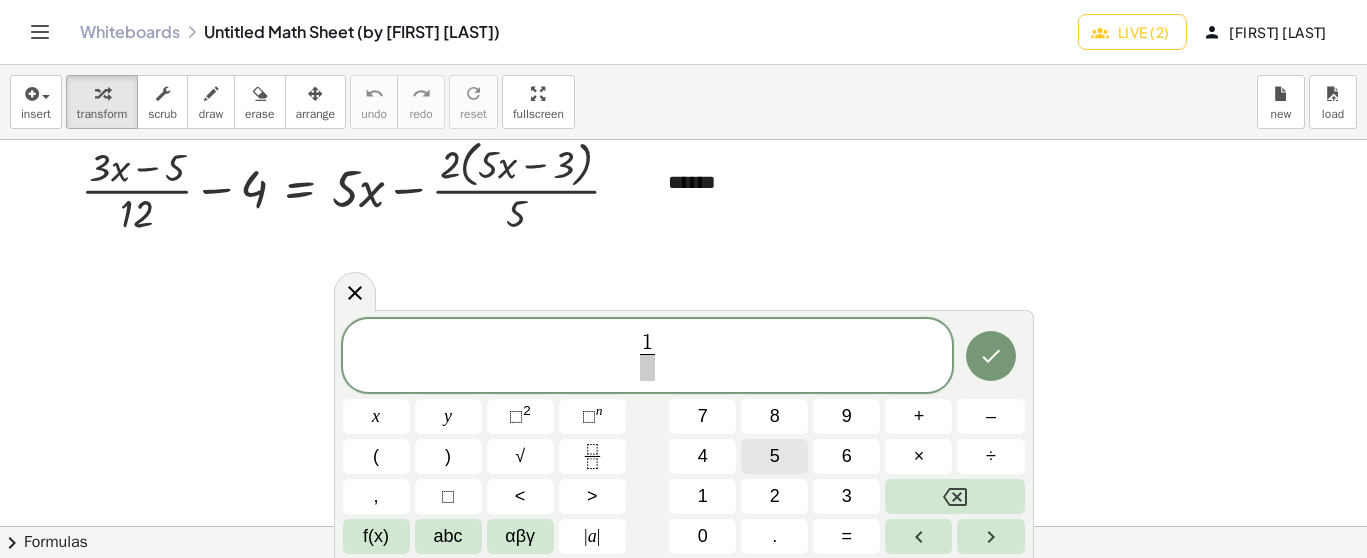 click on "5" at bounding box center (775, 456) 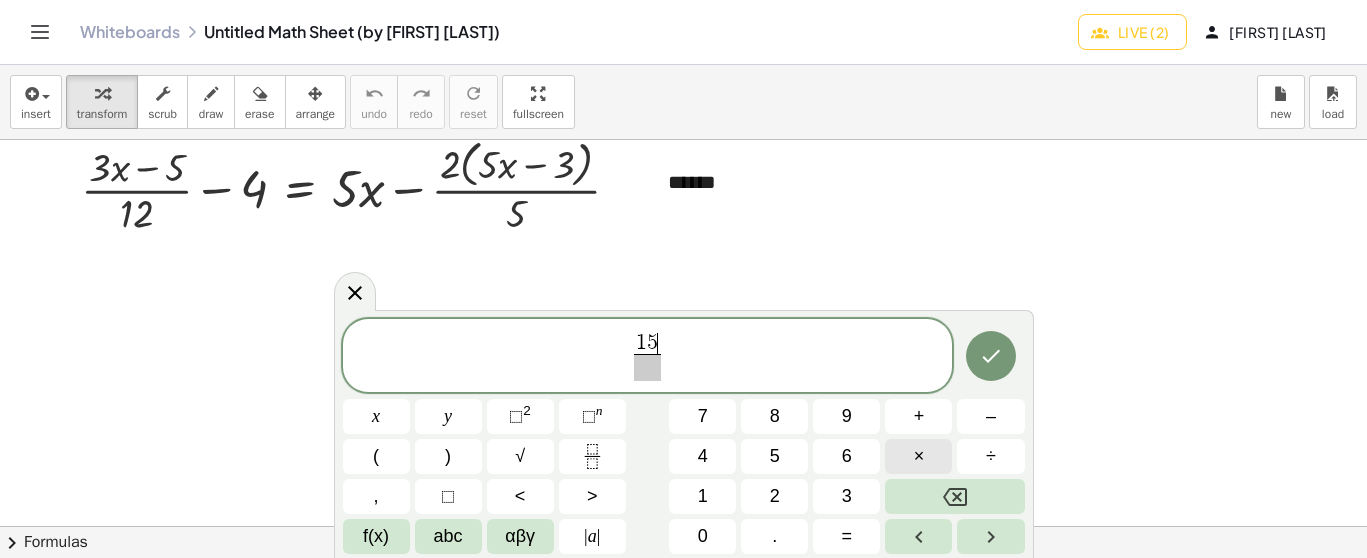 click on "×" at bounding box center (919, 456) 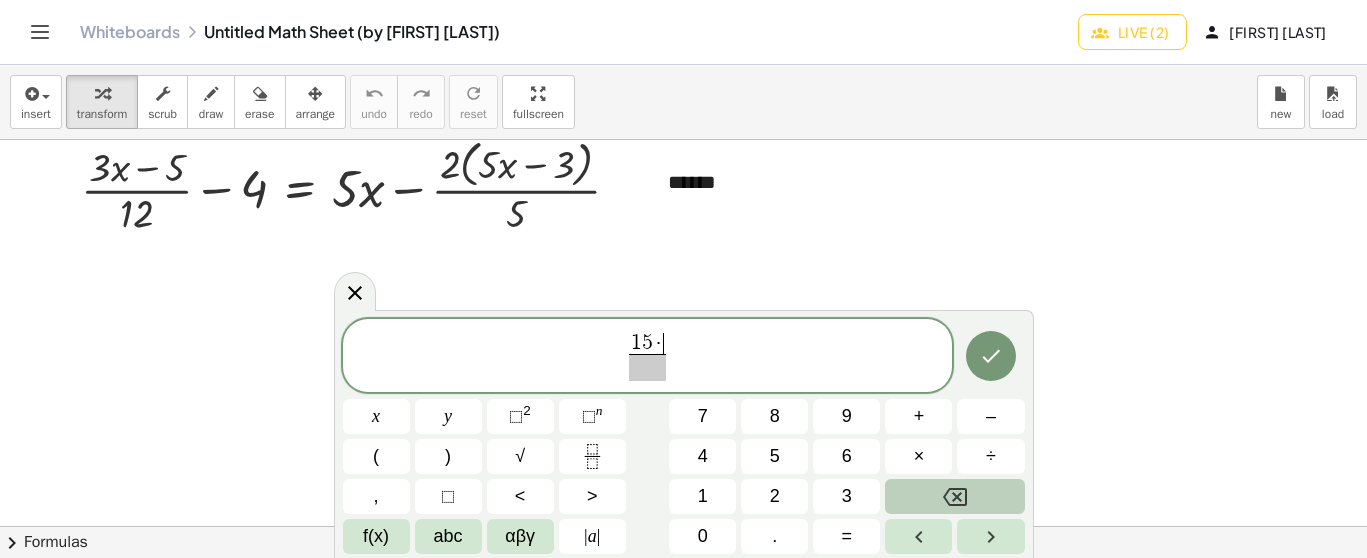 click 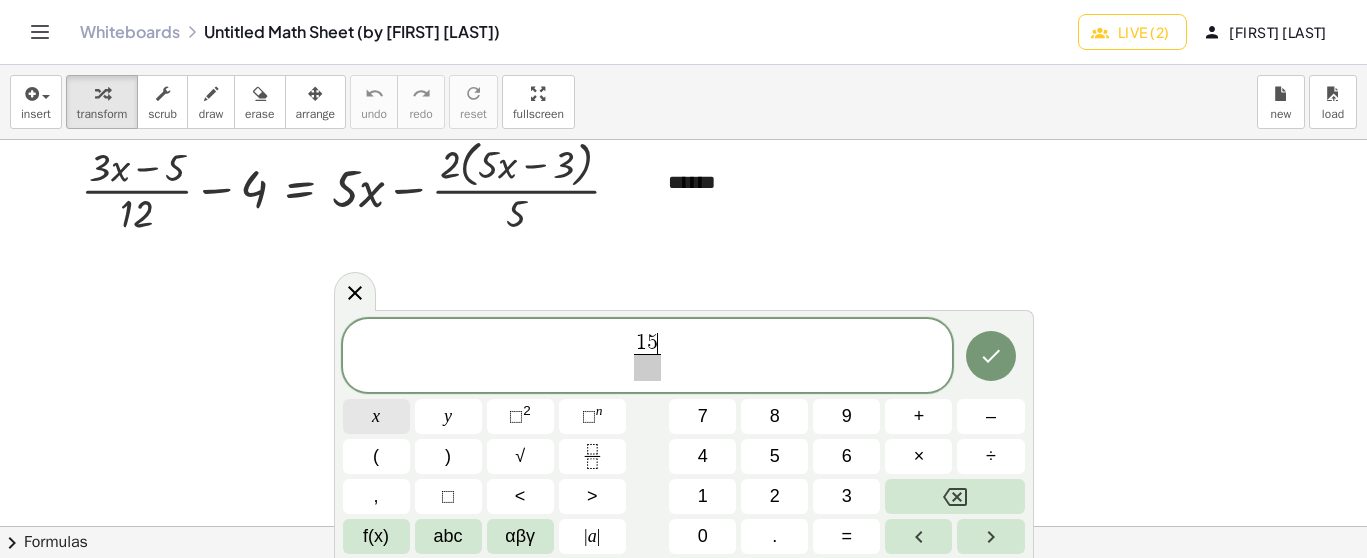click on "x" at bounding box center (376, 416) 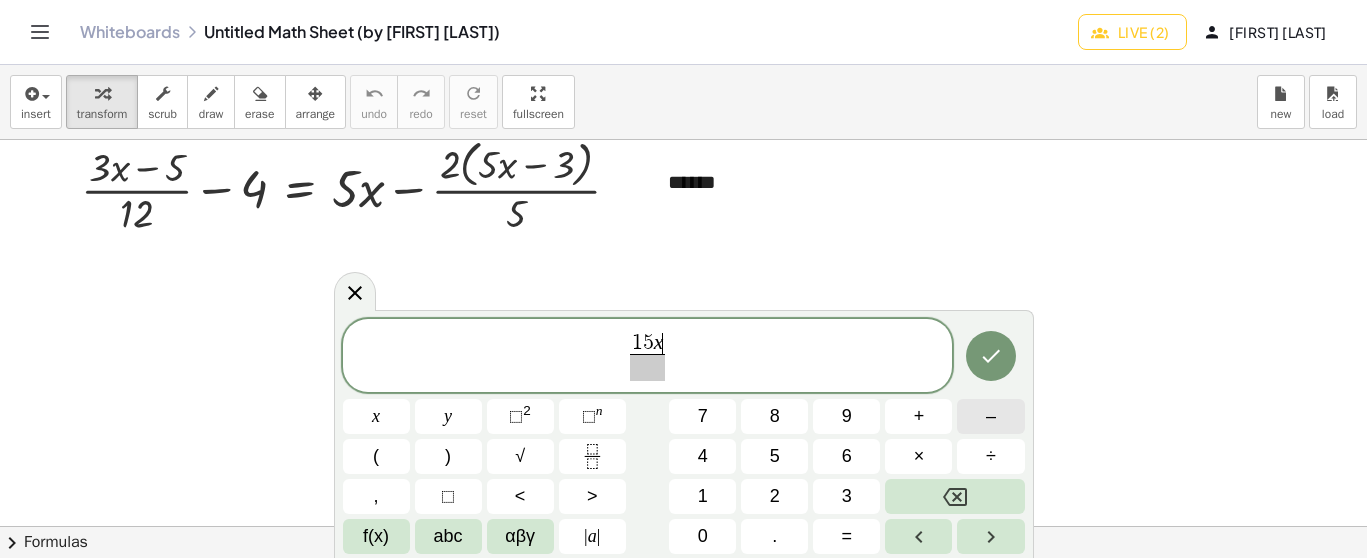 click on "–" at bounding box center (991, 416) 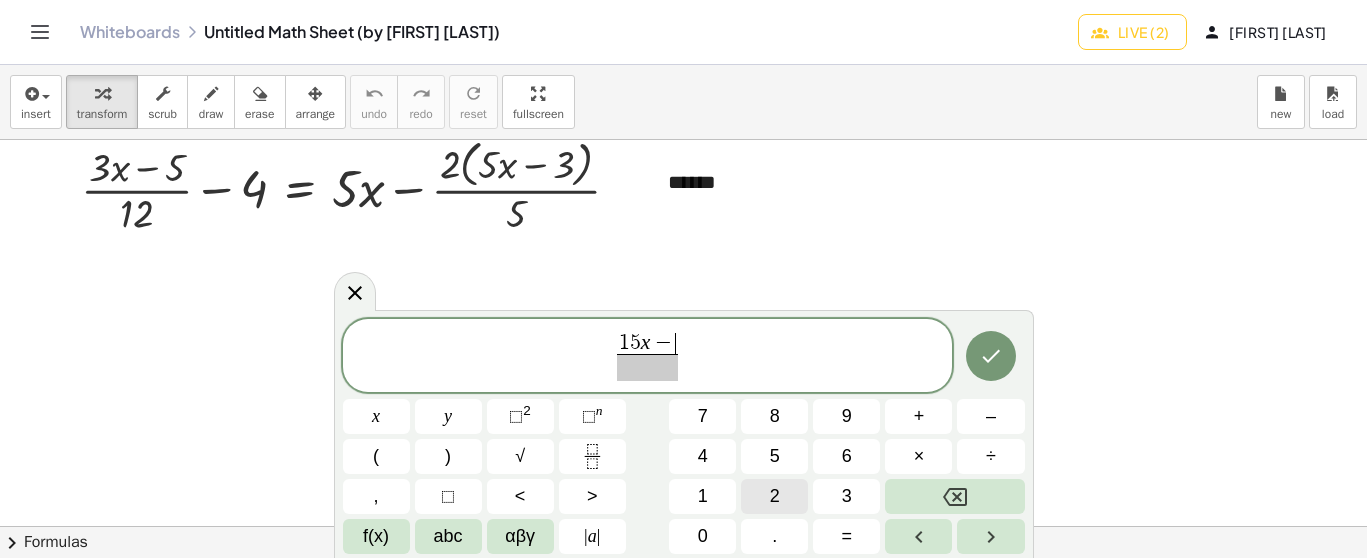 click on "2" at bounding box center (774, 496) 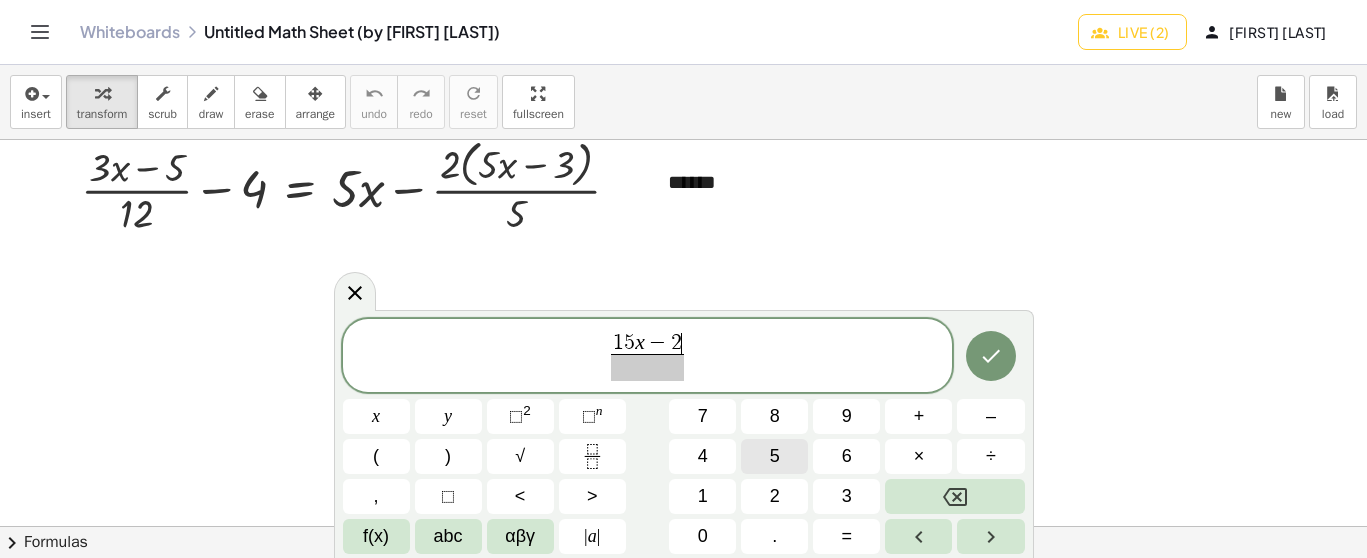 click on "5" at bounding box center (775, 456) 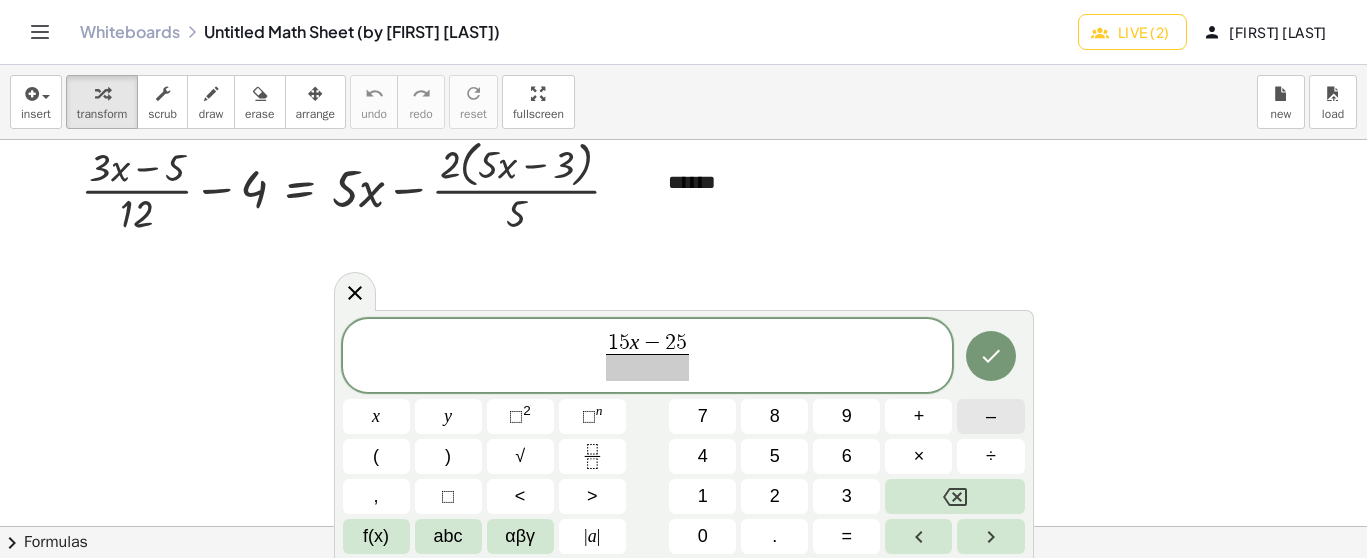 click on "–" at bounding box center (991, 416) 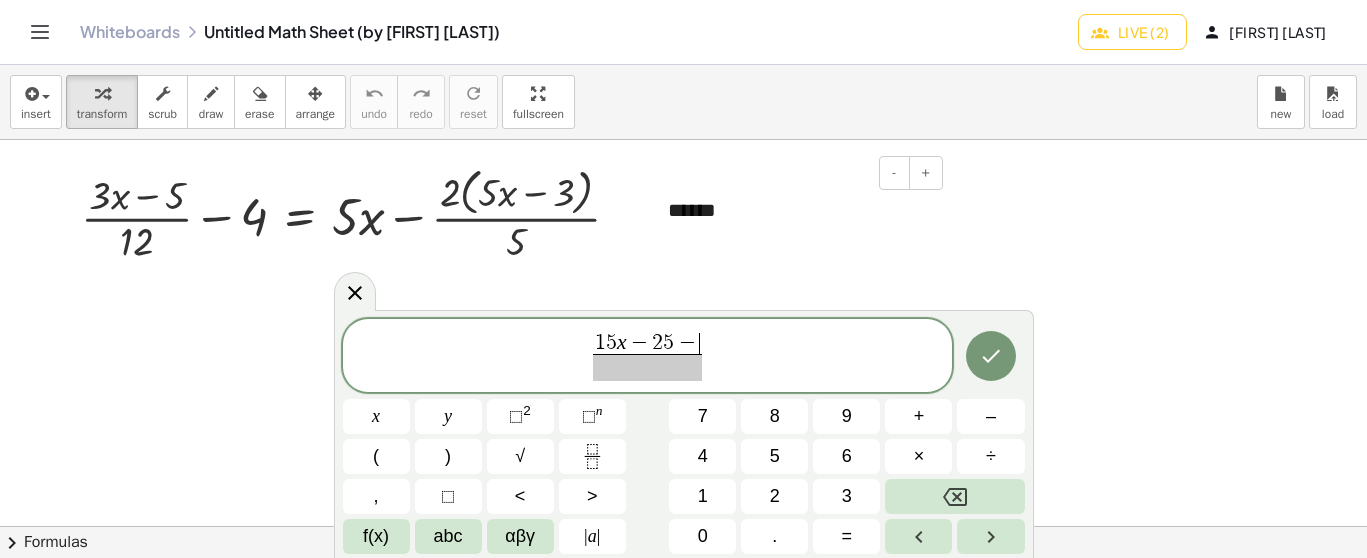 scroll, scrollTop: 12102, scrollLeft: 0, axis: vertical 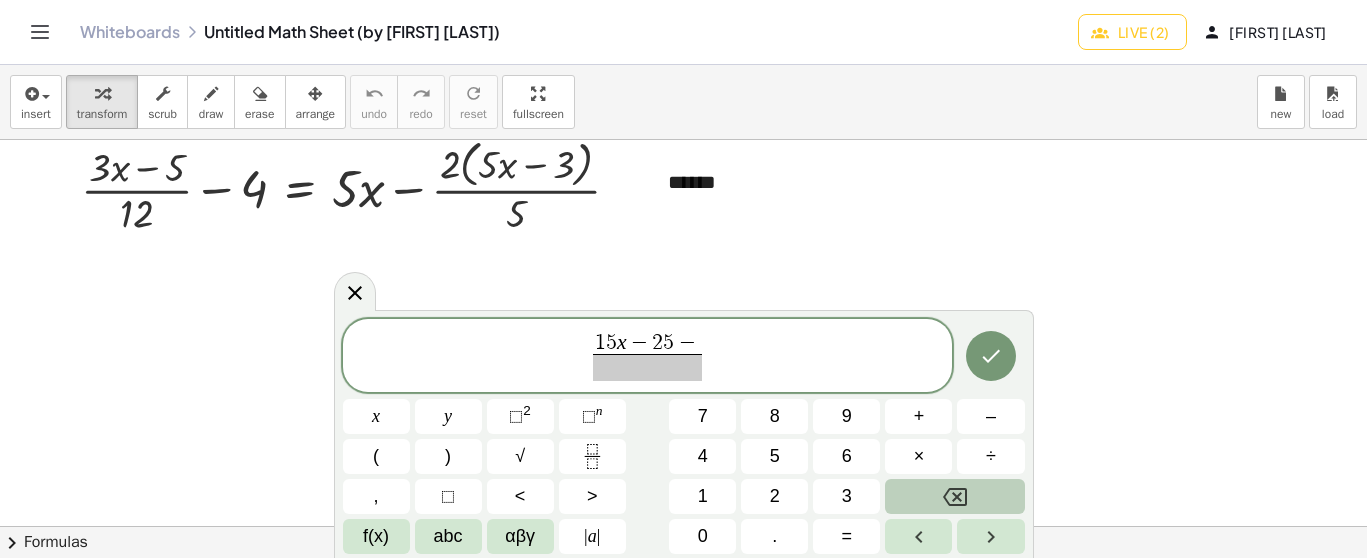 click 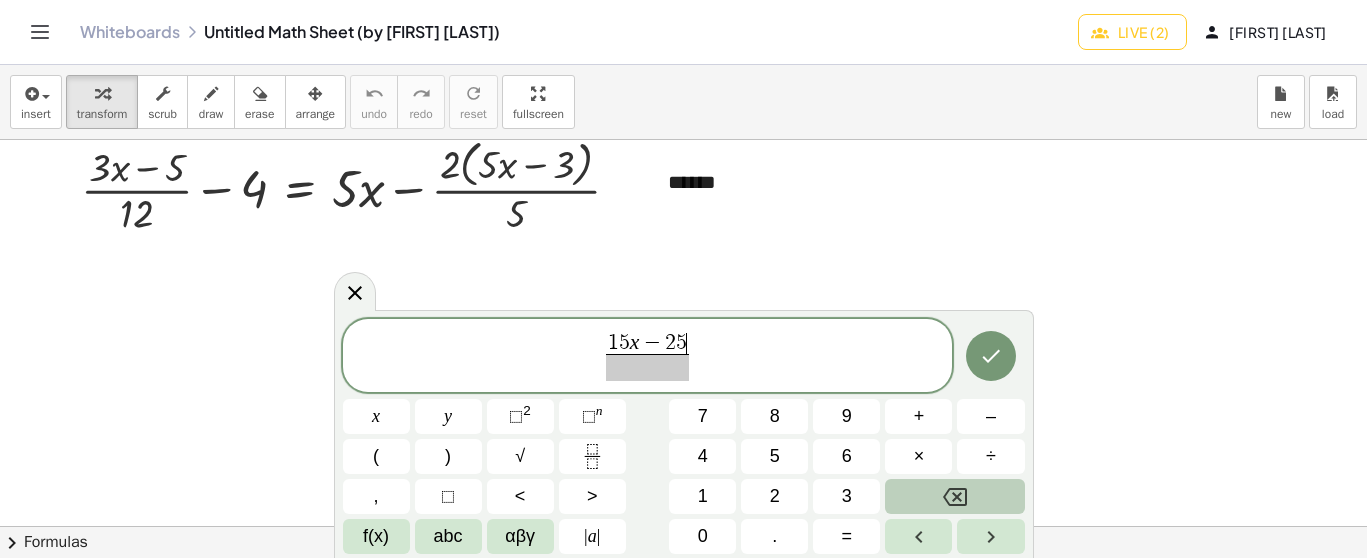 click 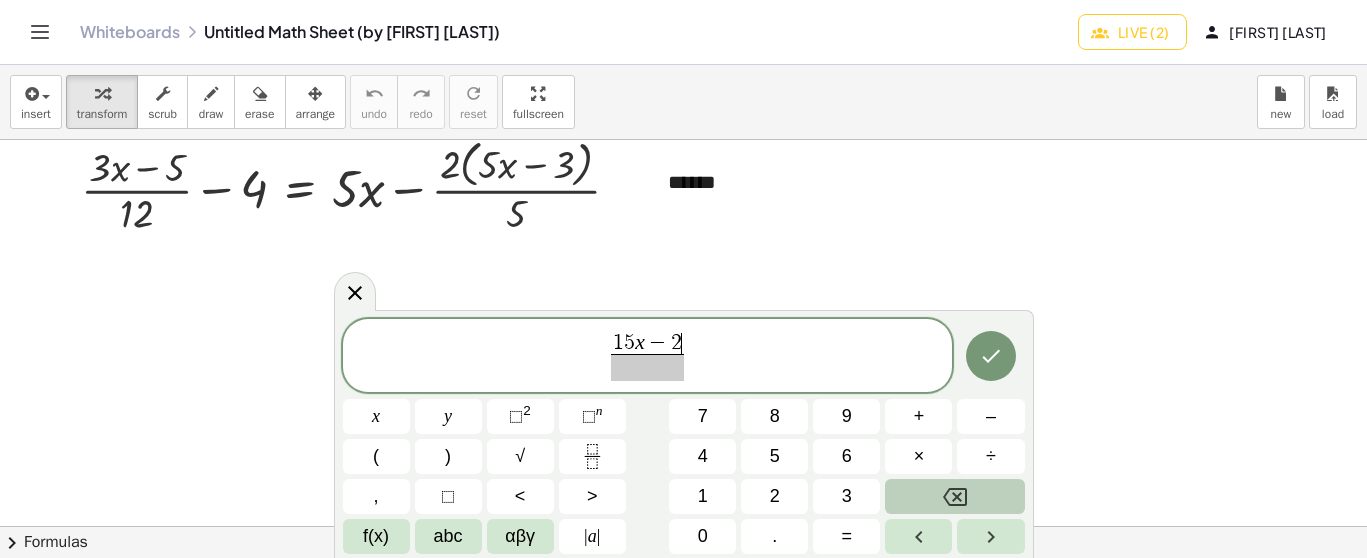 click 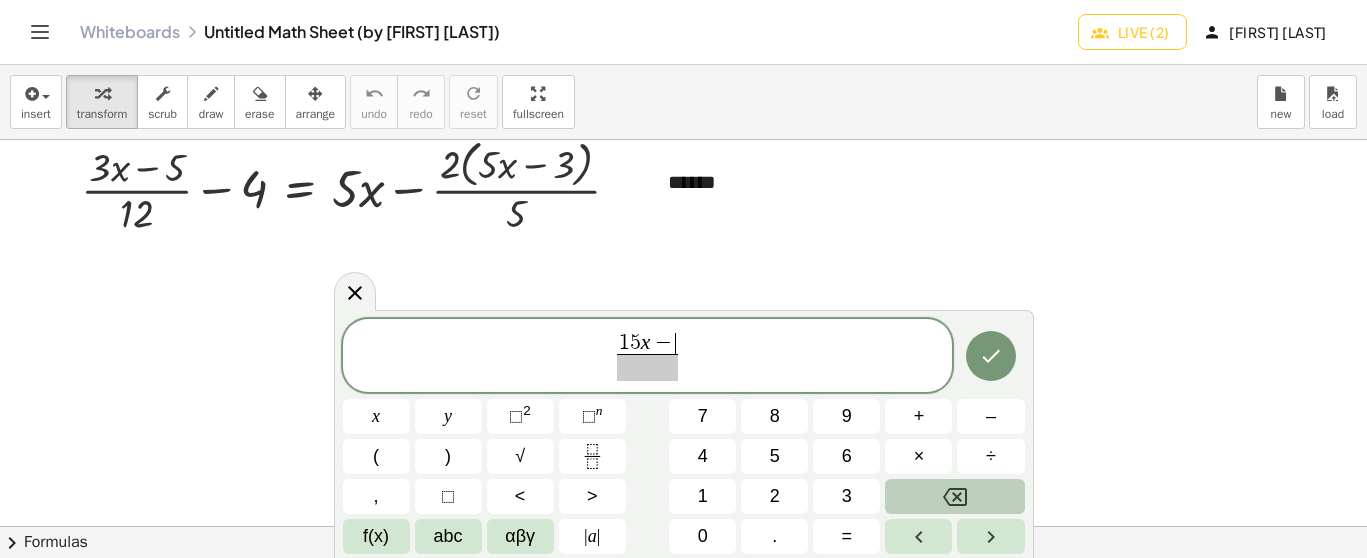 click 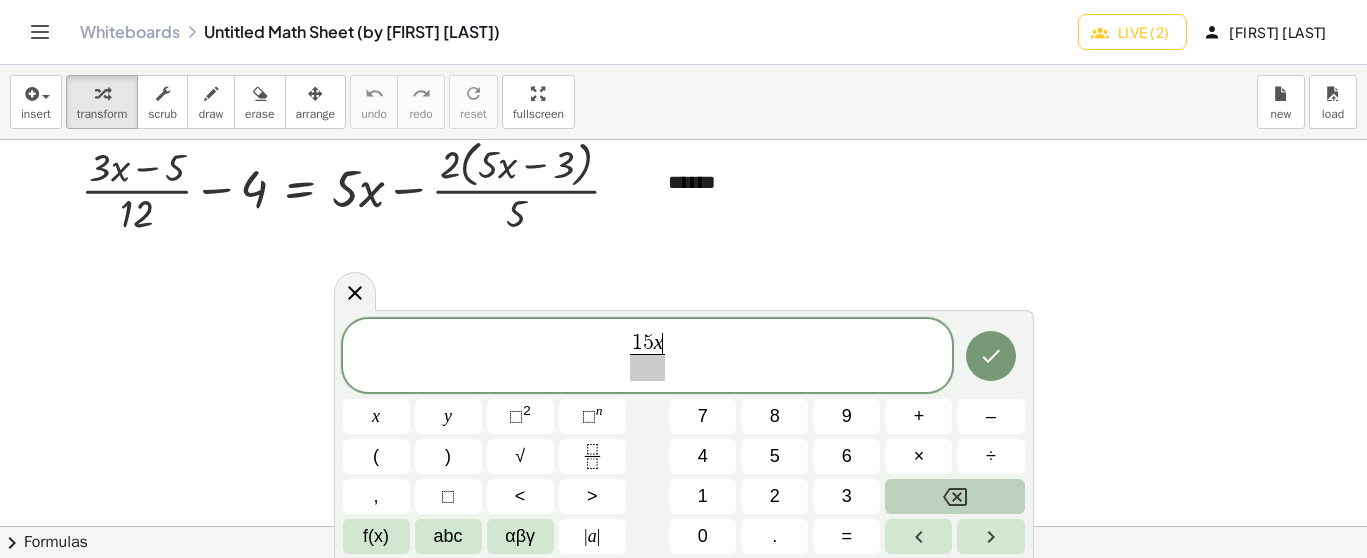 click 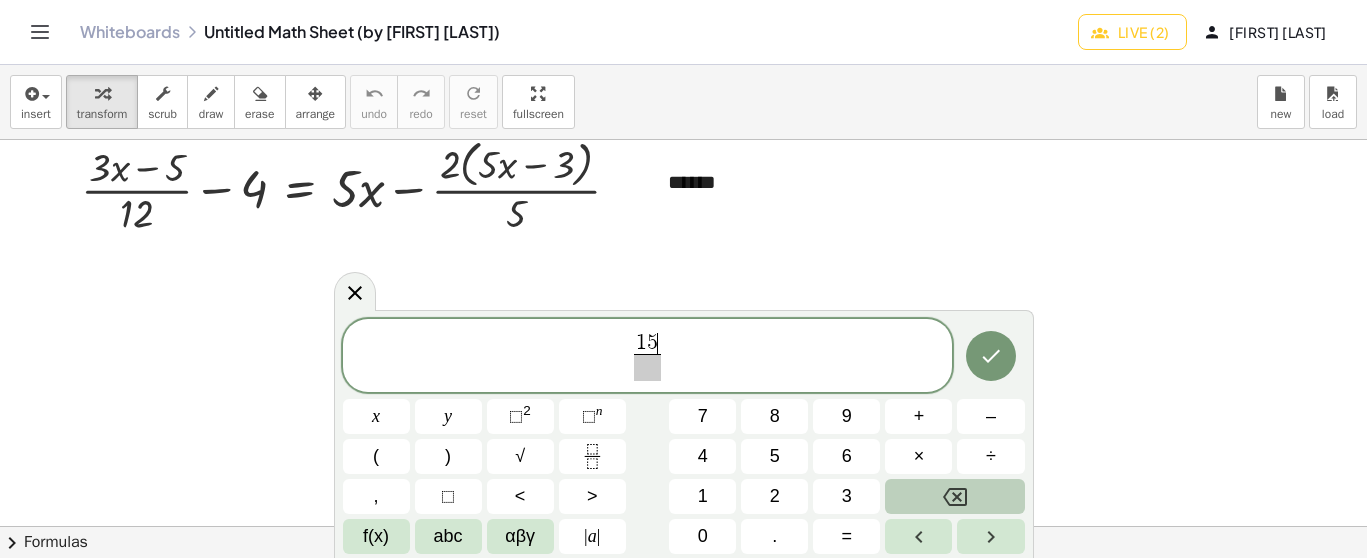 click 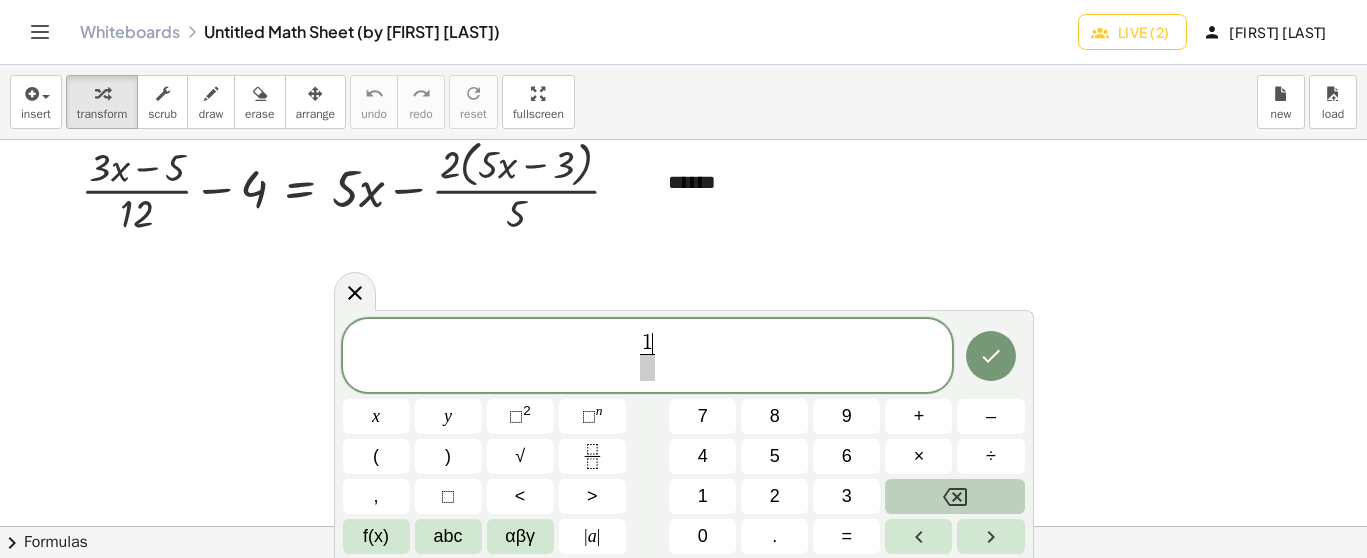 click 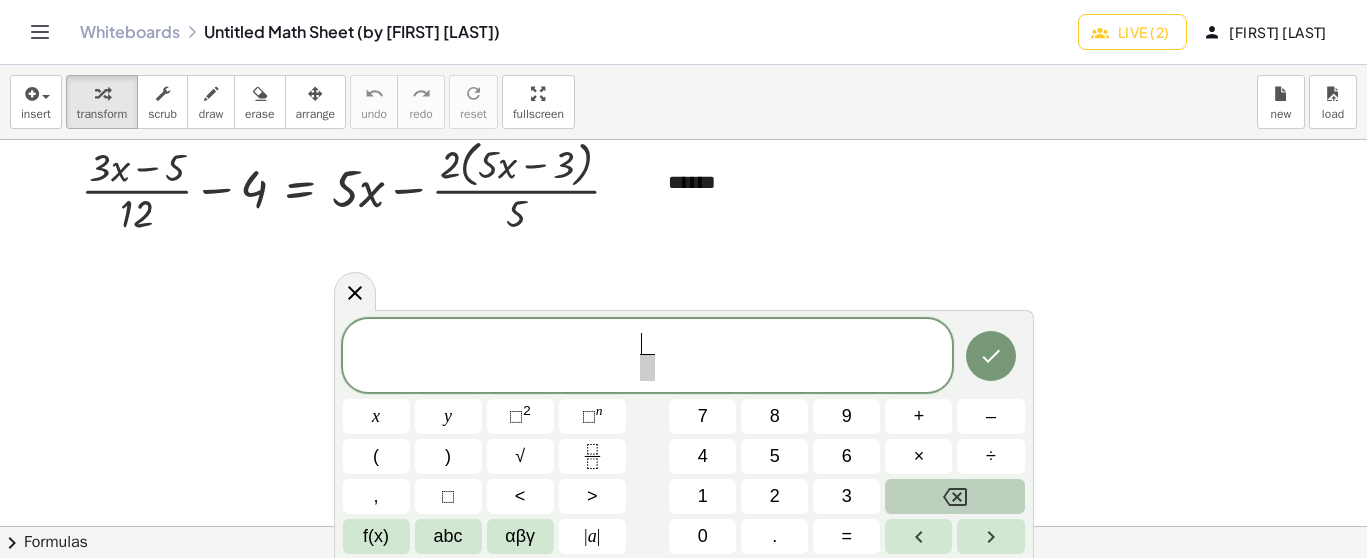click 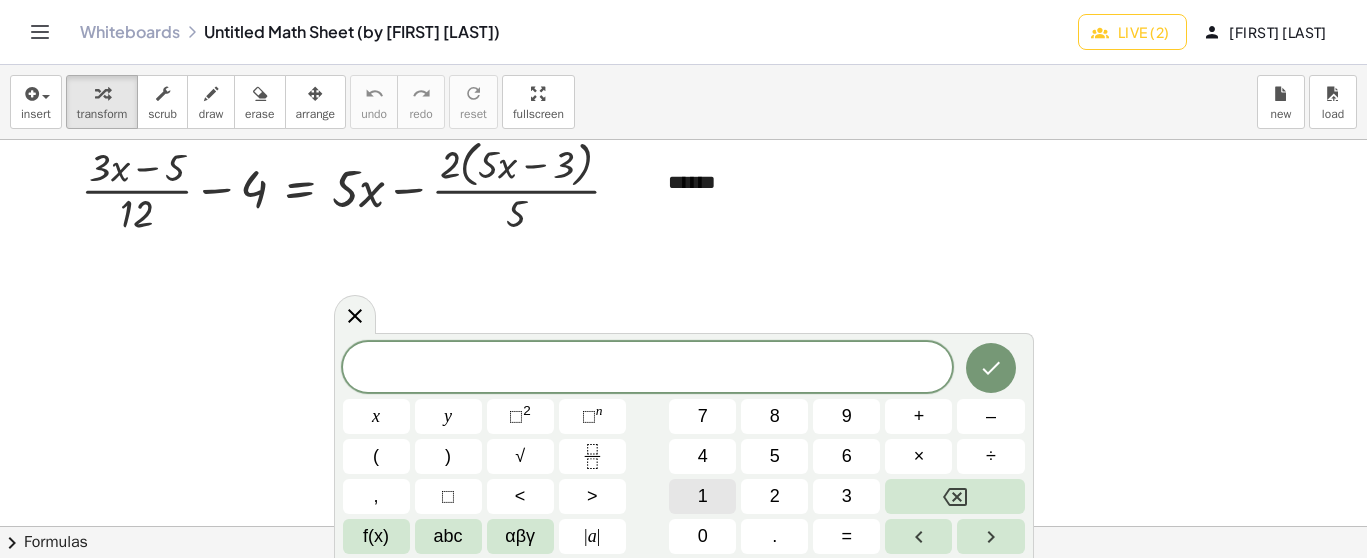 click on "1" at bounding box center (702, 496) 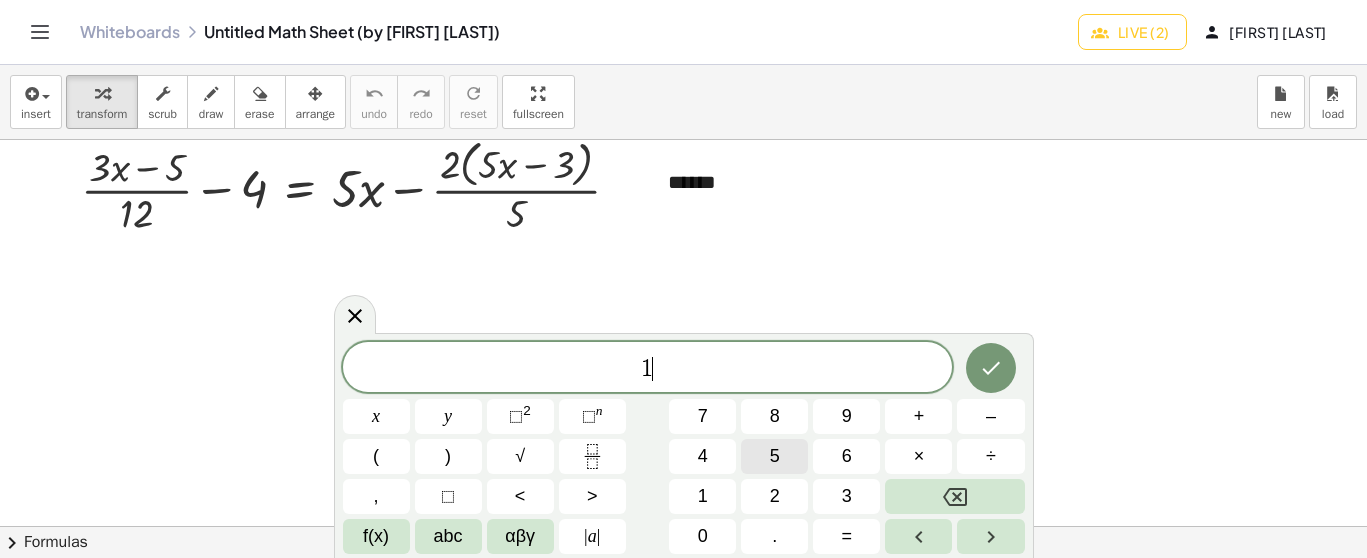 click on "5" at bounding box center (774, 456) 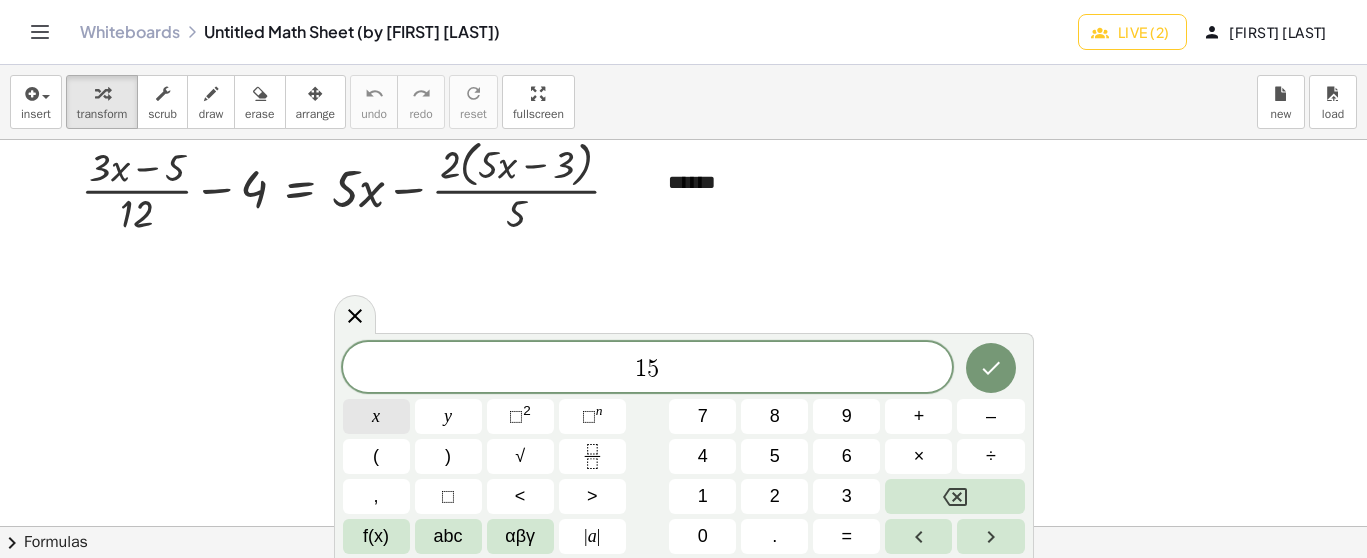 click on "x" at bounding box center [376, 416] 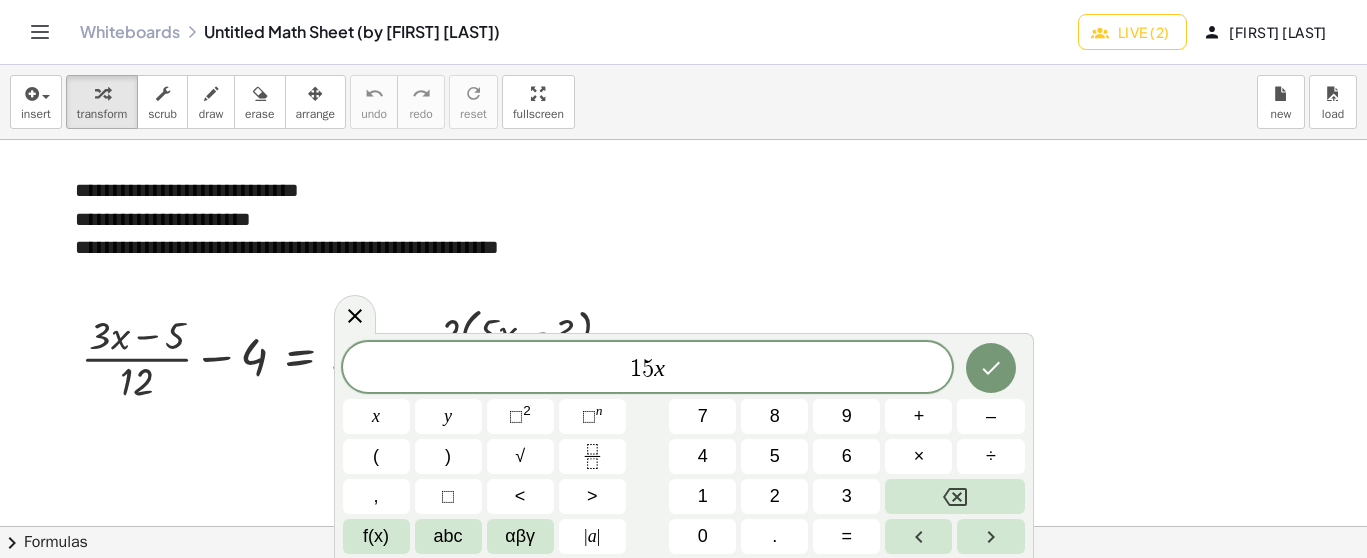 scroll, scrollTop: 11977, scrollLeft: 0, axis: vertical 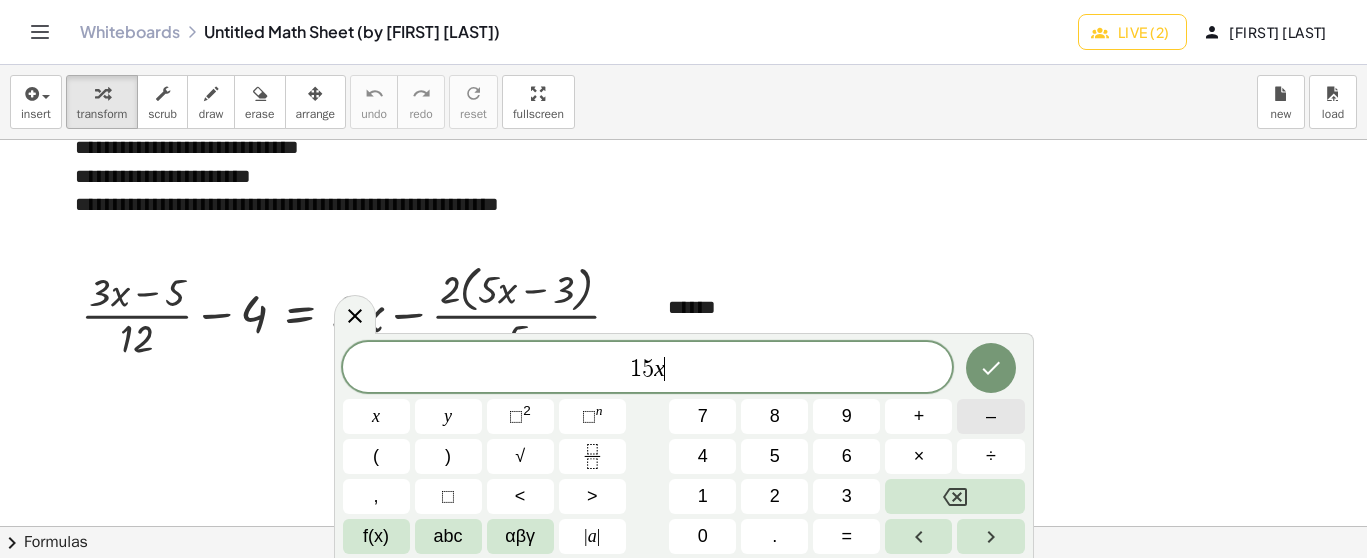 click on "–" at bounding box center (990, 416) 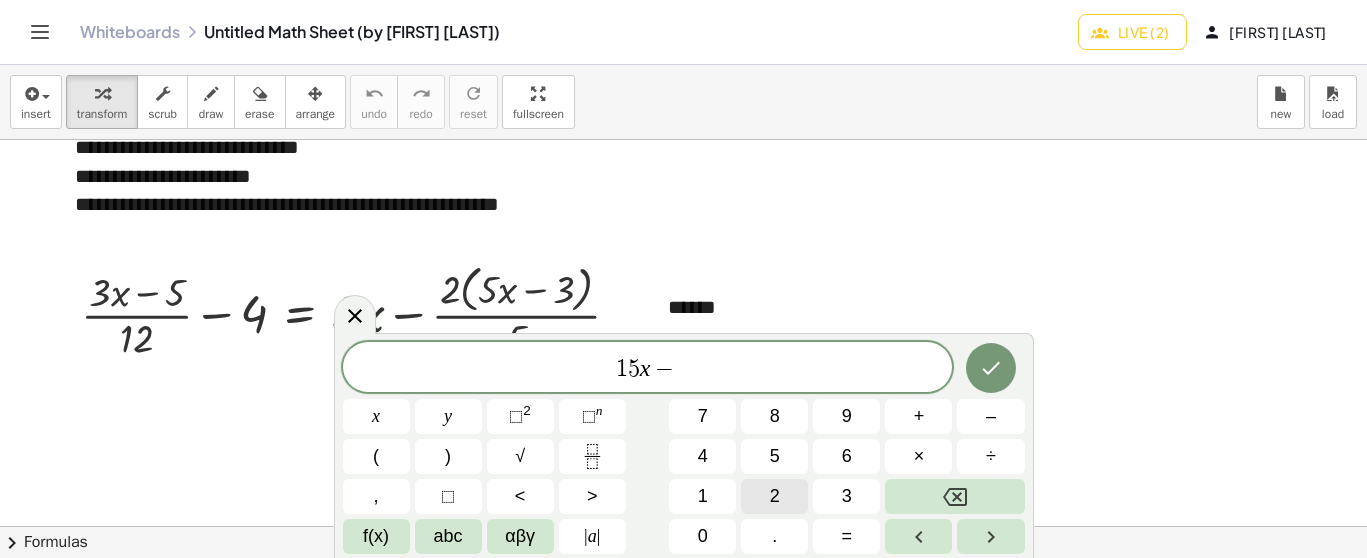 click on "2" at bounding box center [774, 496] 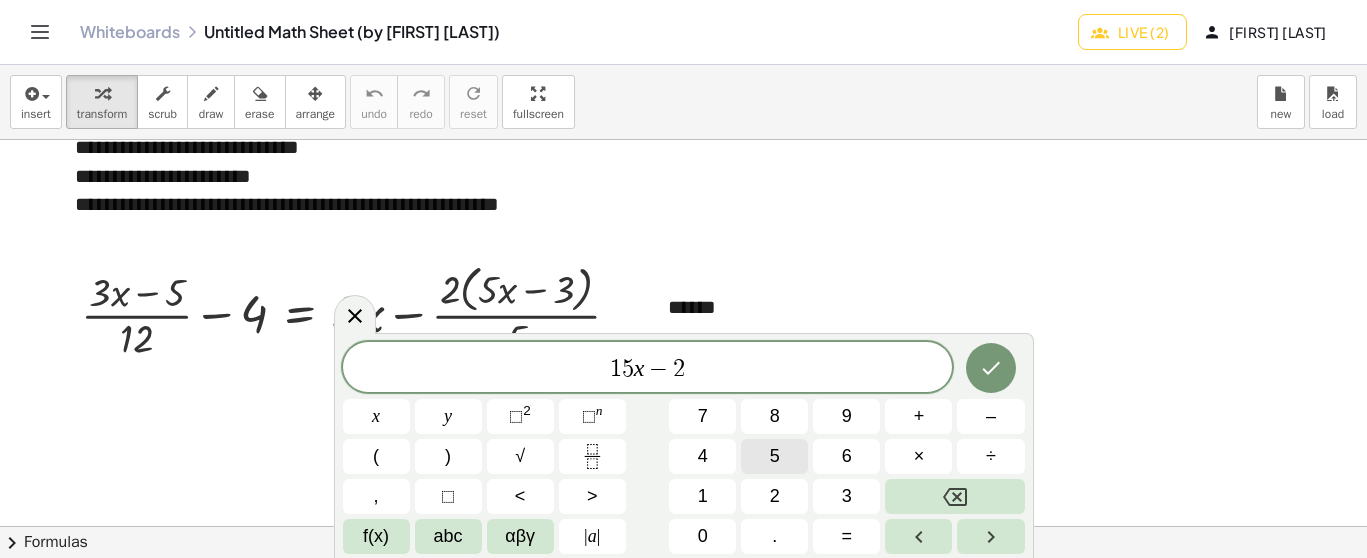 click on "5" at bounding box center (775, 456) 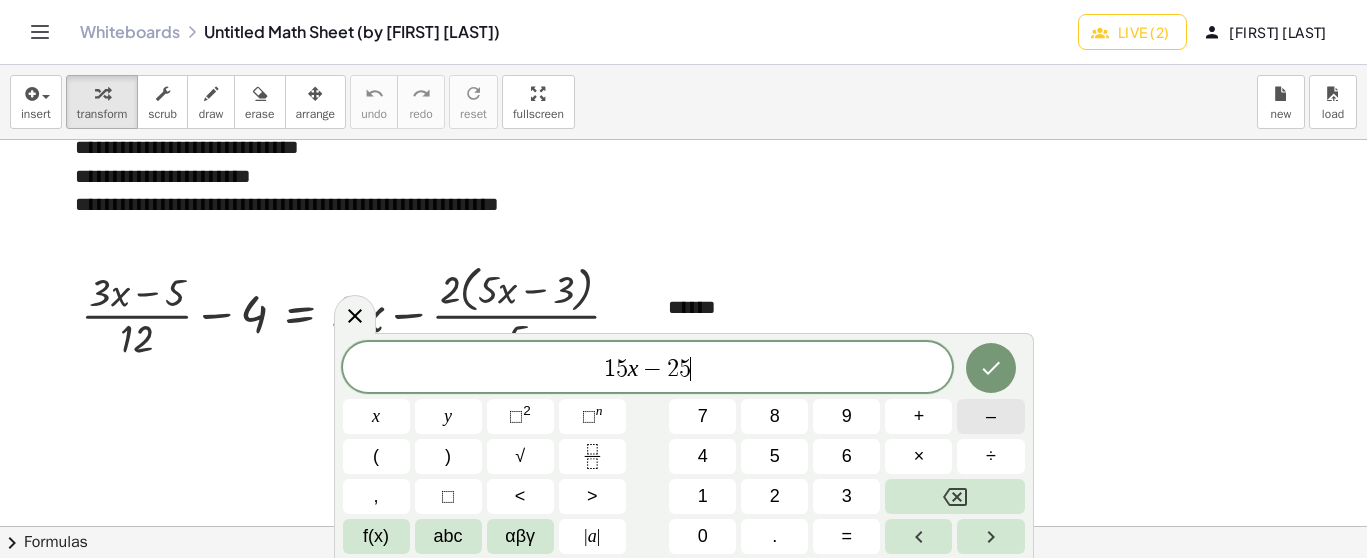 click on "–" at bounding box center [990, 416] 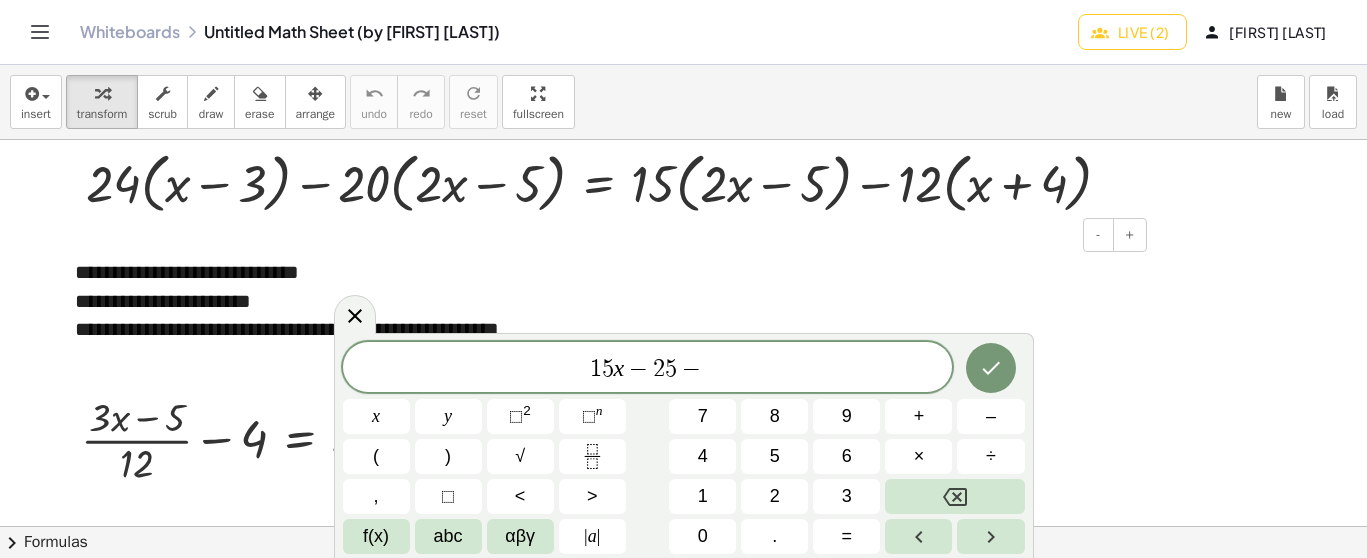 scroll, scrollTop: 11977, scrollLeft: 0, axis: vertical 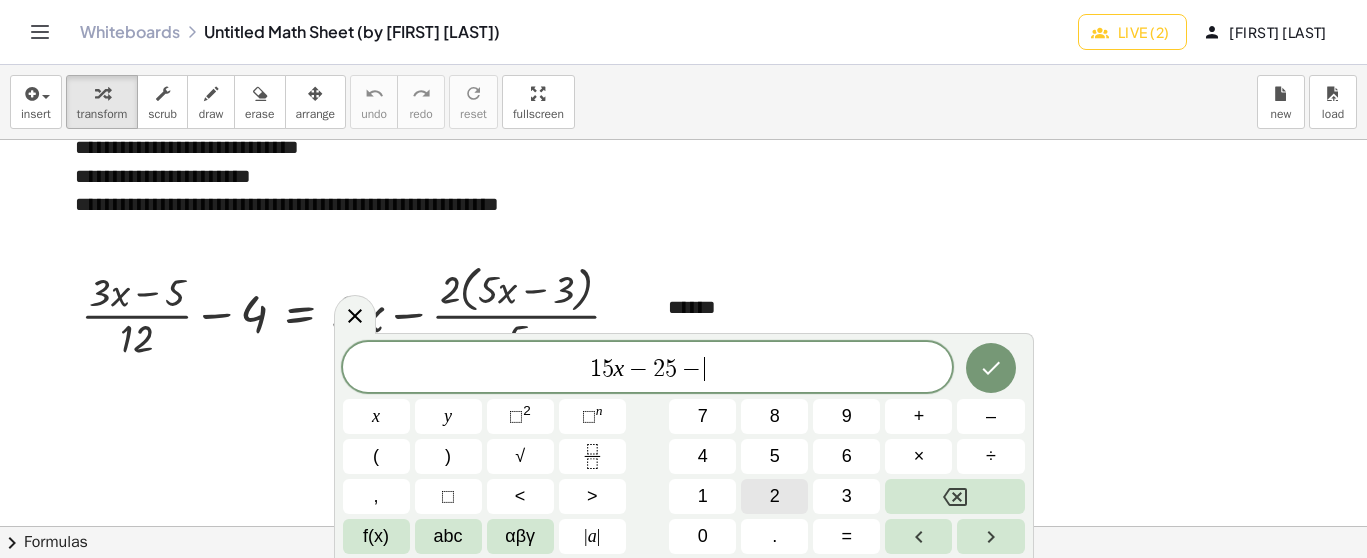 click on "2" at bounding box center (774, 496) 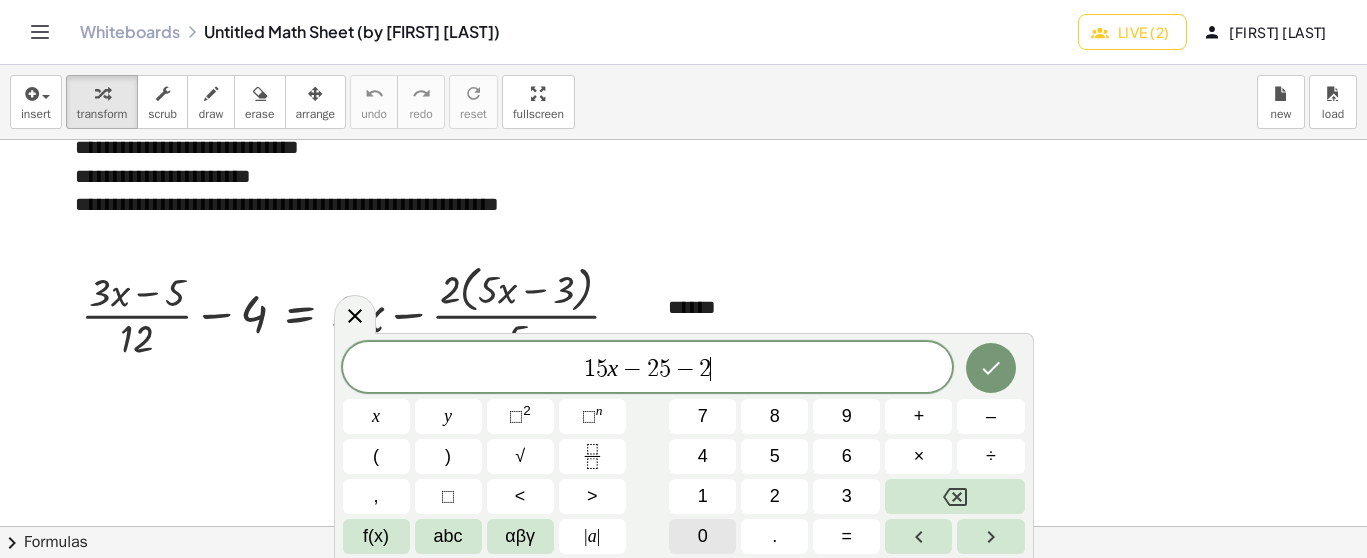 click on "0" at bounding box center [702, 536] 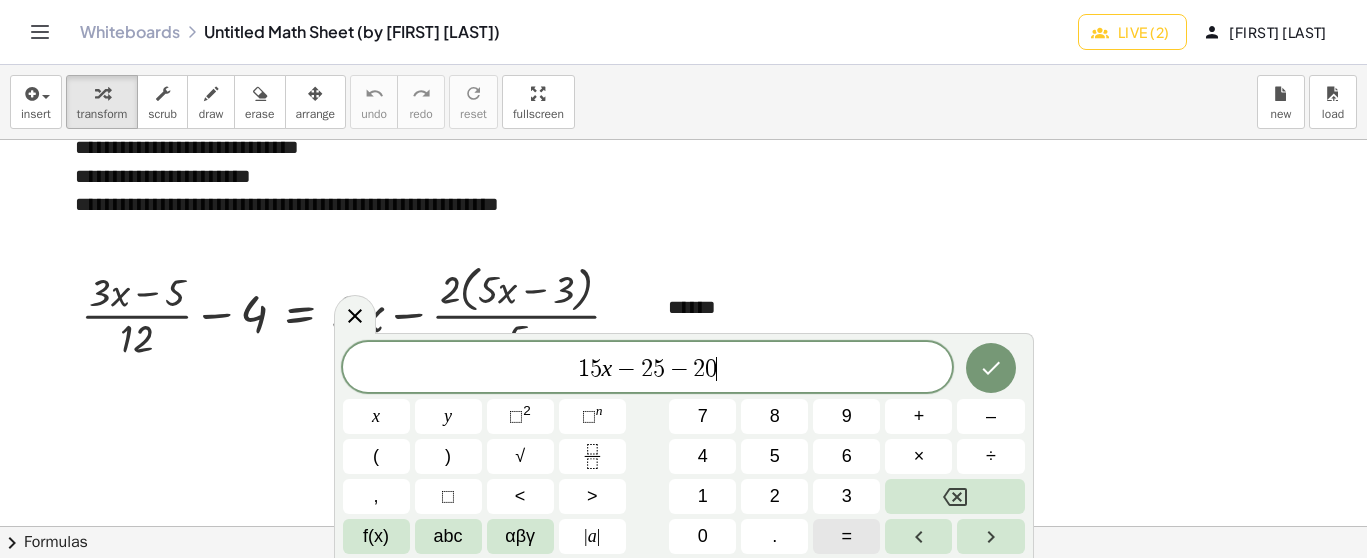 click on "=" at bounding box center (846, 536) 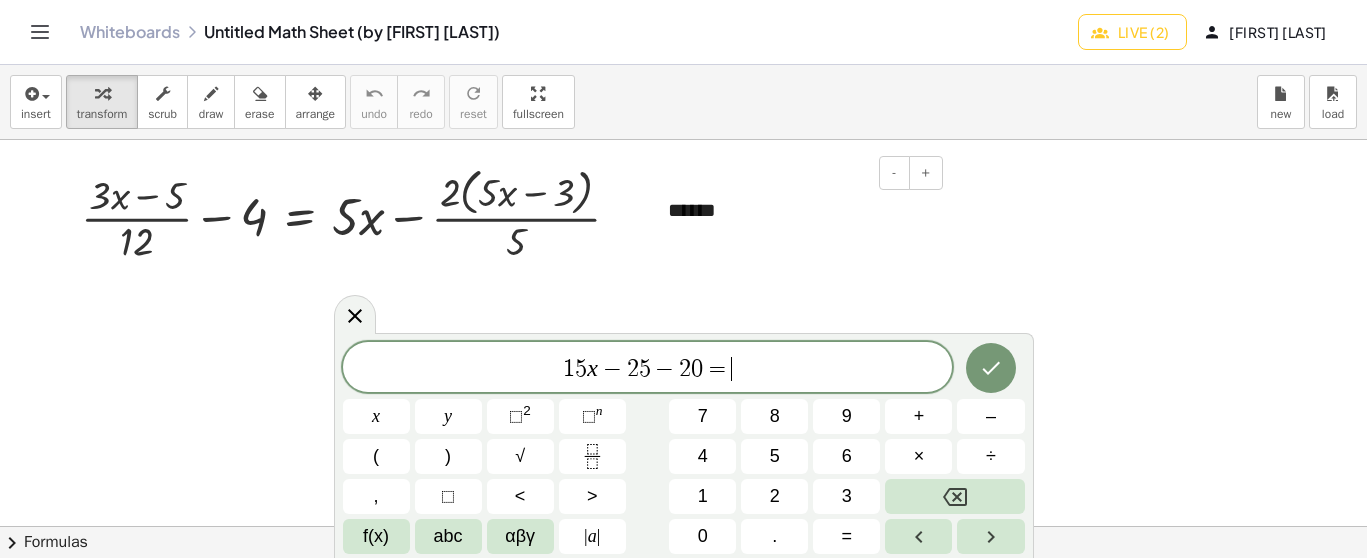 scroll, scrollTop: 12102, scrollLeft: 0, axis: vertical 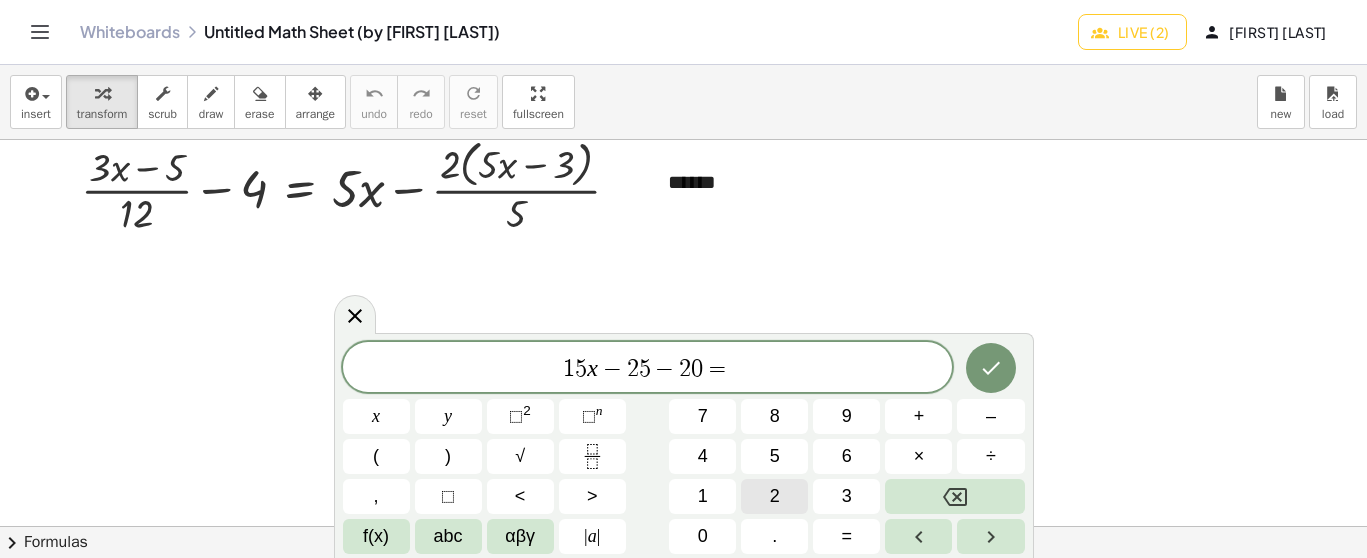 click on "2" at bounding box center (774, 496) 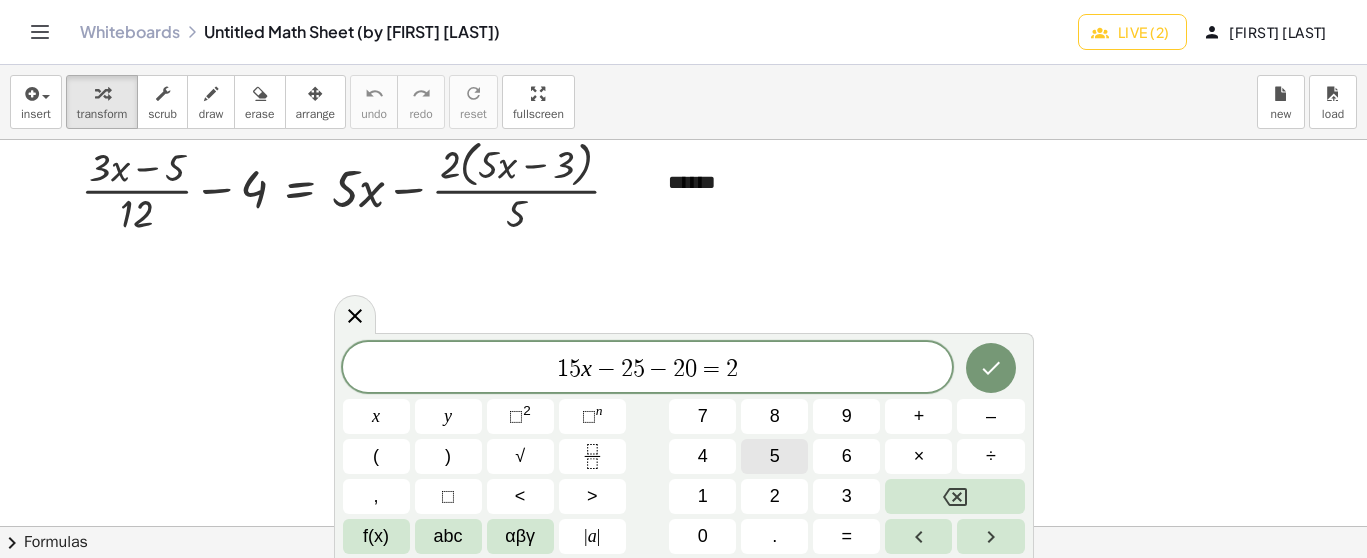 click on "5" at bounding box center (775, 456) 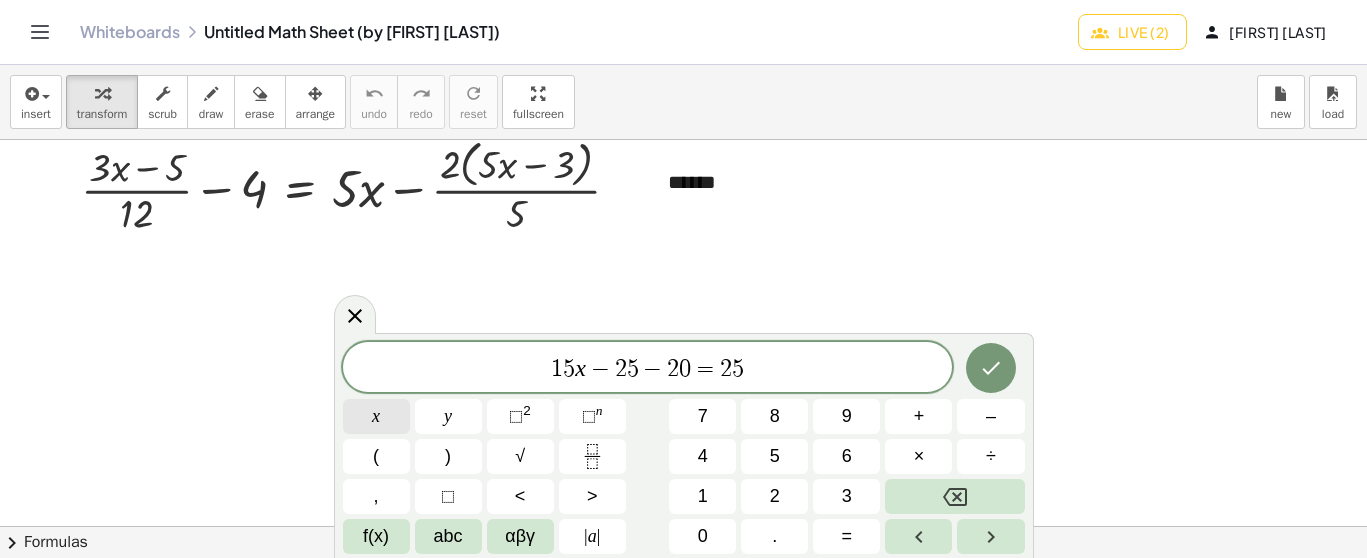 click on "x" at bounding box center [376, 416] 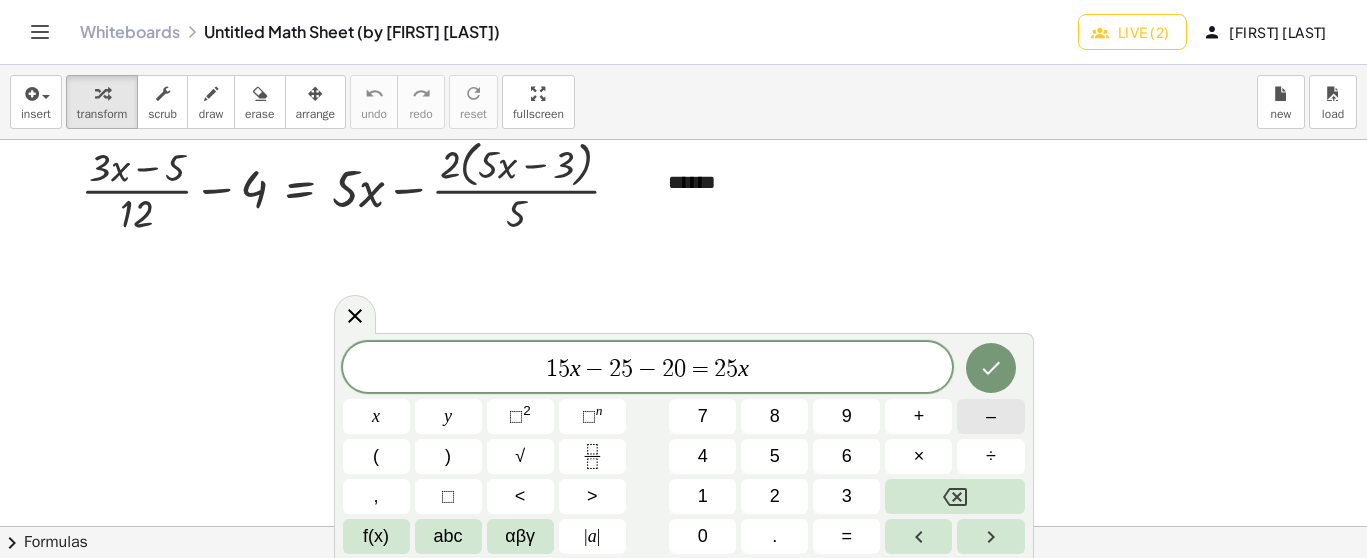 click on "–" at bounding box center (990, 416) 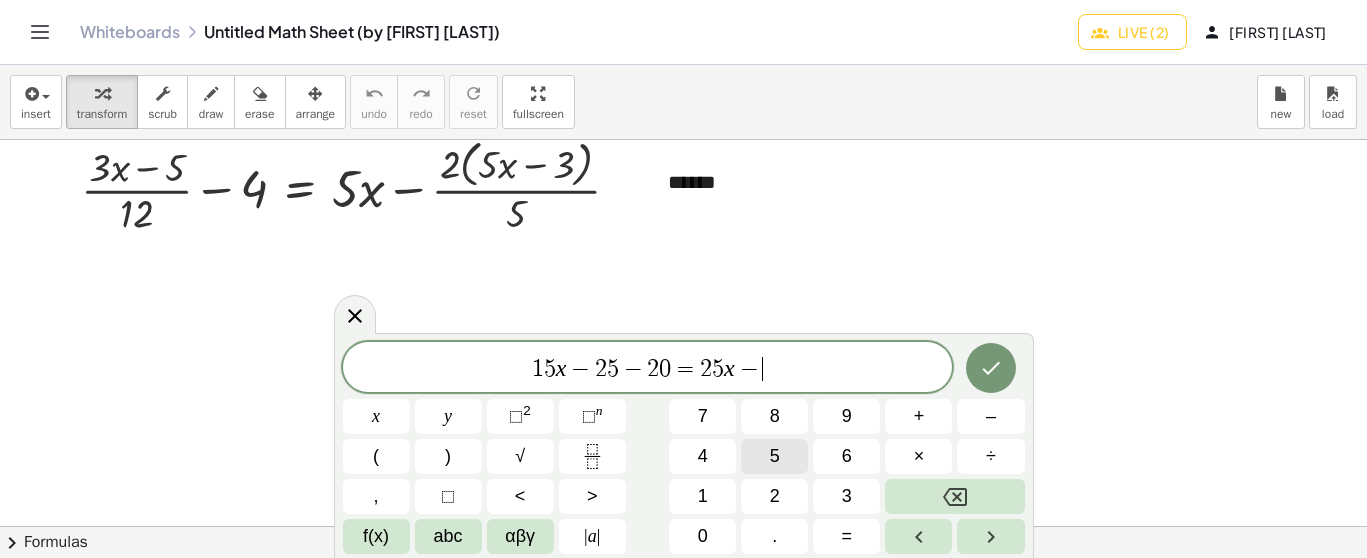 click on "5" at bounding box center [775, 456] 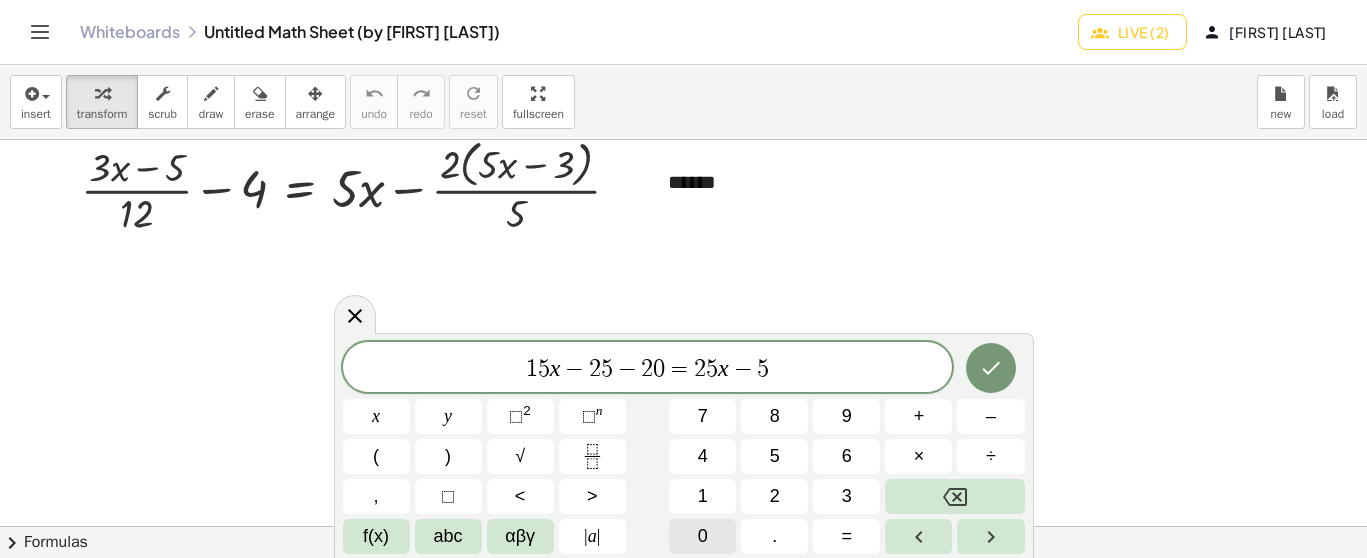 click on "0" at bounding box center (702, 536) 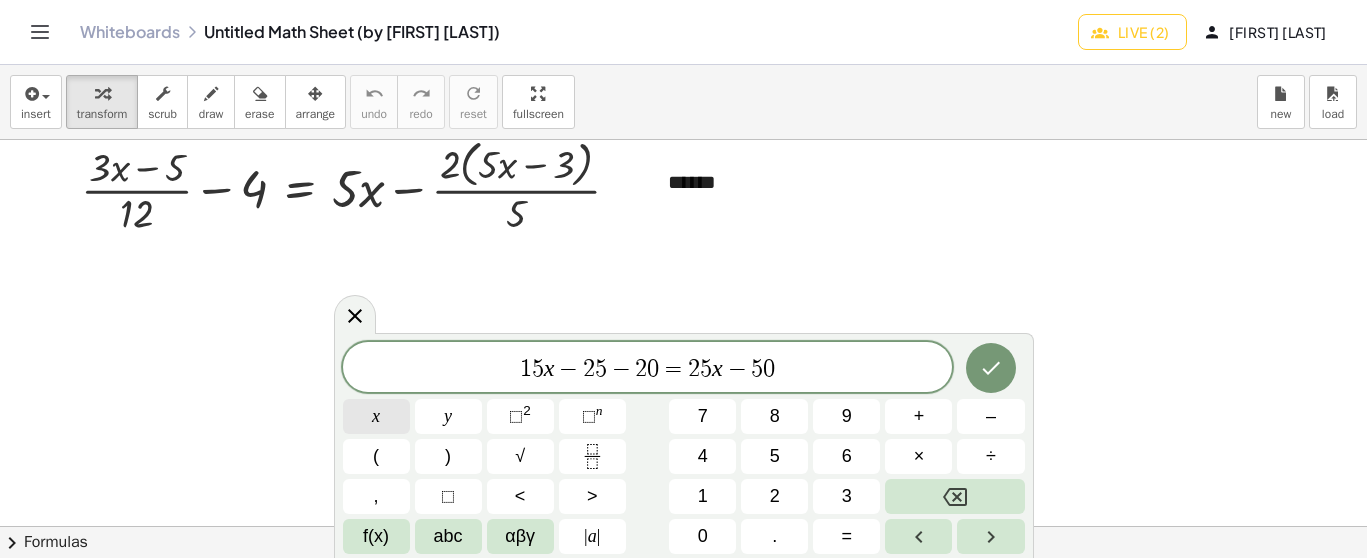 click on "x" at bounding box center [376, 416] 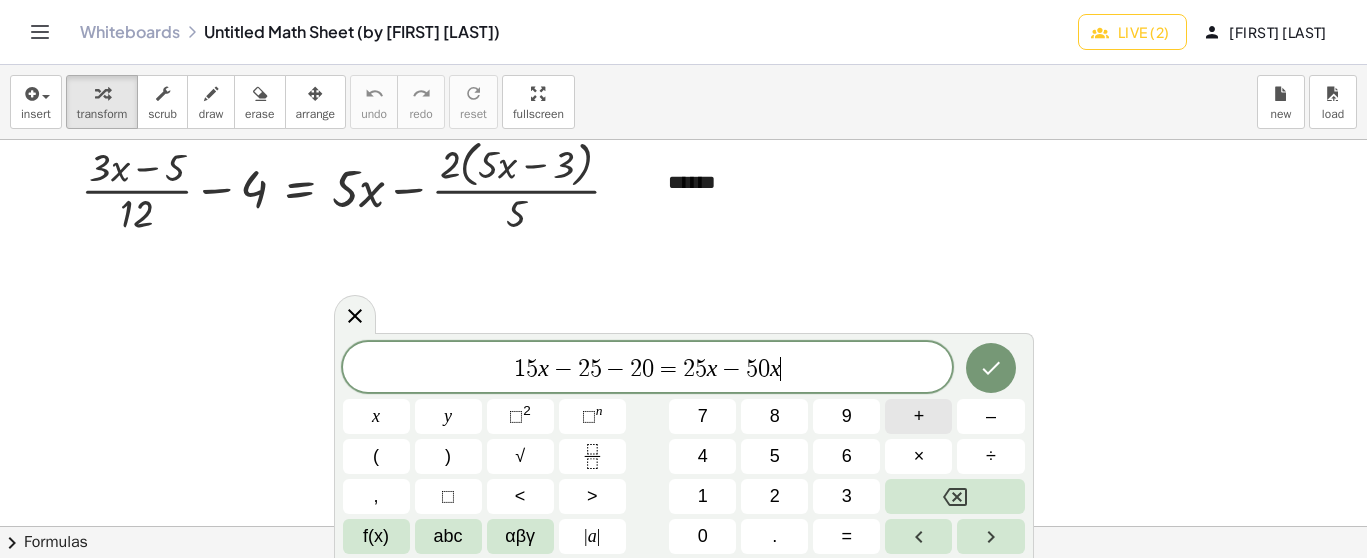 click on "+" at bounding box center [919, 416] 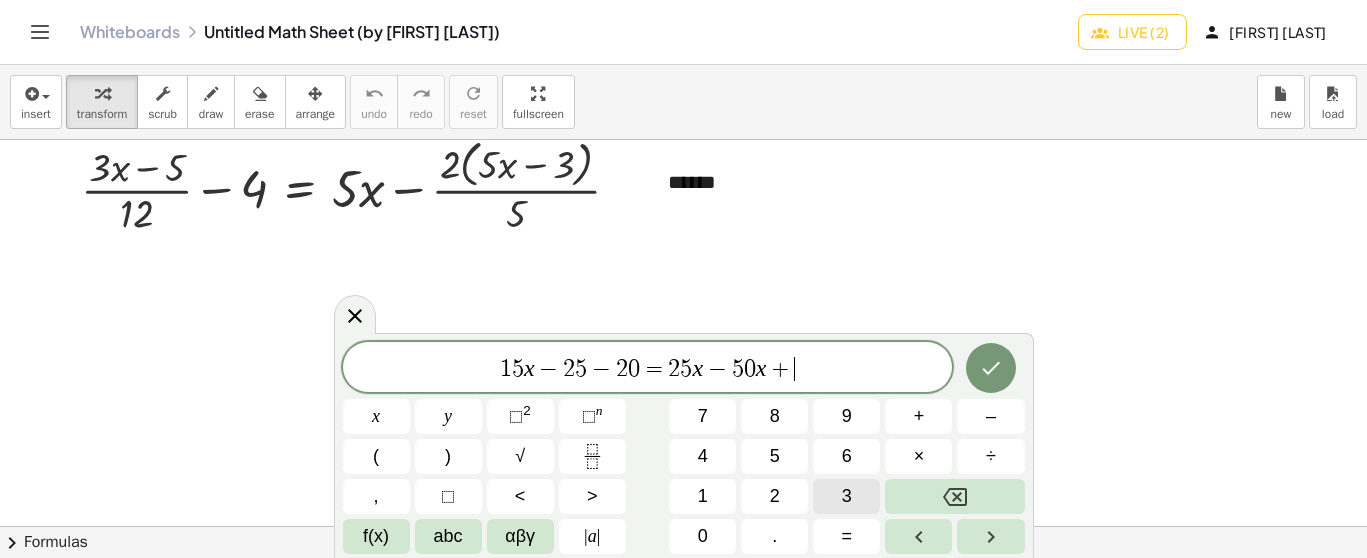 click on "3" at bounding box center (846, 496) 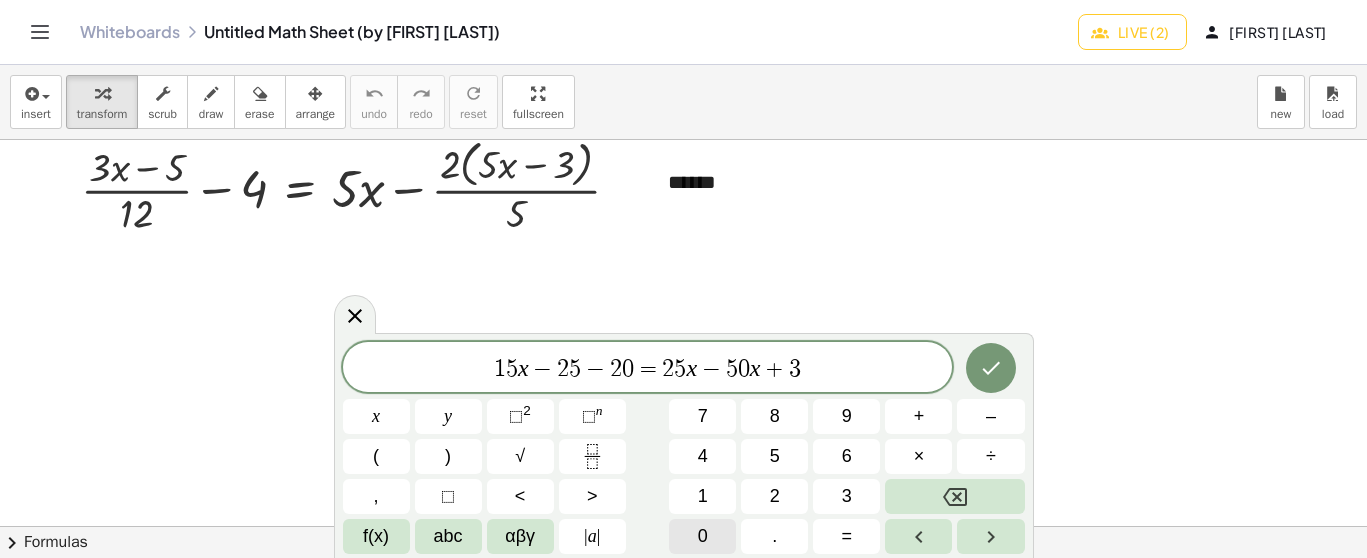 click on "0" at bounding box center (702, 536) 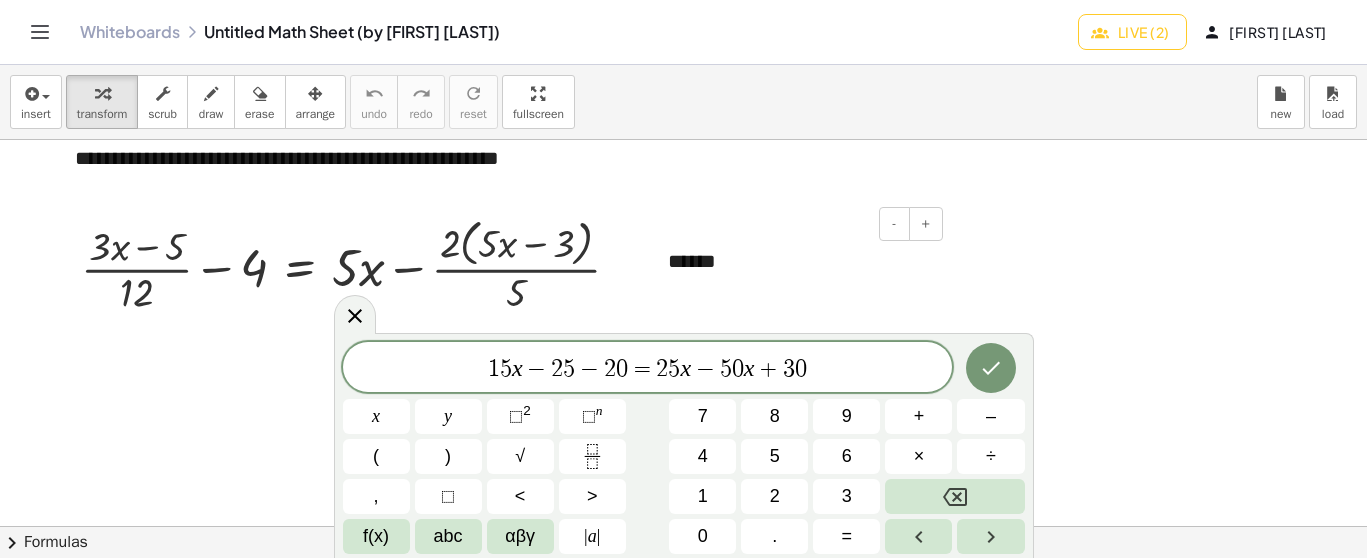 scroll, scrollTop: 12102, scrollLeft: 0, axis: vertical 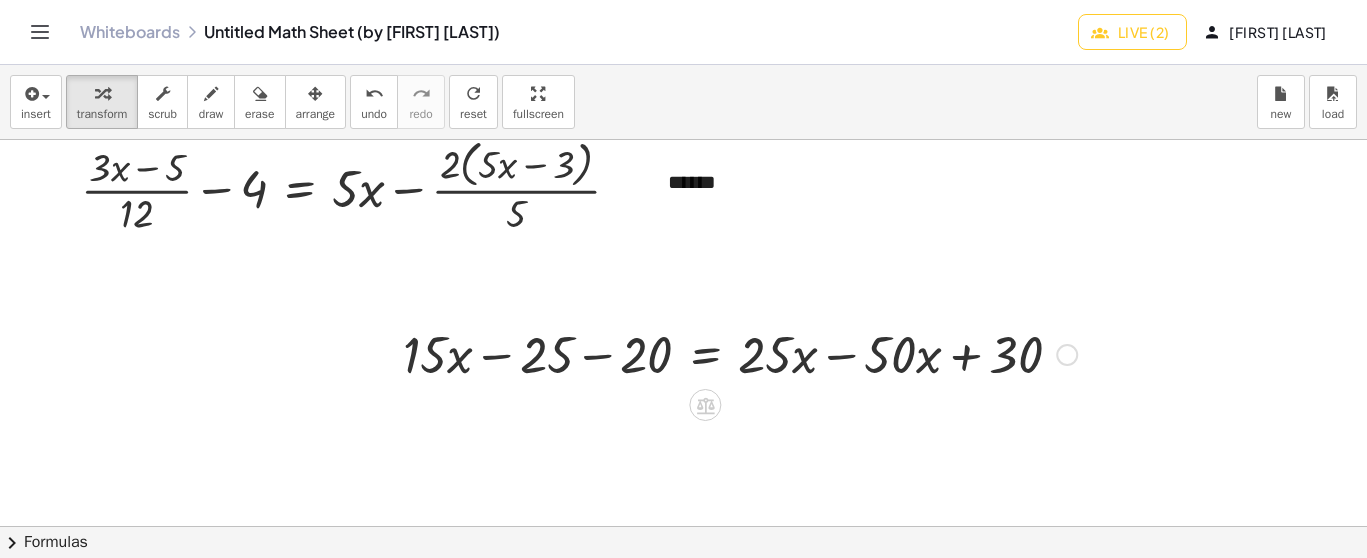 click at bounding box center [740, 353] 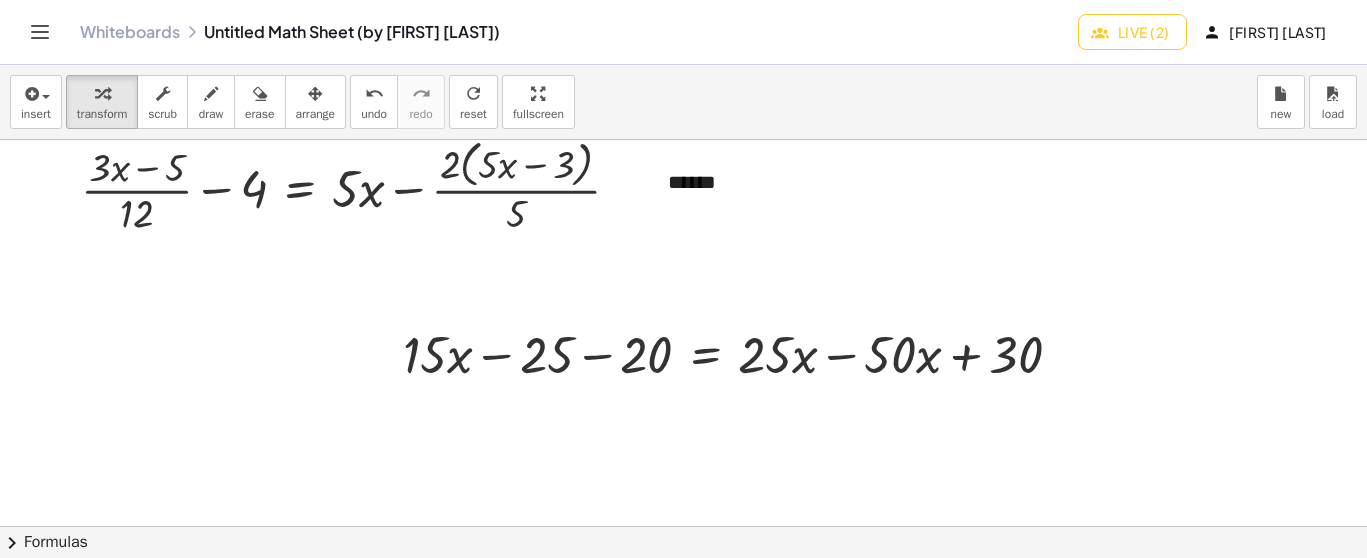 click at bounding box center [683, -5593] 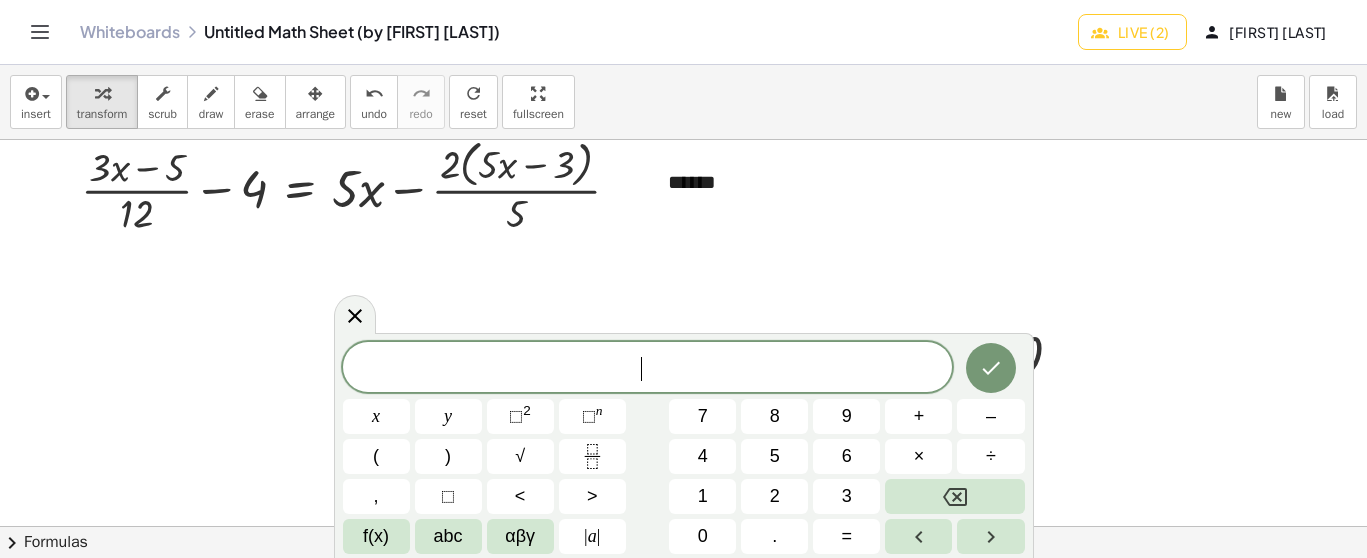 click on "7" at bounding box center (702, 416) 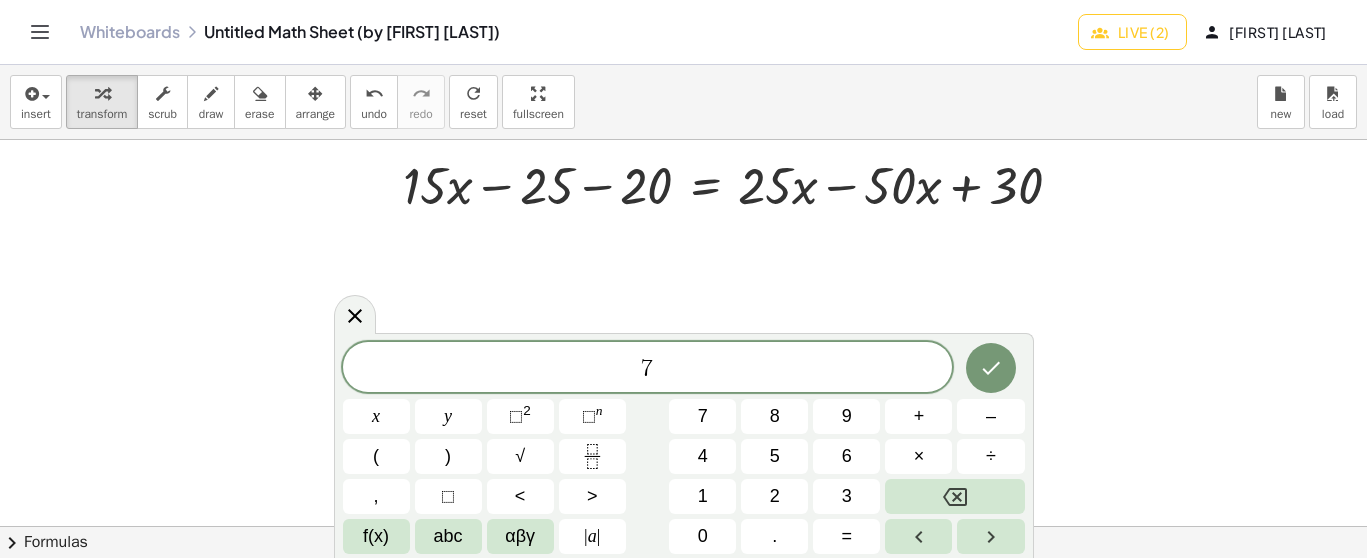 scroll, scrollTop: 12227, scrollLeft: 0, axis: vertical 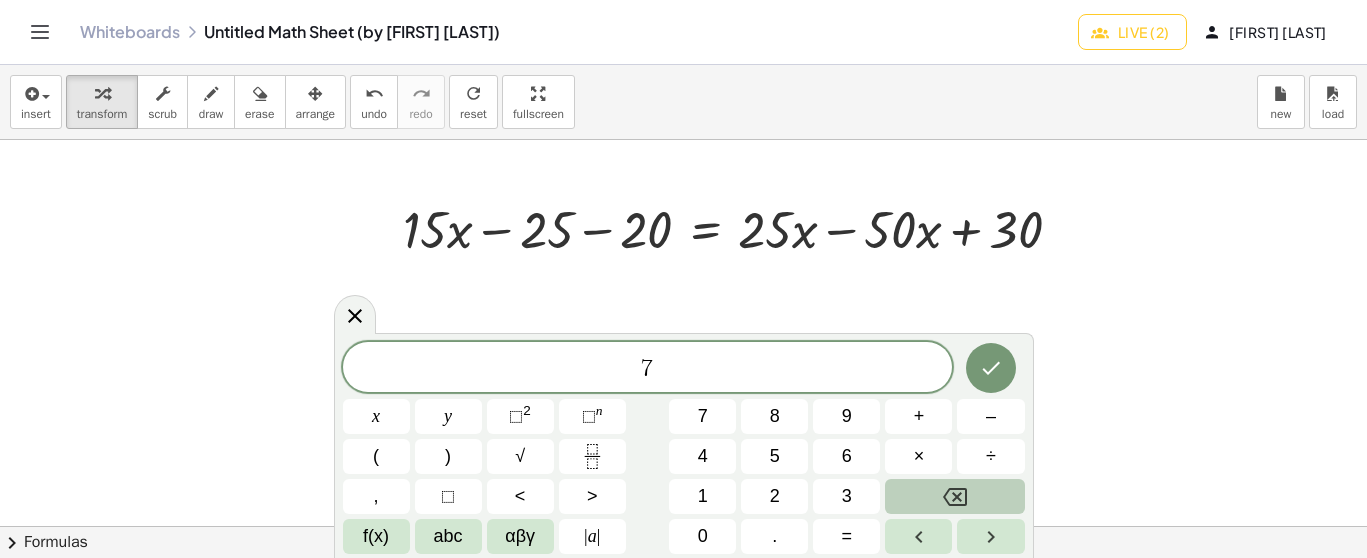 click 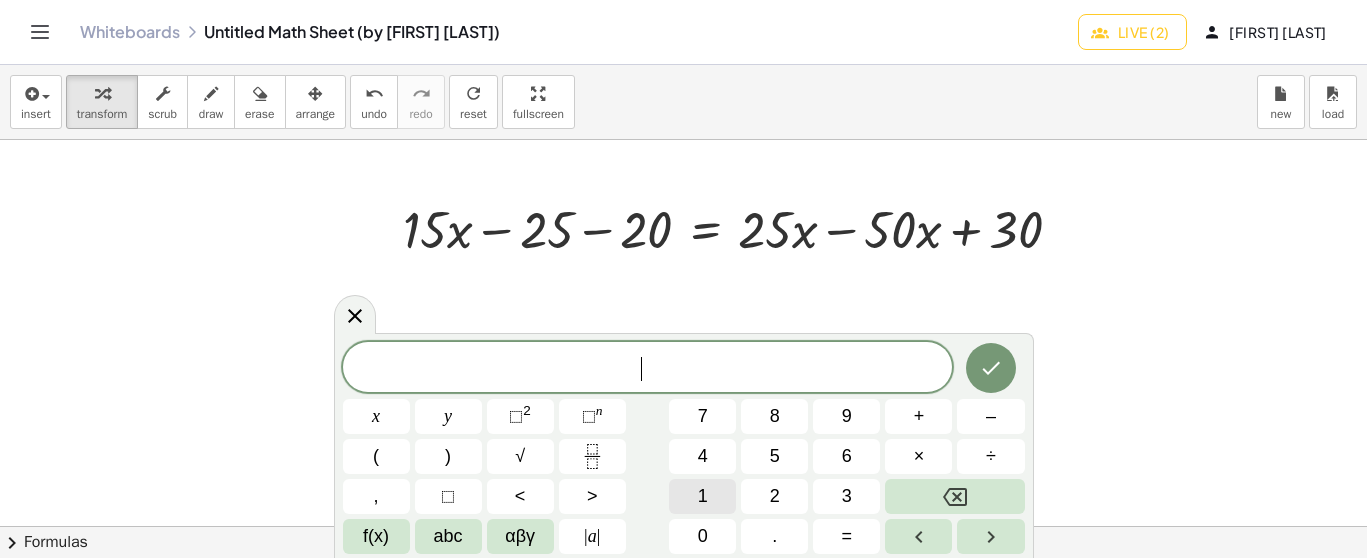click on "1" at bounding box center [702, 496] 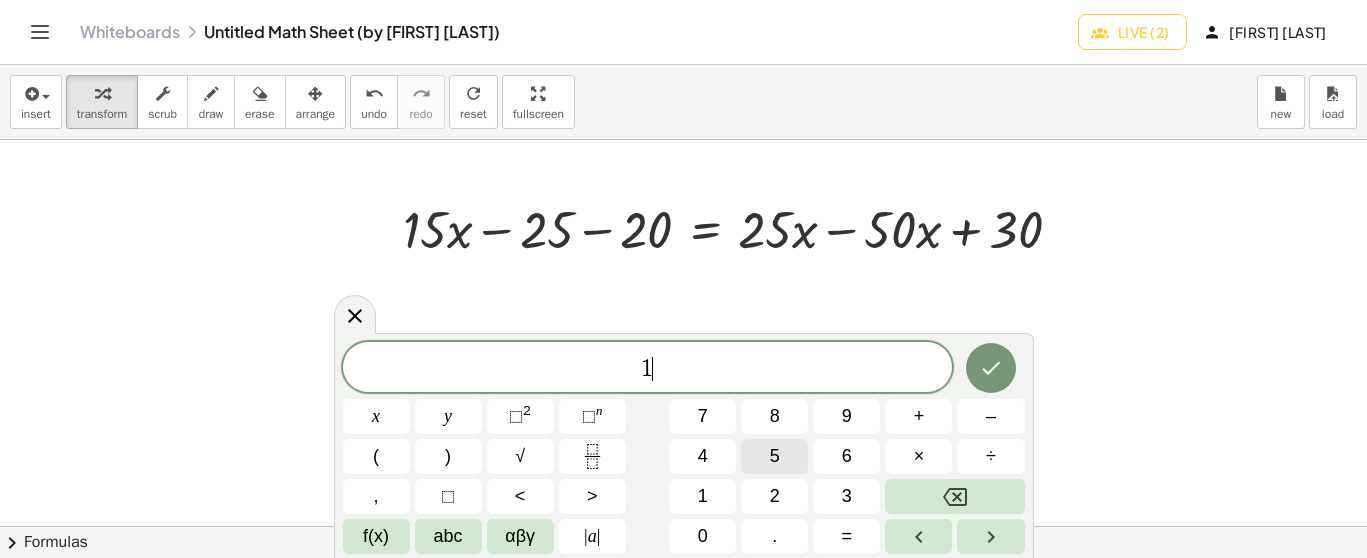 click on "5" at bounding box center (774, 456) 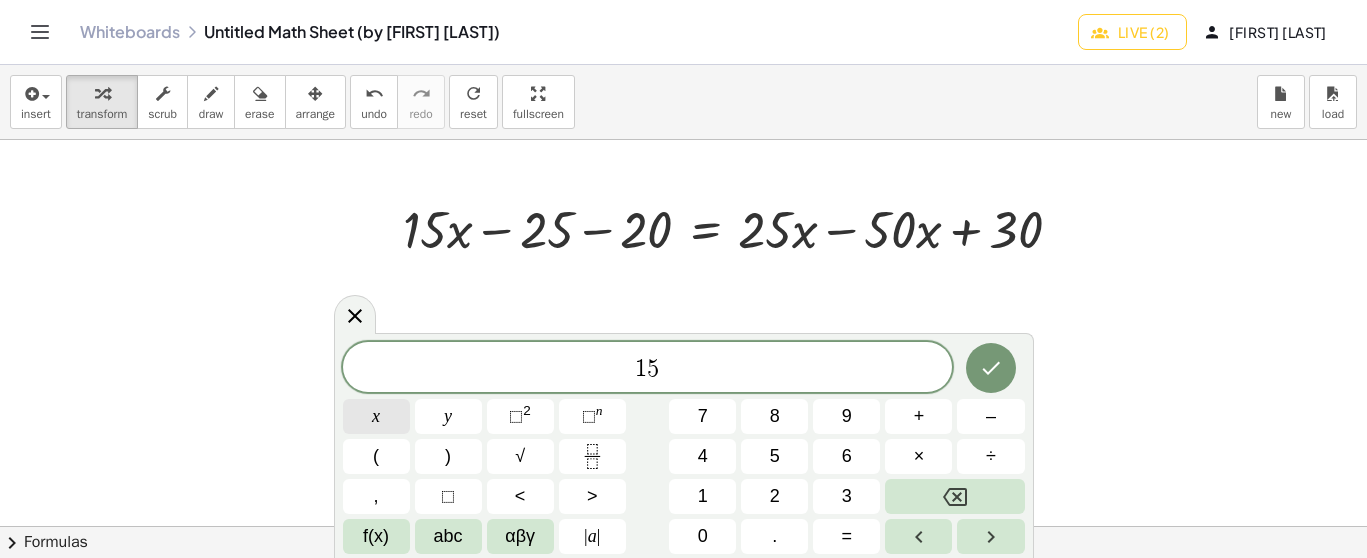 click on "x" at bounding box center (376, 416) 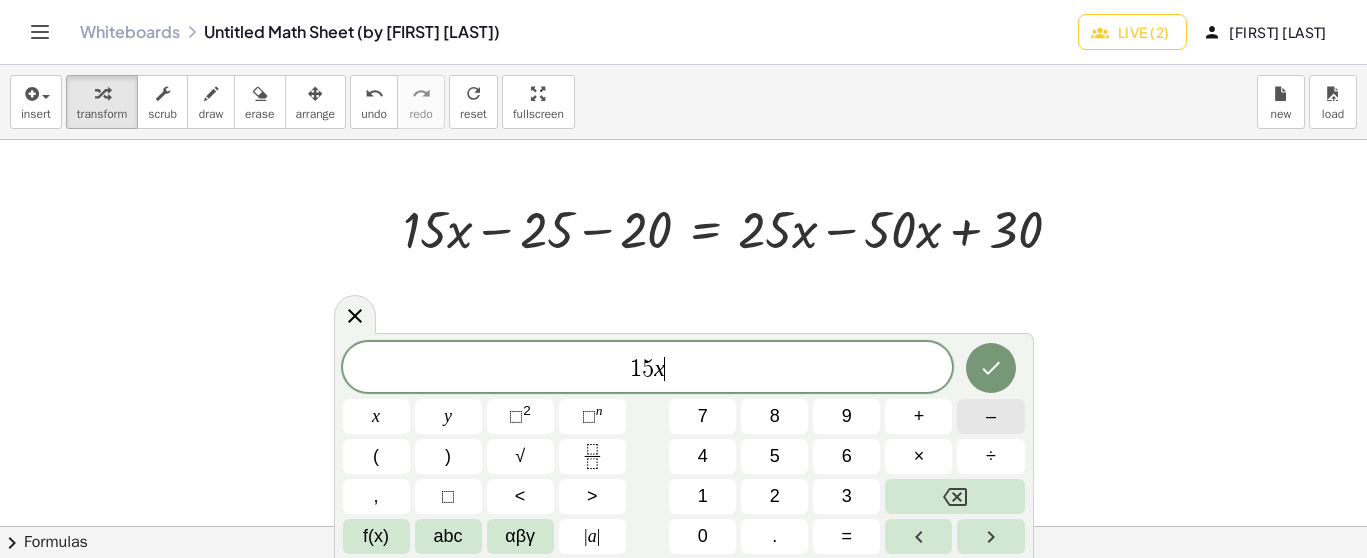click on "–" at bounding box center [990, 416] 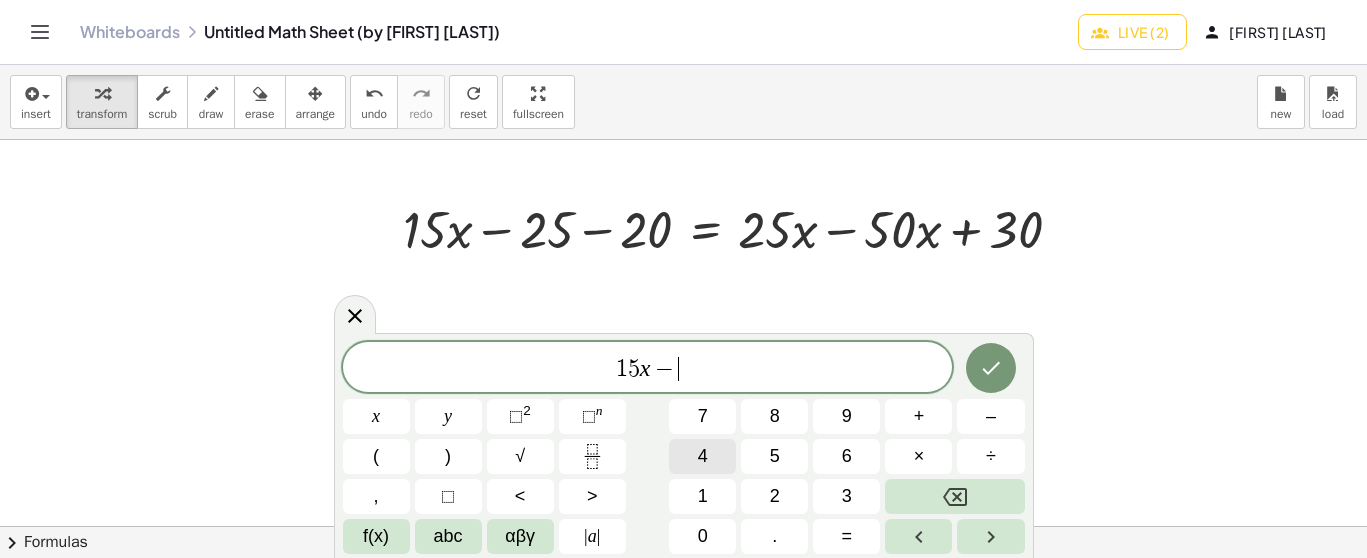 click on "4" at bounding box center (702, 456) 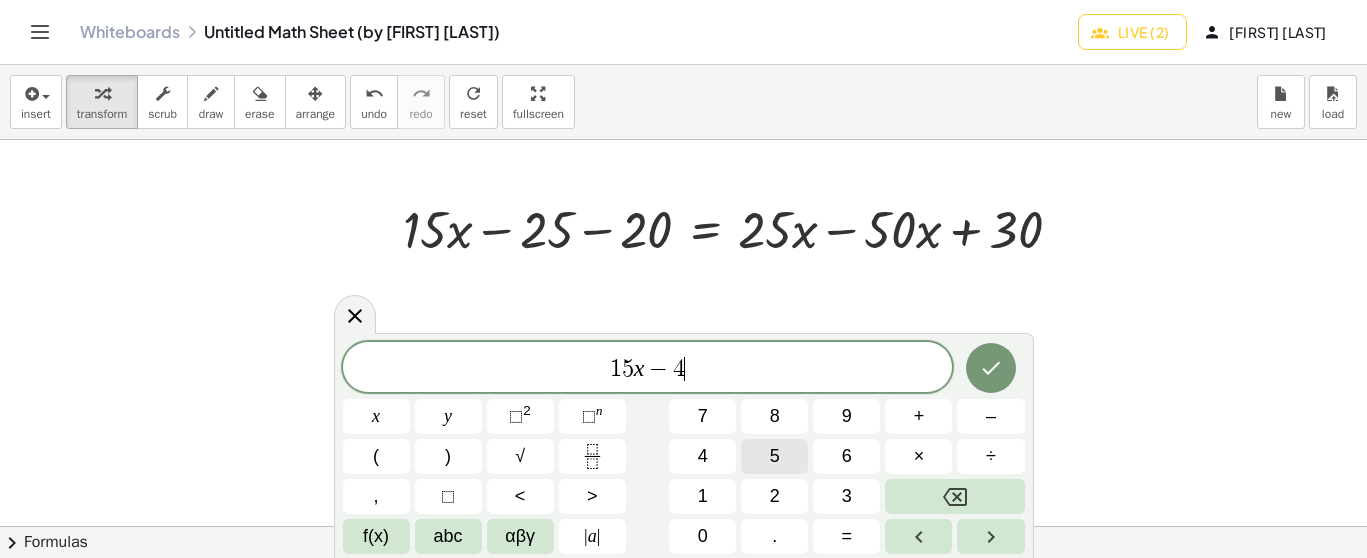 click on "5" at bounding box center [774, 456] 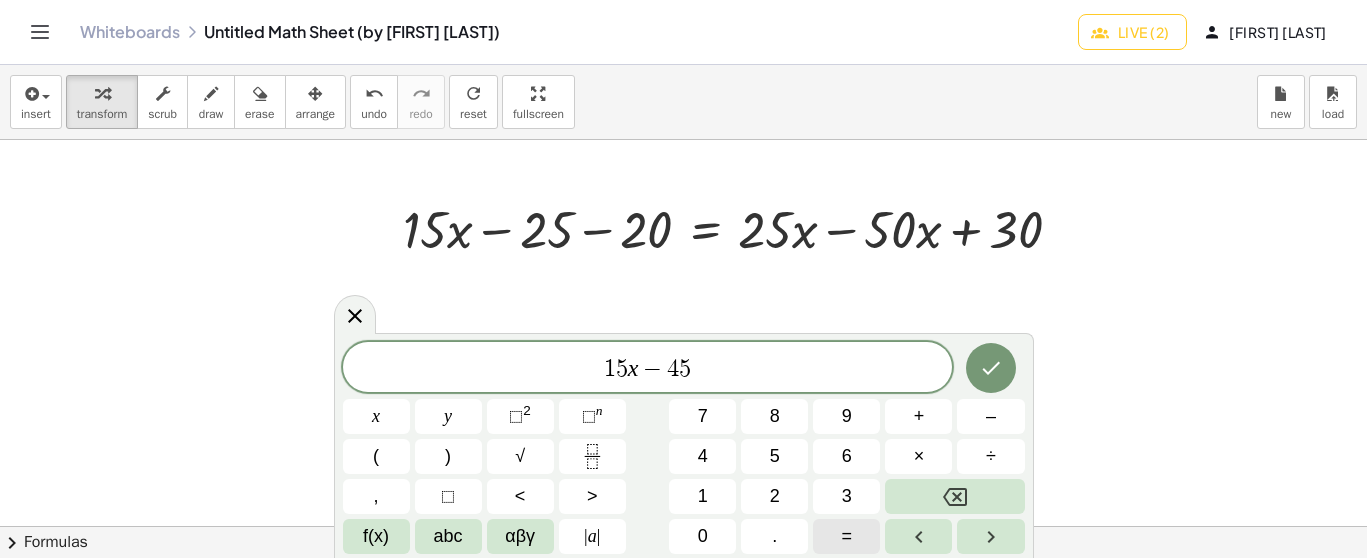 click on "=" at bounding box center (846, 536) 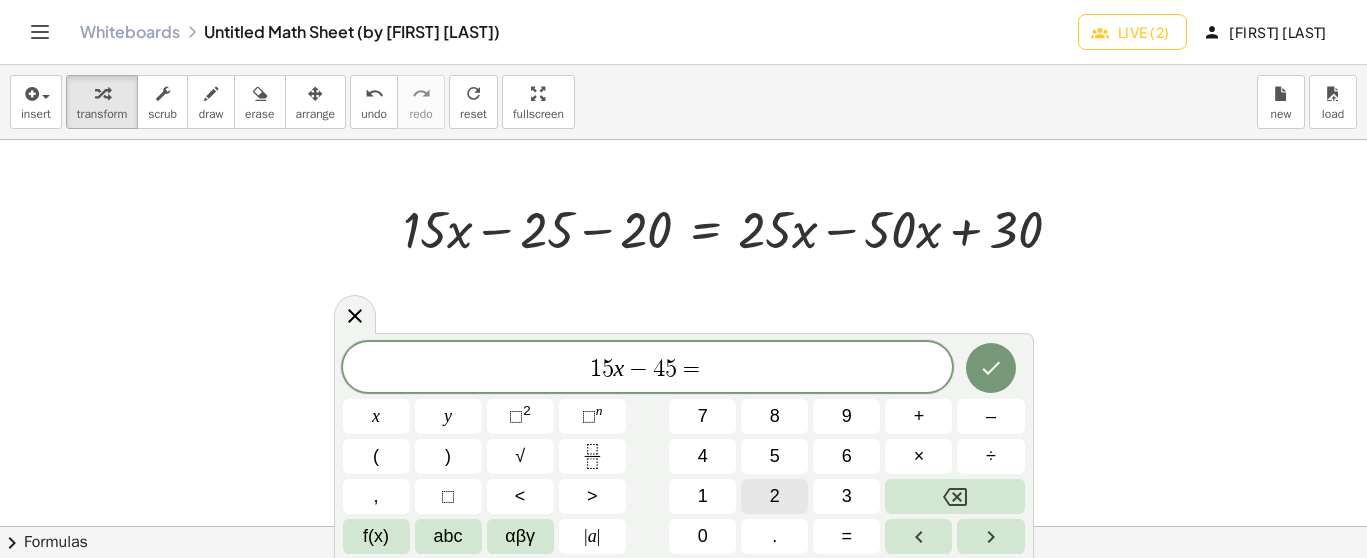 click on "2" at bounding box center [774, 496] 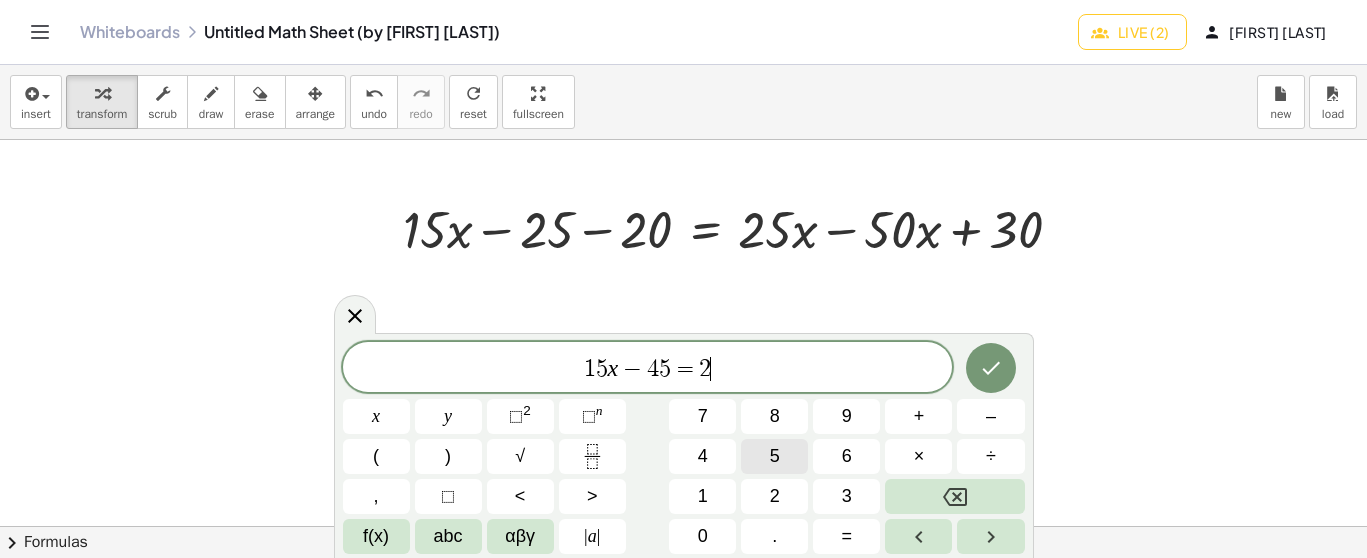 click on "5" at bounding box center [775, 456] 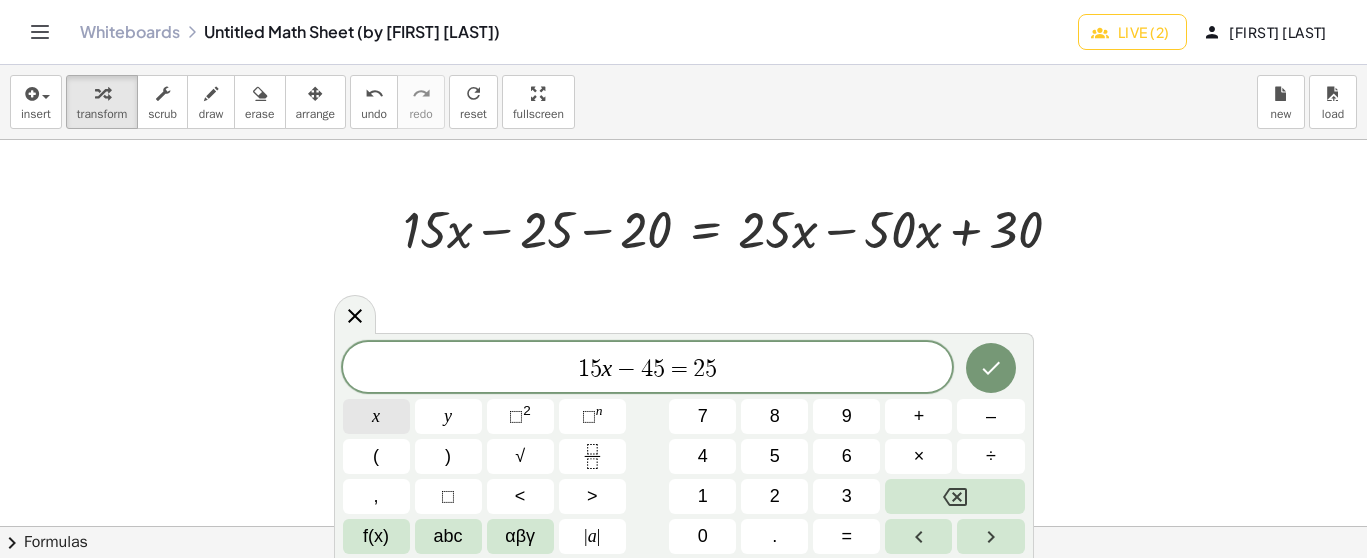 click on "x" at bounding box center (376, 416) 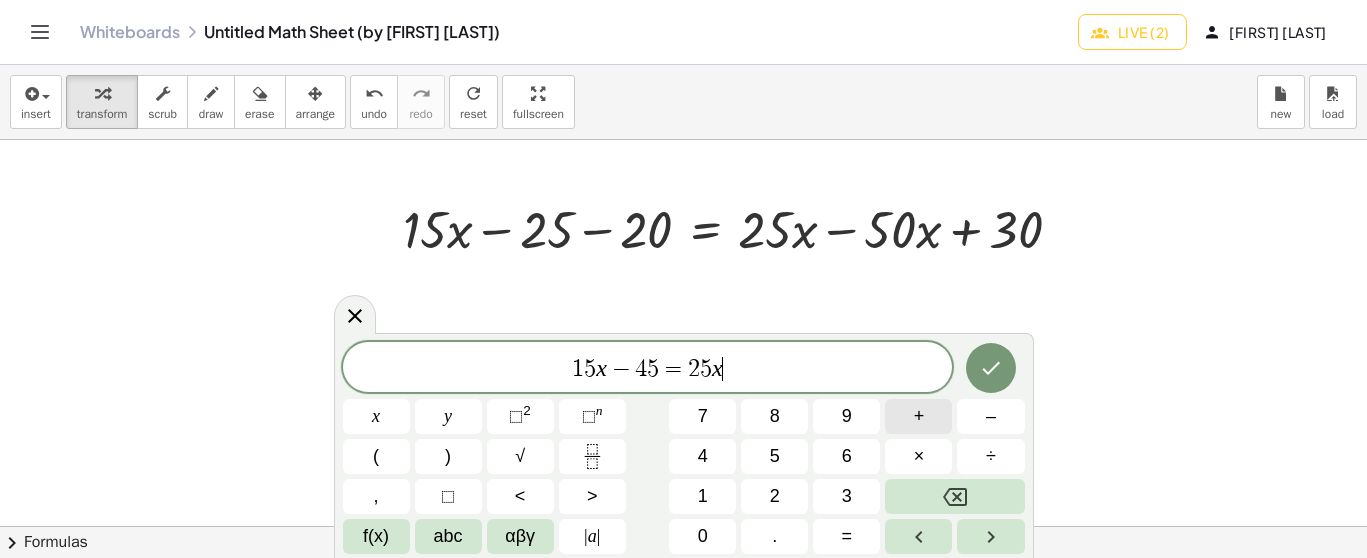 click on "+" at bounding box center [918, 416] 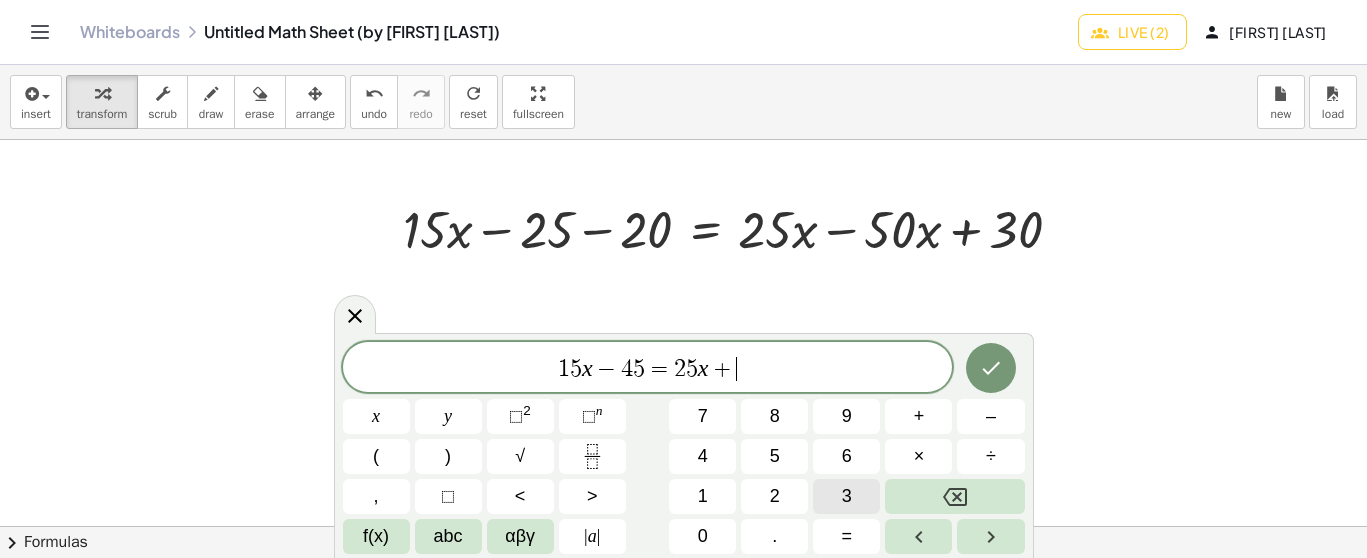 click on "3" at bounding box center (846, 496) 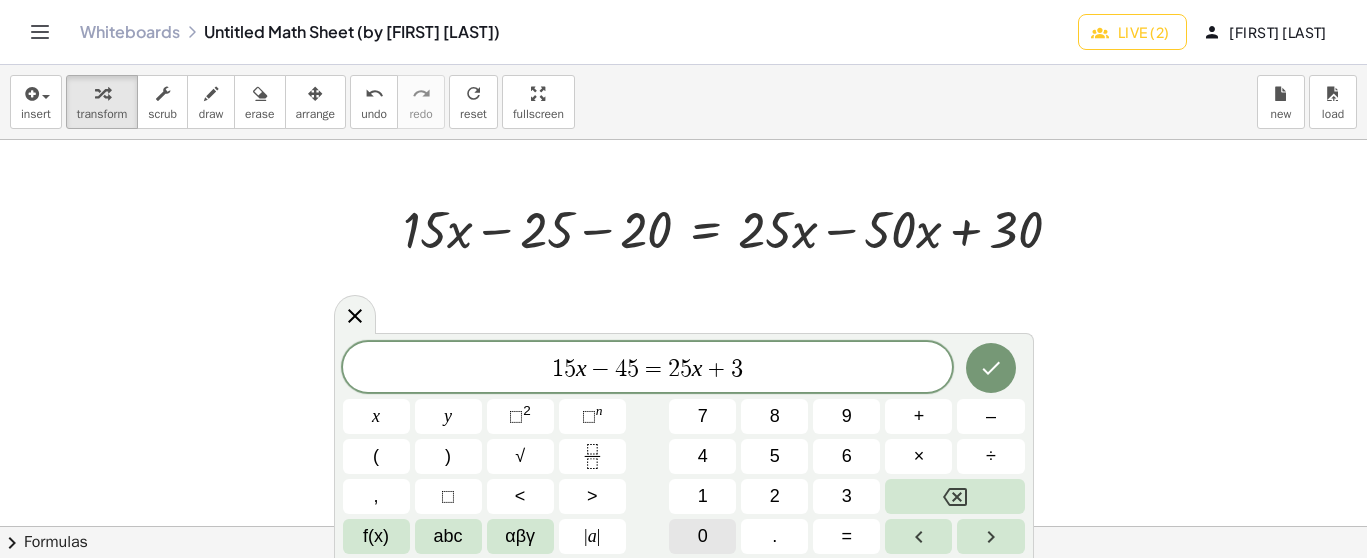 click on "0" at bounding box center [703, 536] 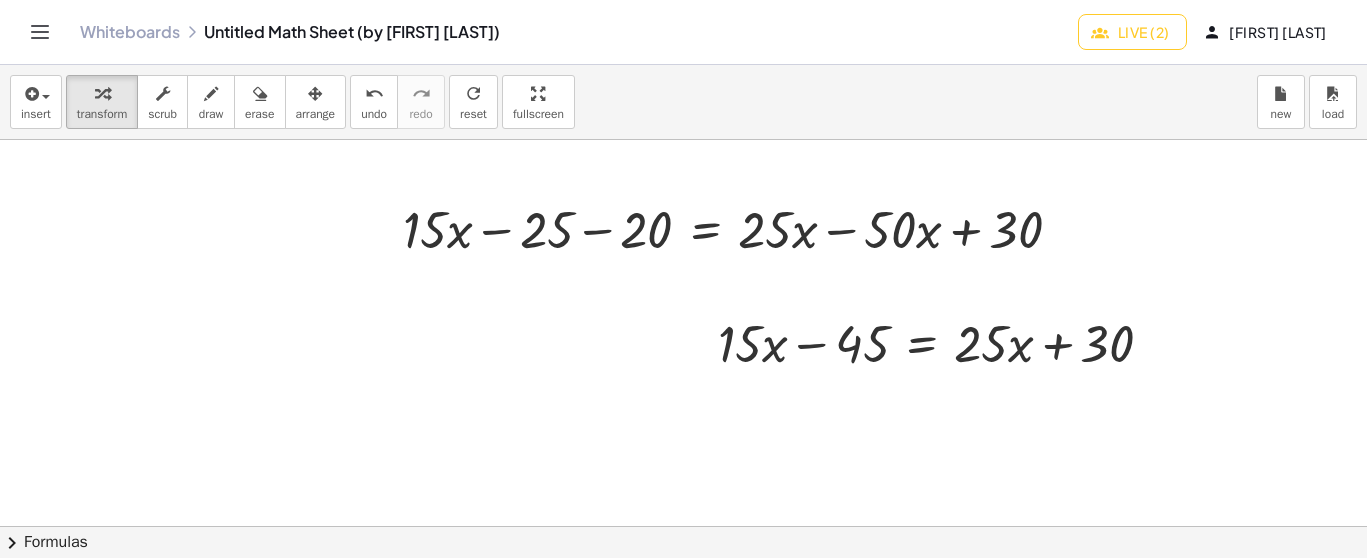 click at bounding box center [683, -5718] 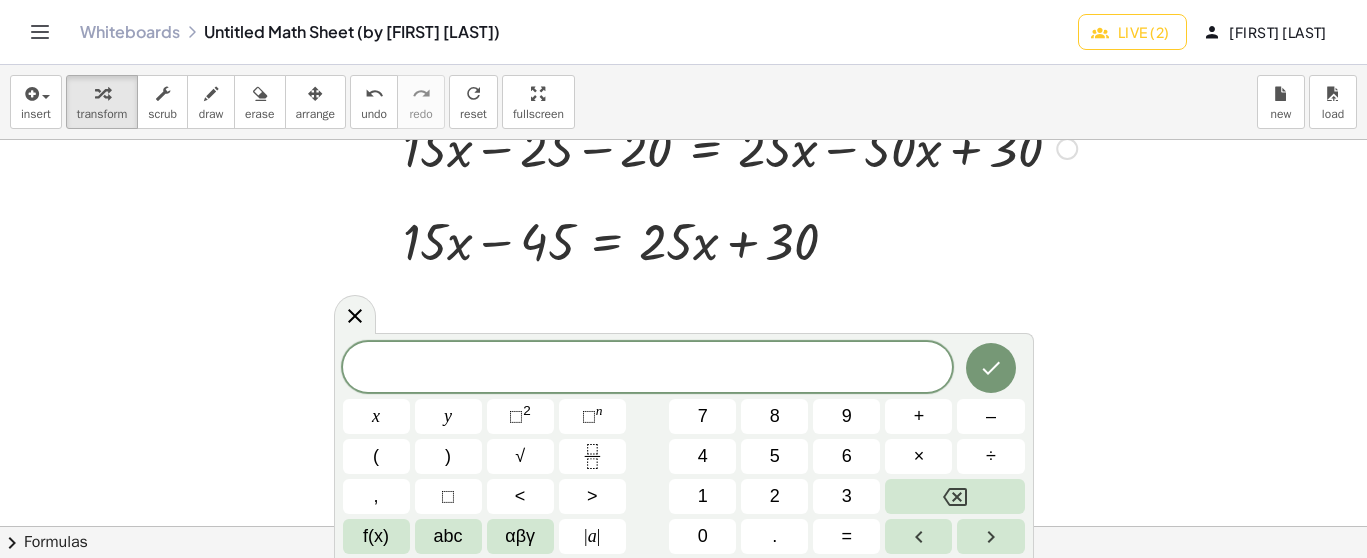 scroll, scrollTop: 12352, scrollLeft: 0, axis: vertical 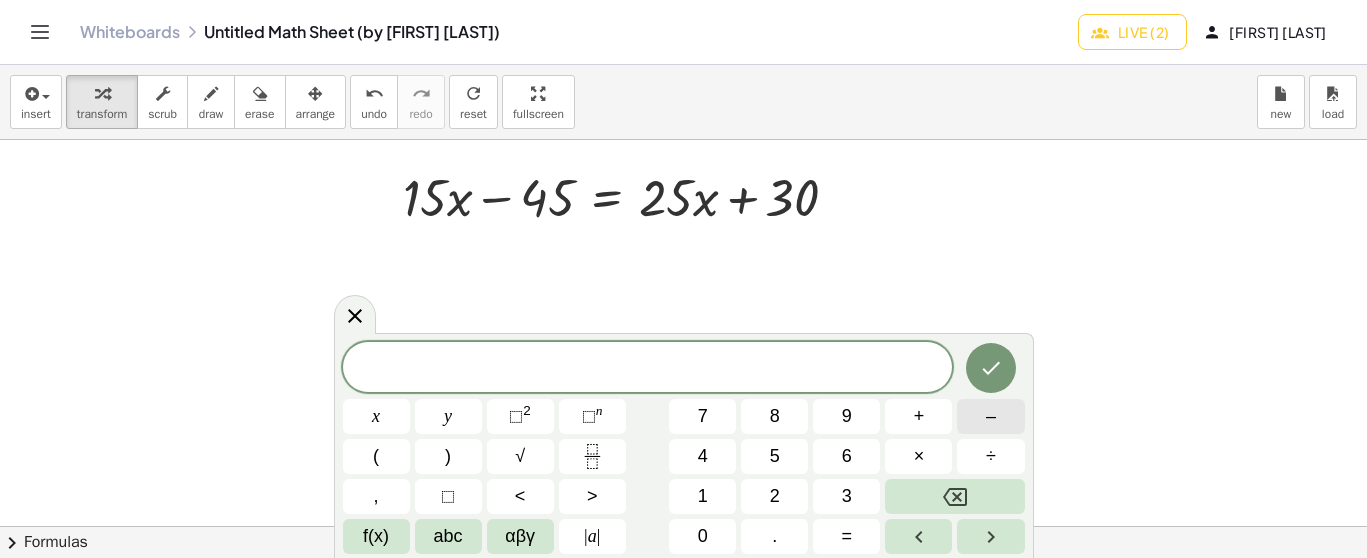 click on "–" at bounding box center (991, 416) 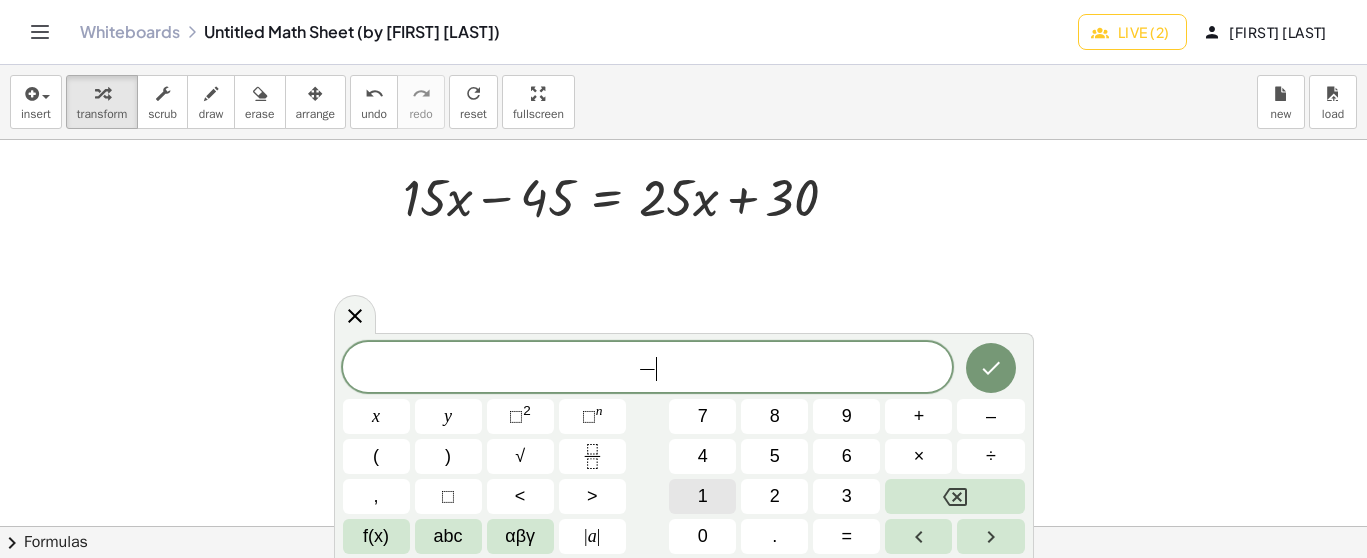 click on "1" at bounding box center (703, 496) 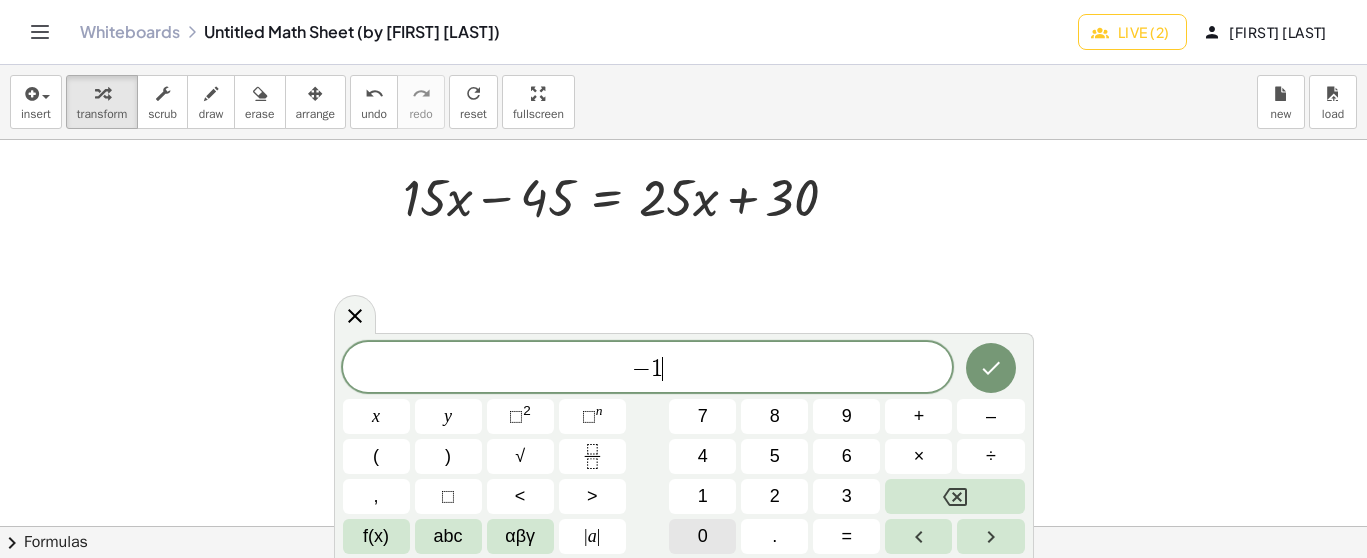 click on "0" at bounding box center (702, 536) 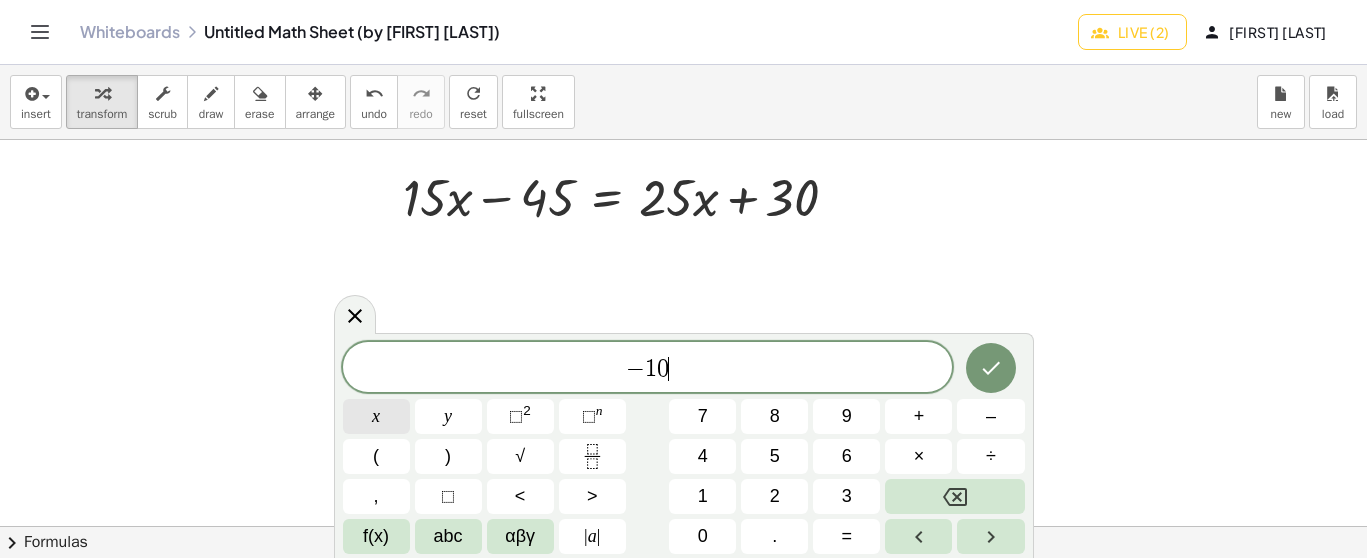click on "x" at bounding box center [376, 416] 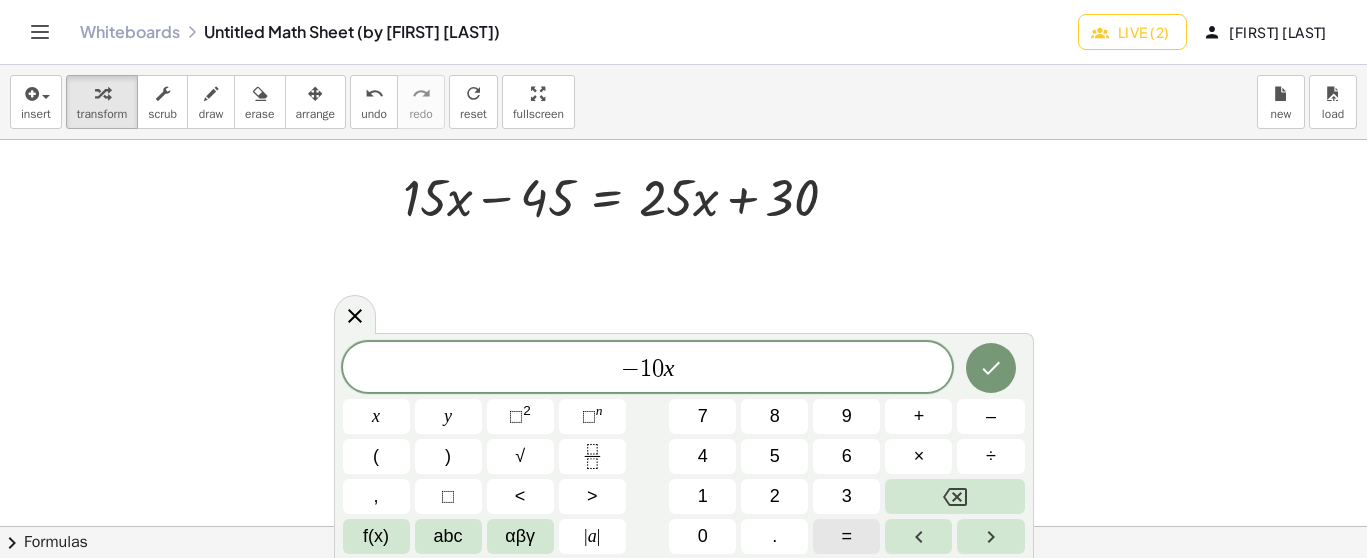 click on "=" at bounding box center (847, 536) 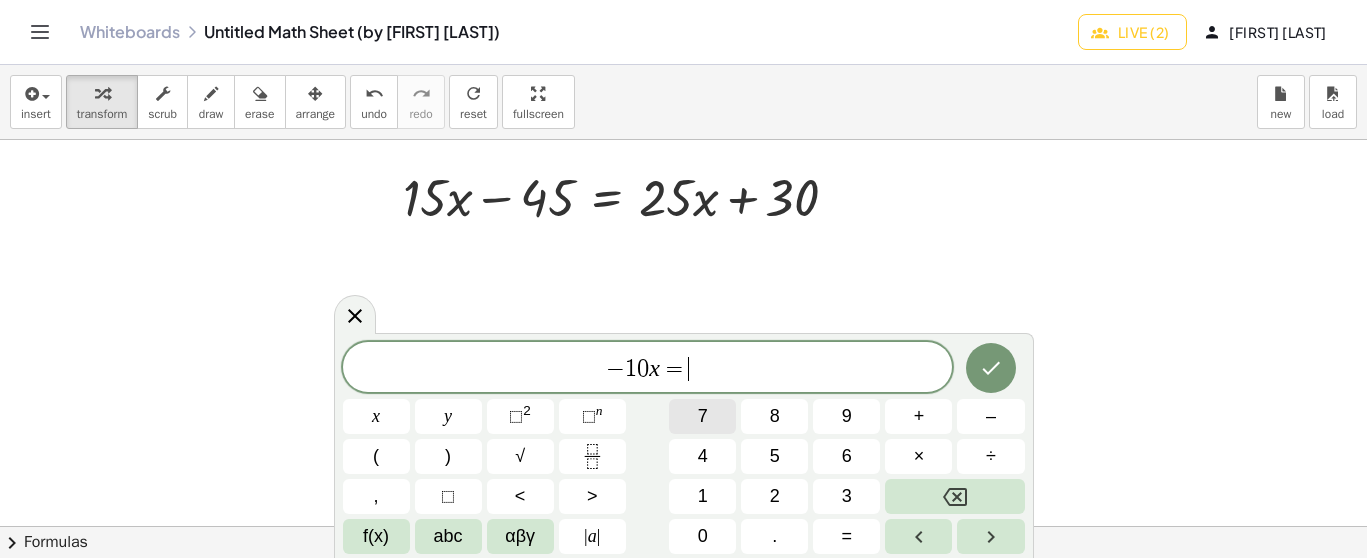 click on "7" at bounding box center (703, 416) 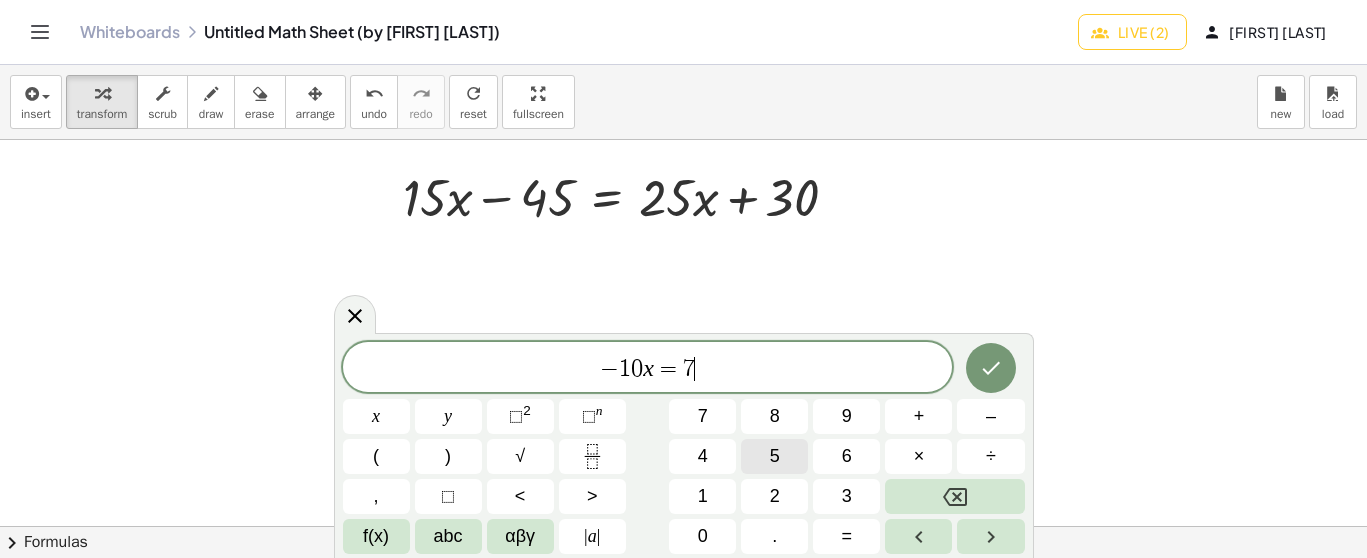 click on "5" at bounding box center [774, 456] 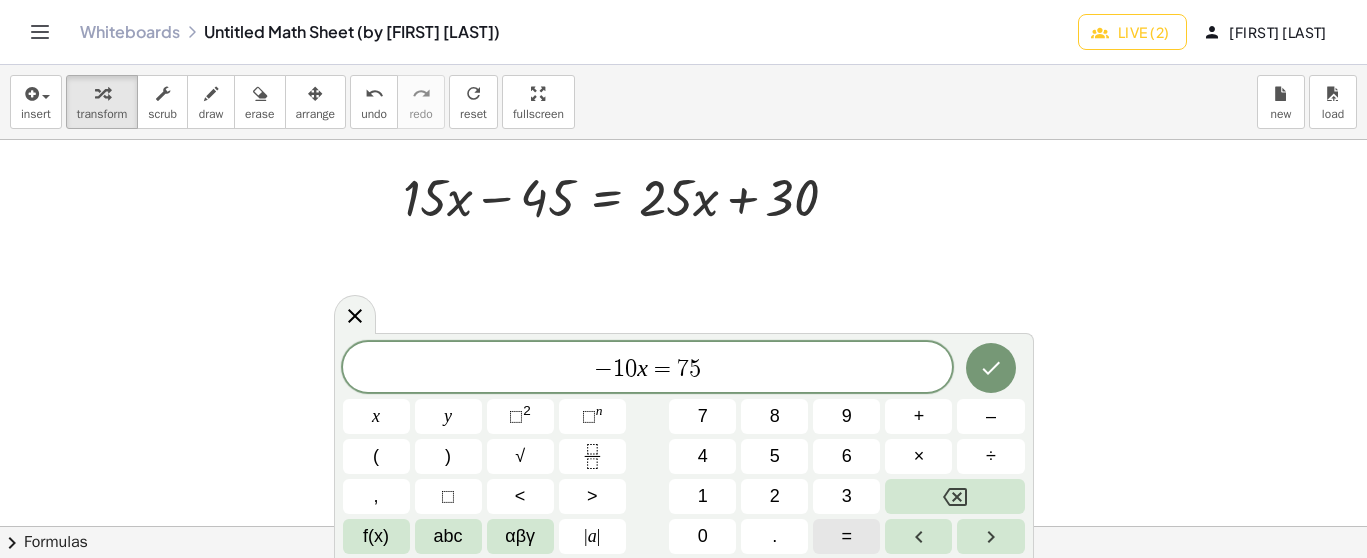 click on "=" at bounding box center (846, 536) 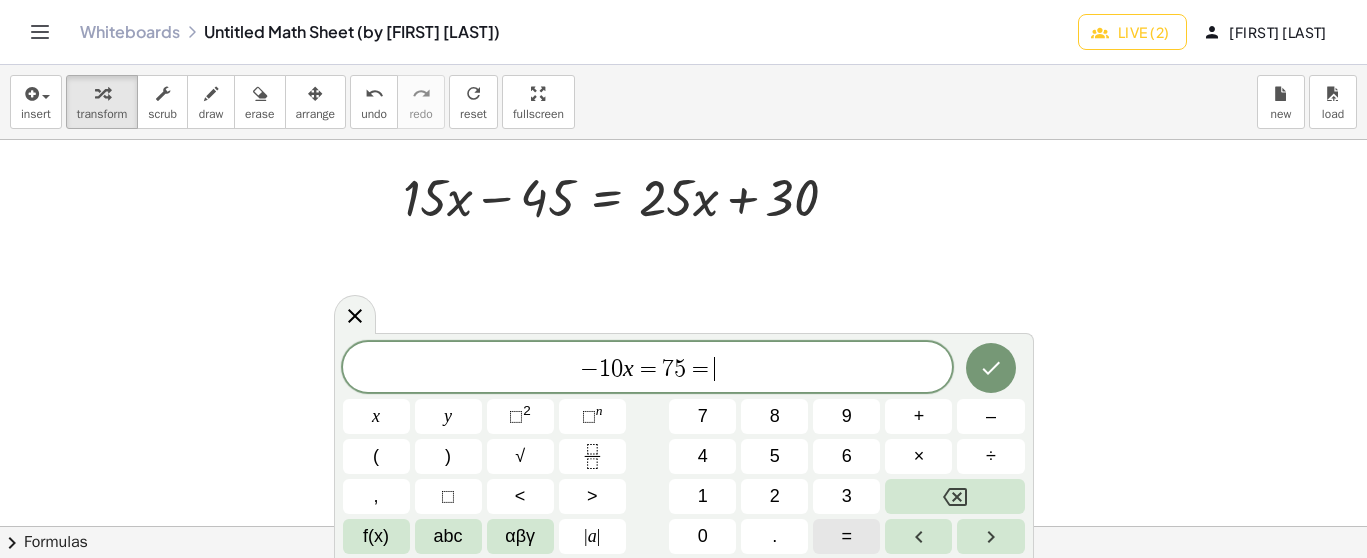 click on "=" at bounding box center (846, 536) 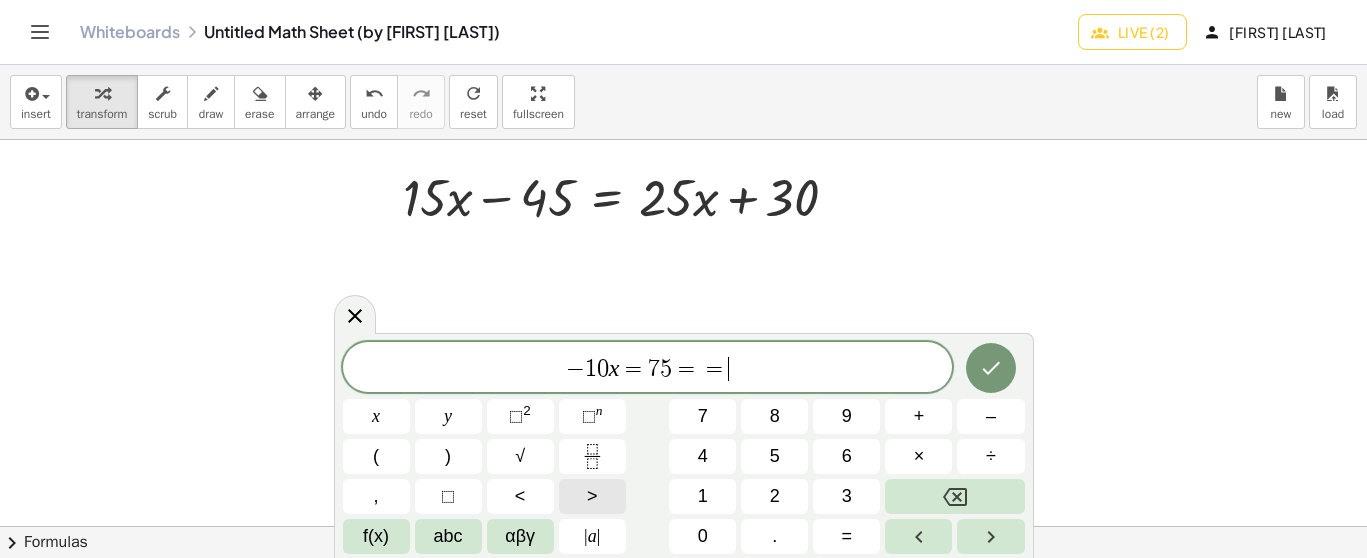 click on ">" at bounding box center (592, 496) 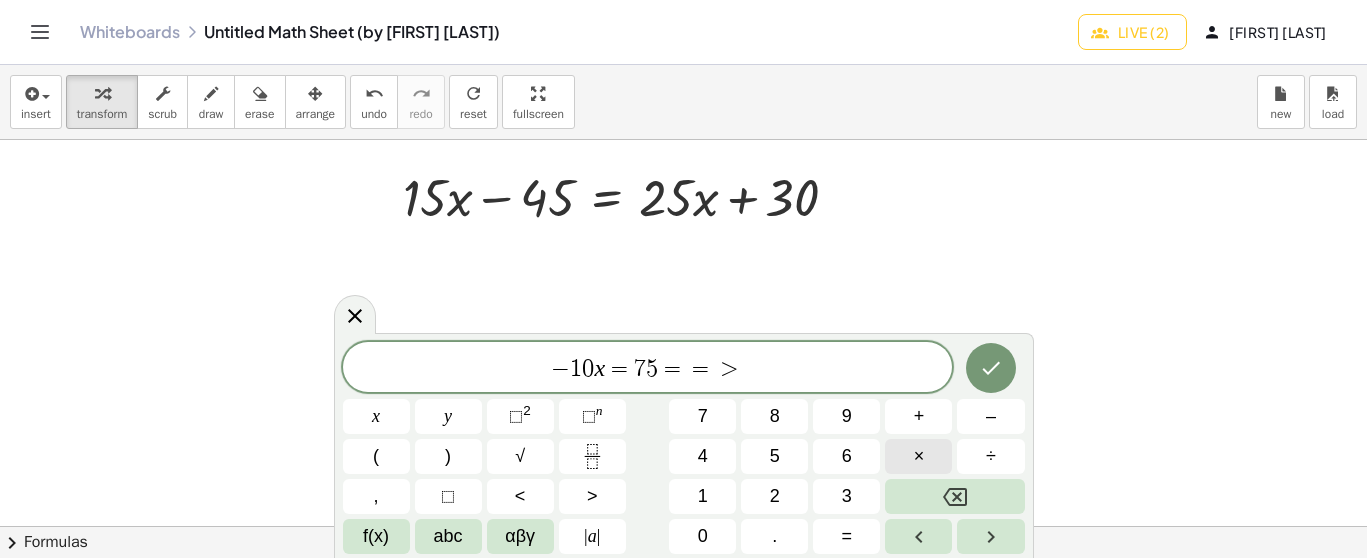click on "×" at bounding box center (919, 456) 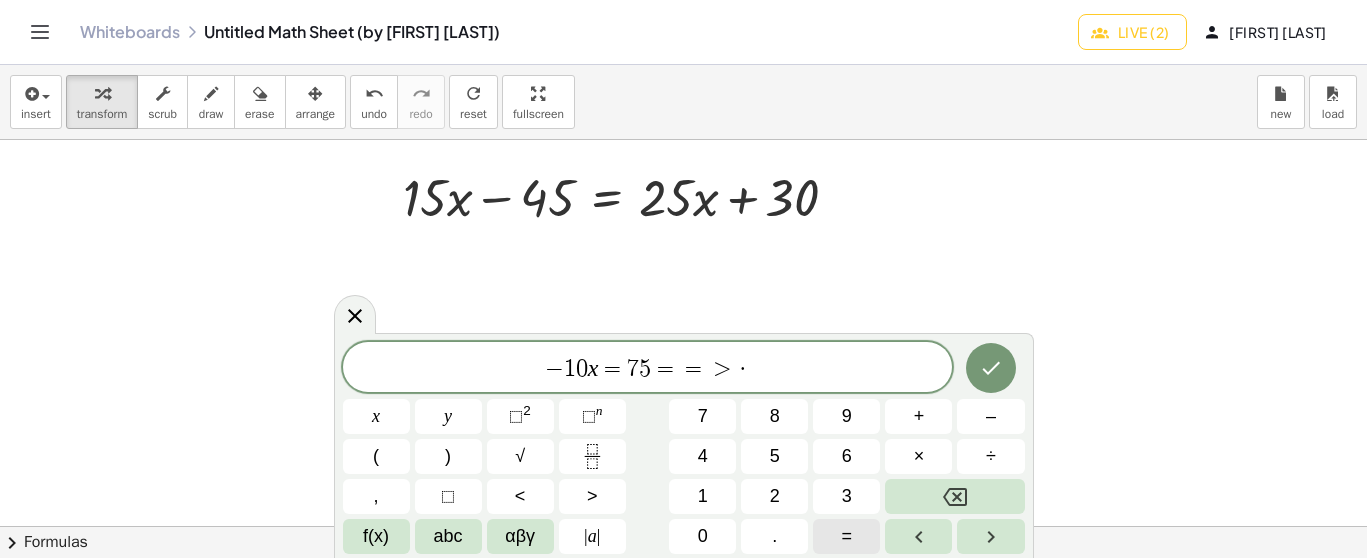 click on "=" at bounding box center [847, 536] 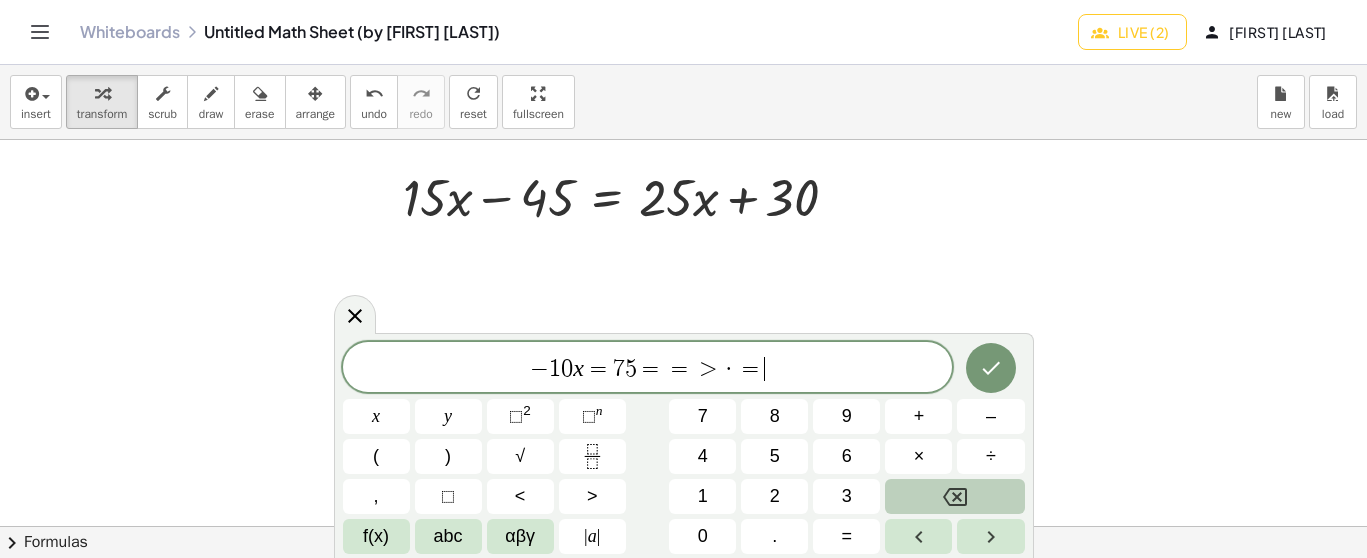 click at bounding box center [954, 496] 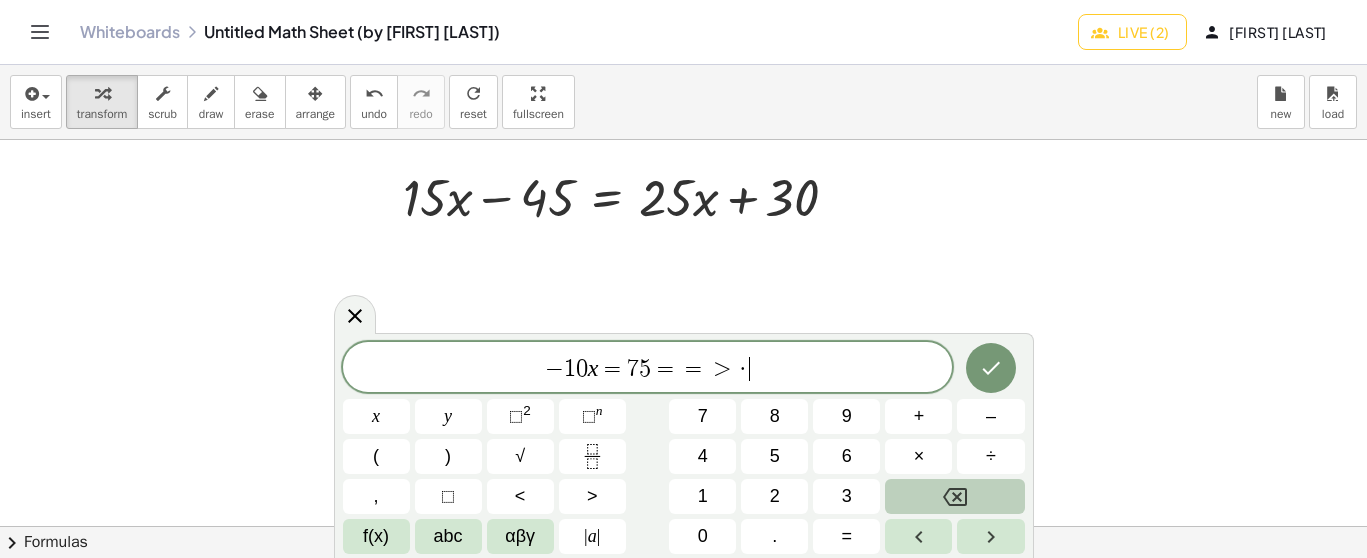 click at bounding box center (954, 496) 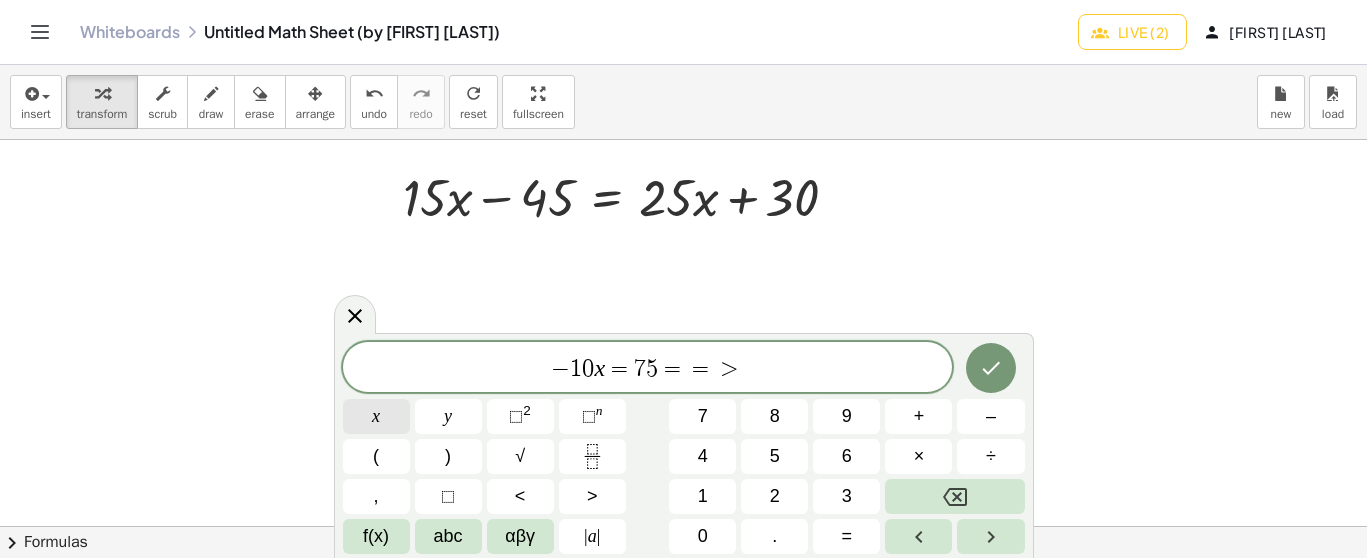 click on "x" at bounding box center [376, 416] 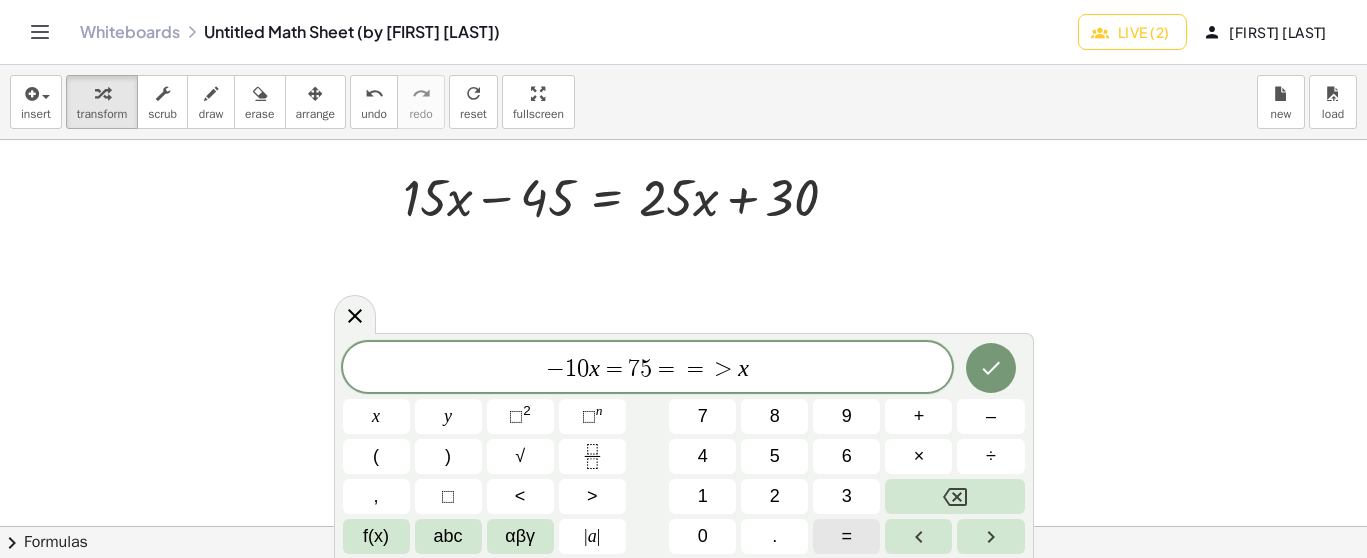 click on "=" at bounding box center [847, 536] 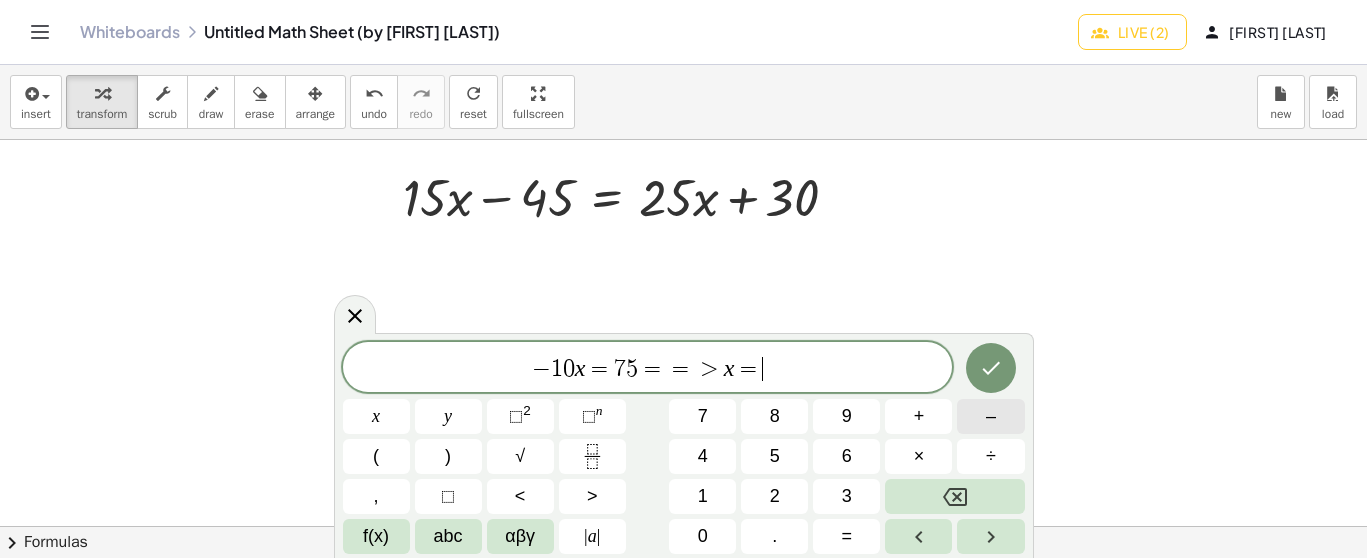click on "–" at bounding box center [990, 416] 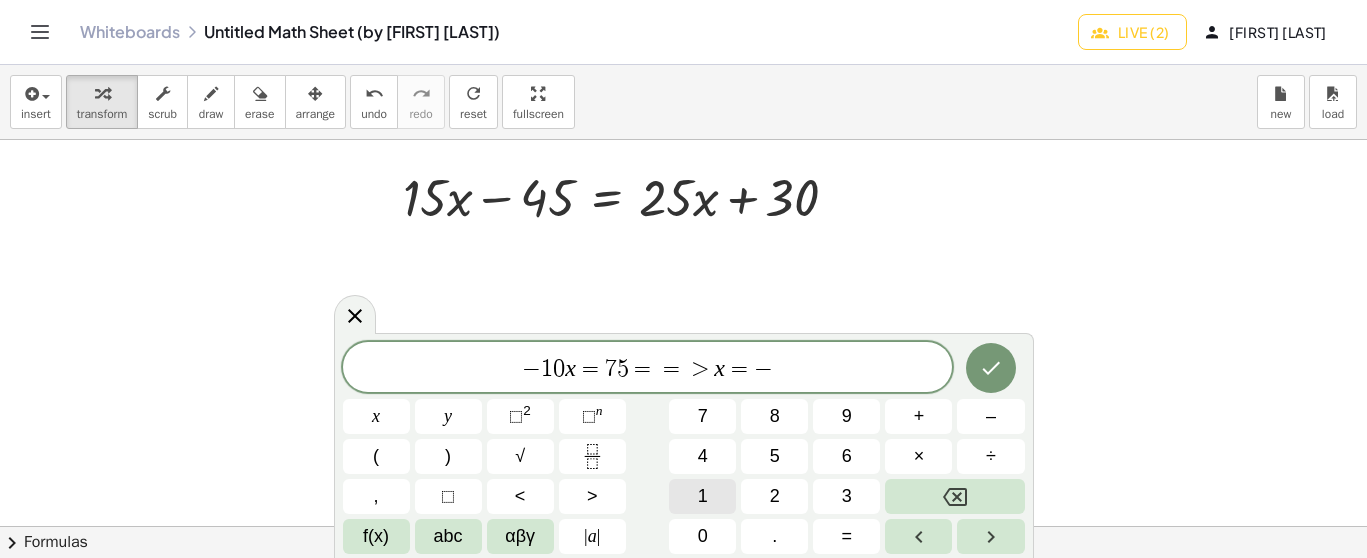 click on "1" at bounding box center [702, 496] 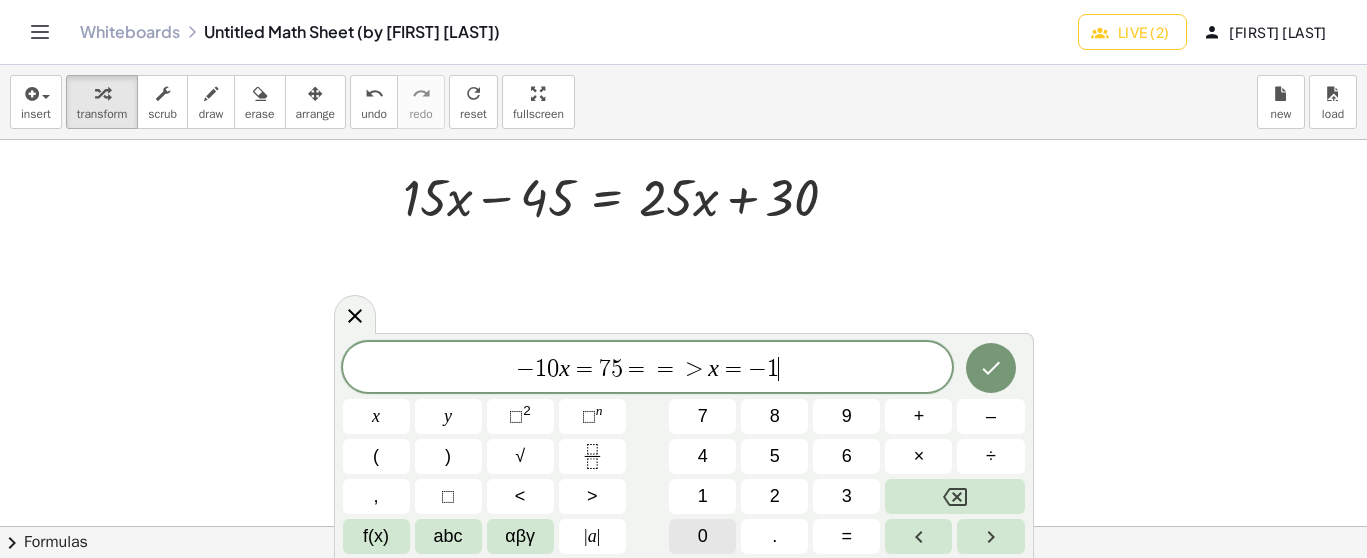click on "0" at bounding box center [702, 536] 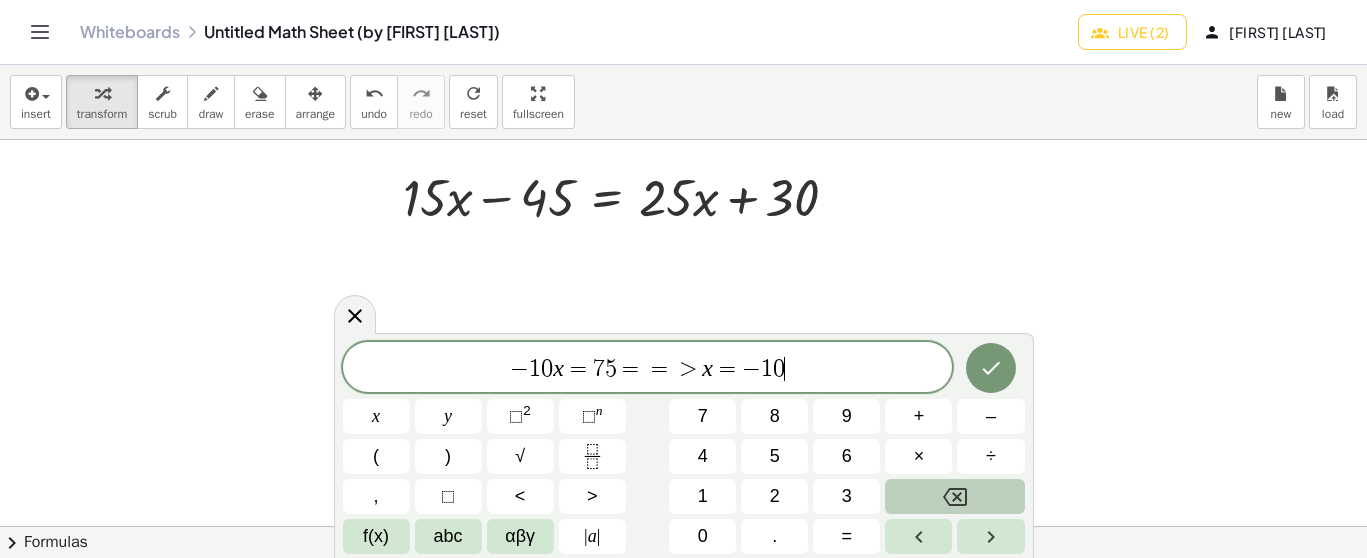 click 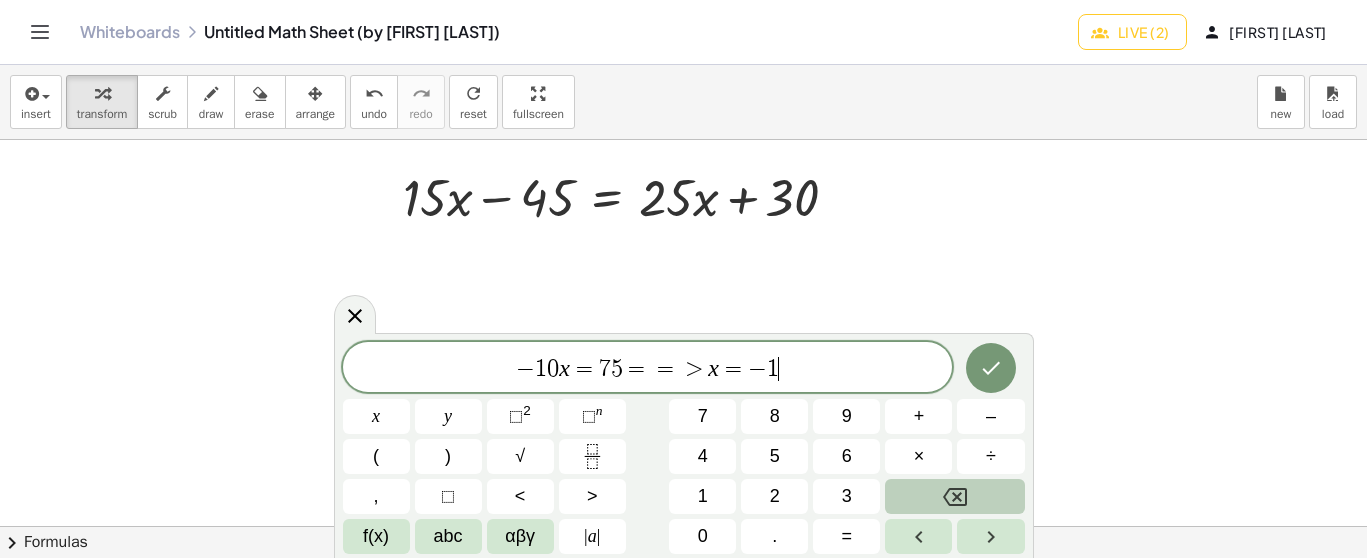 click 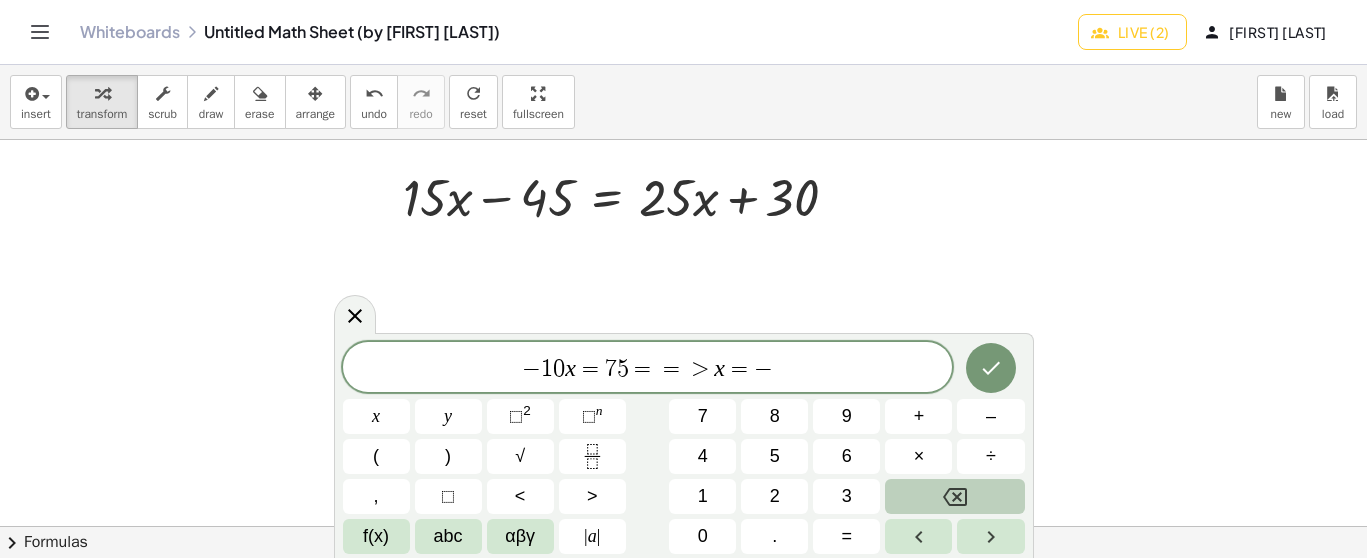 click 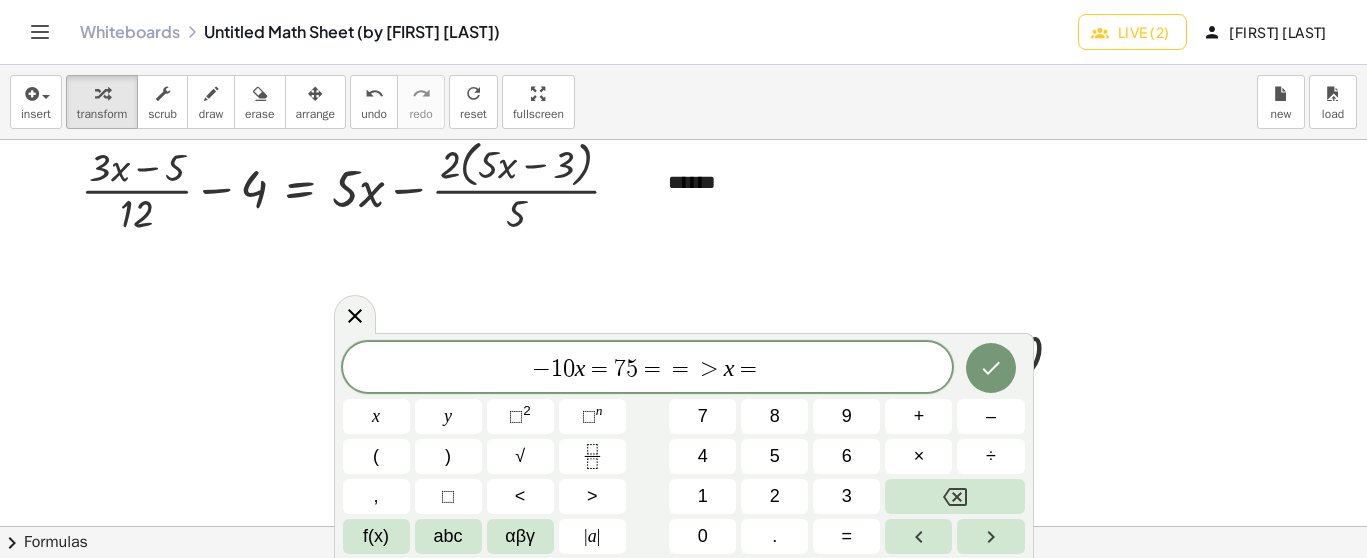 scroll, scrollTop: 12227, scrollLeft: 0, axis: vertical 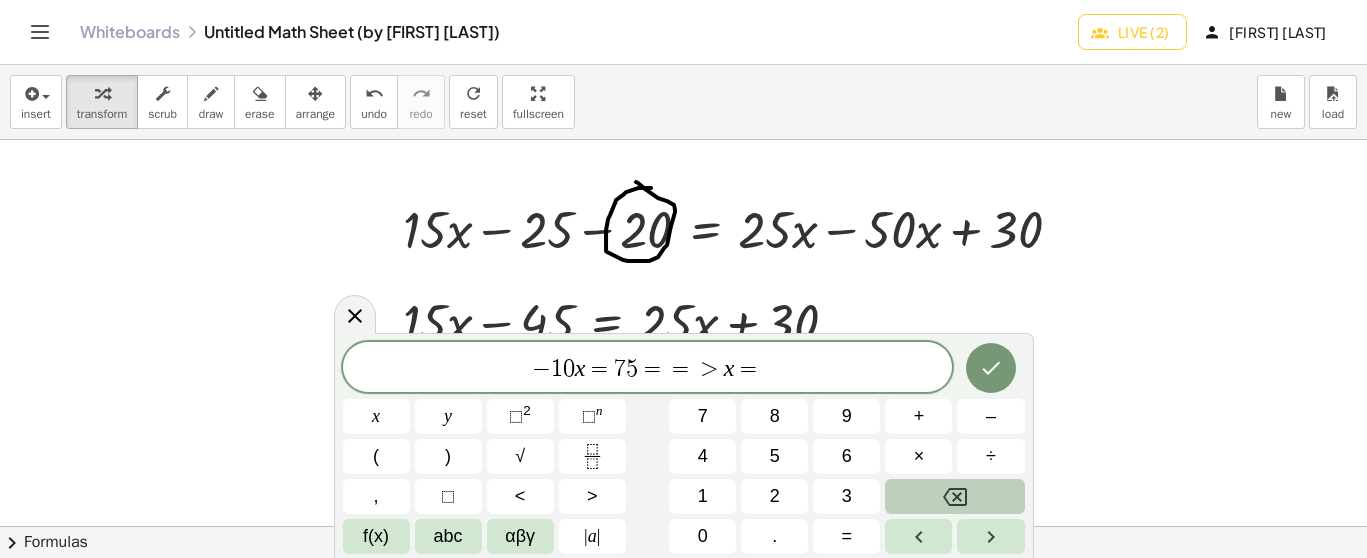 click at bounding box center [954, 496] 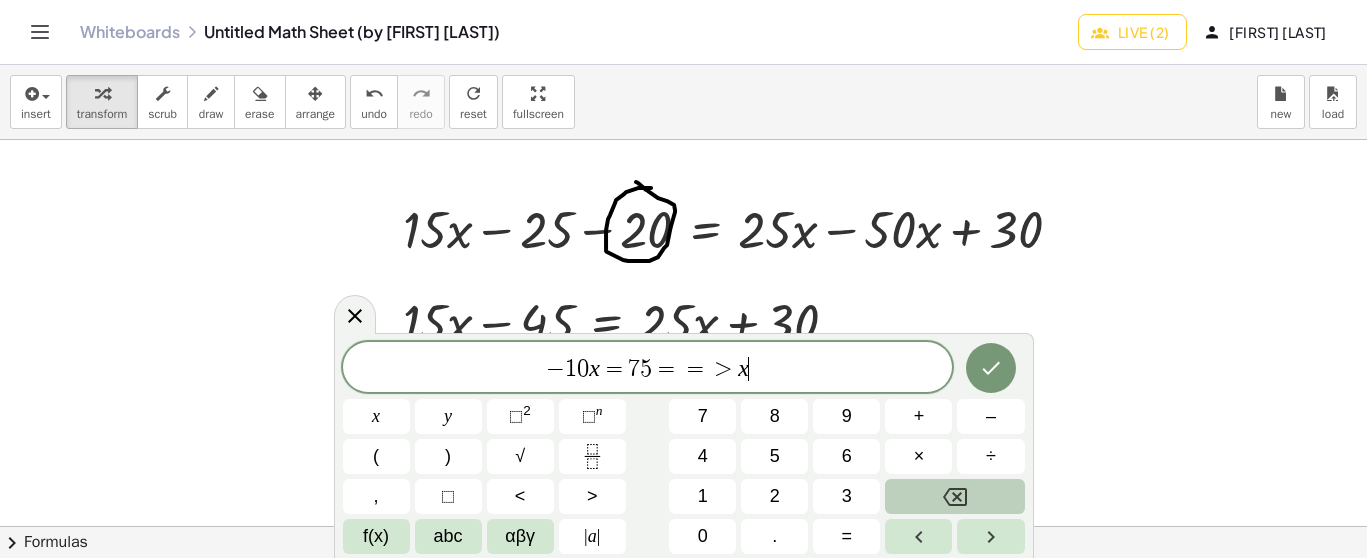 click at bounding box center (954, 496) 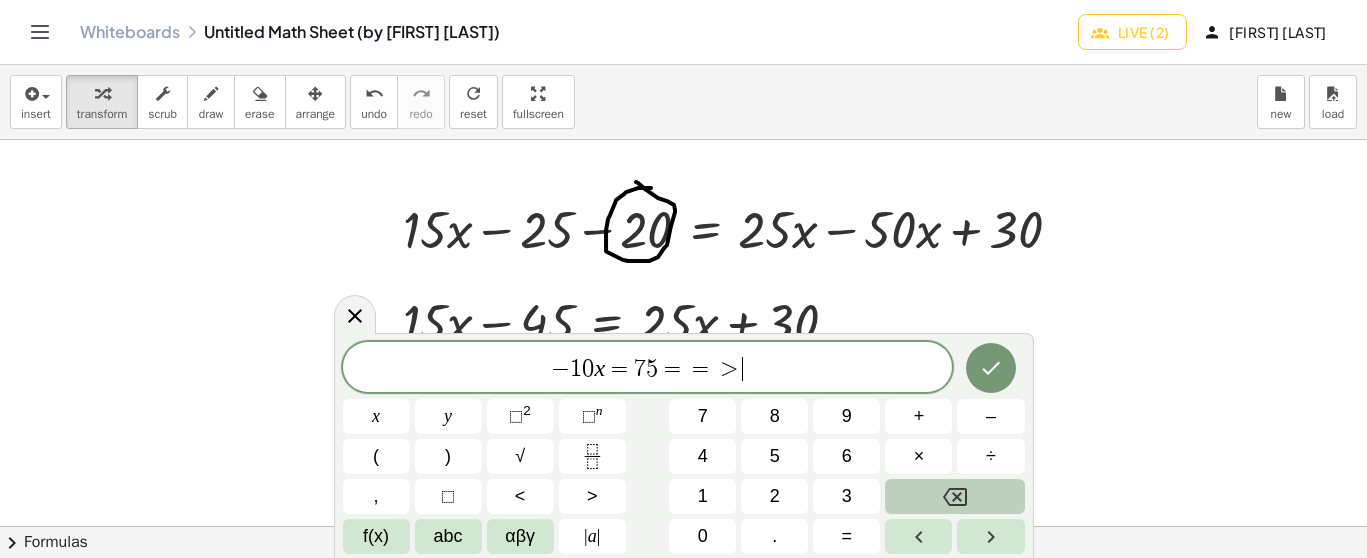 click at bounding box center (954, 496) 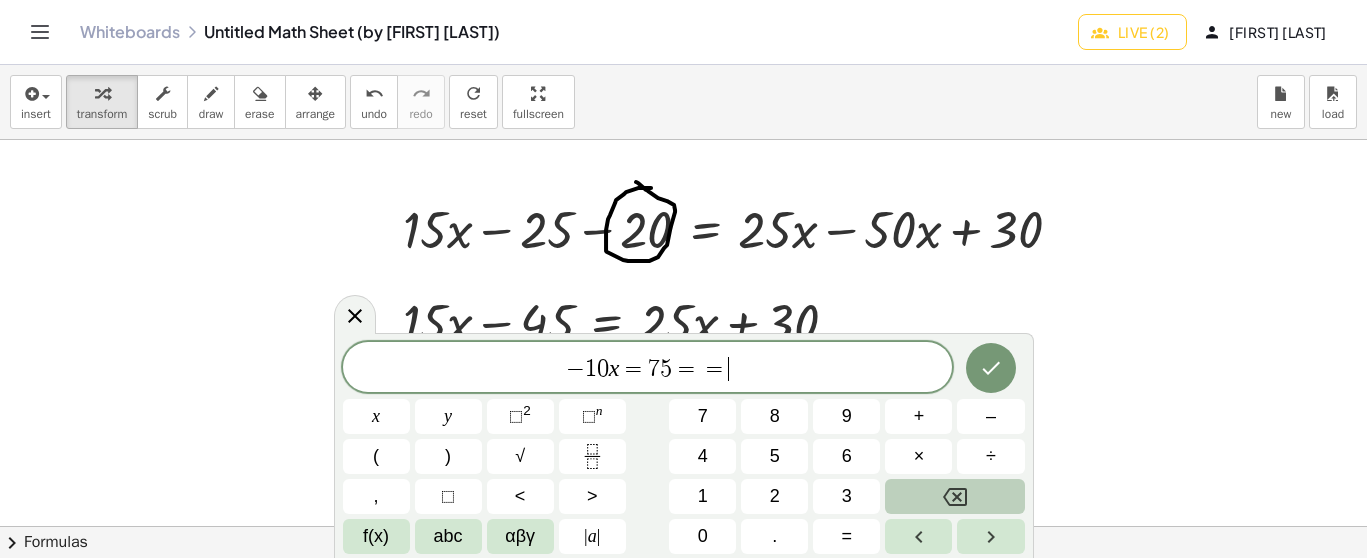 click at bounding box center [954, 496] 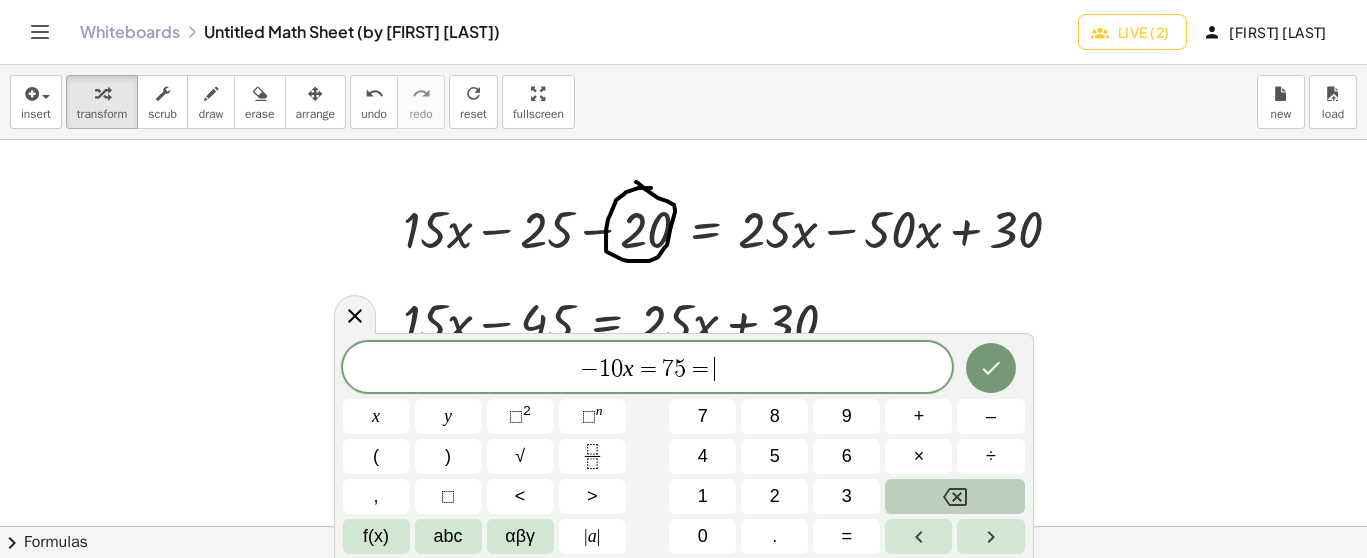 click at bounding box center (954, 496) 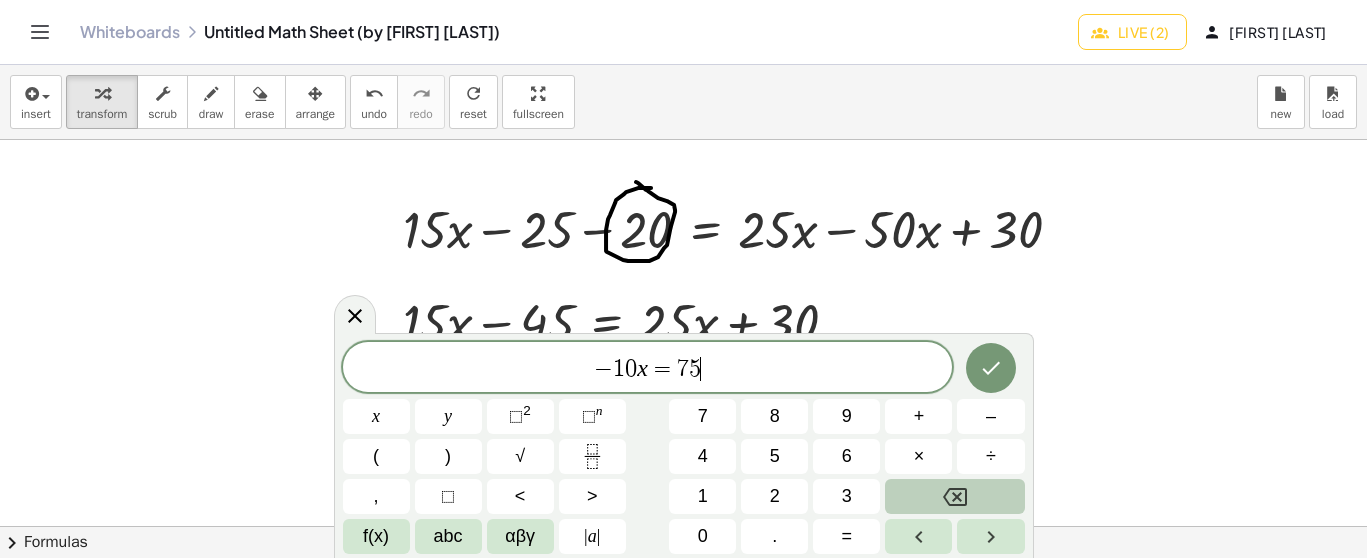 click at bounding box center (954, 496) 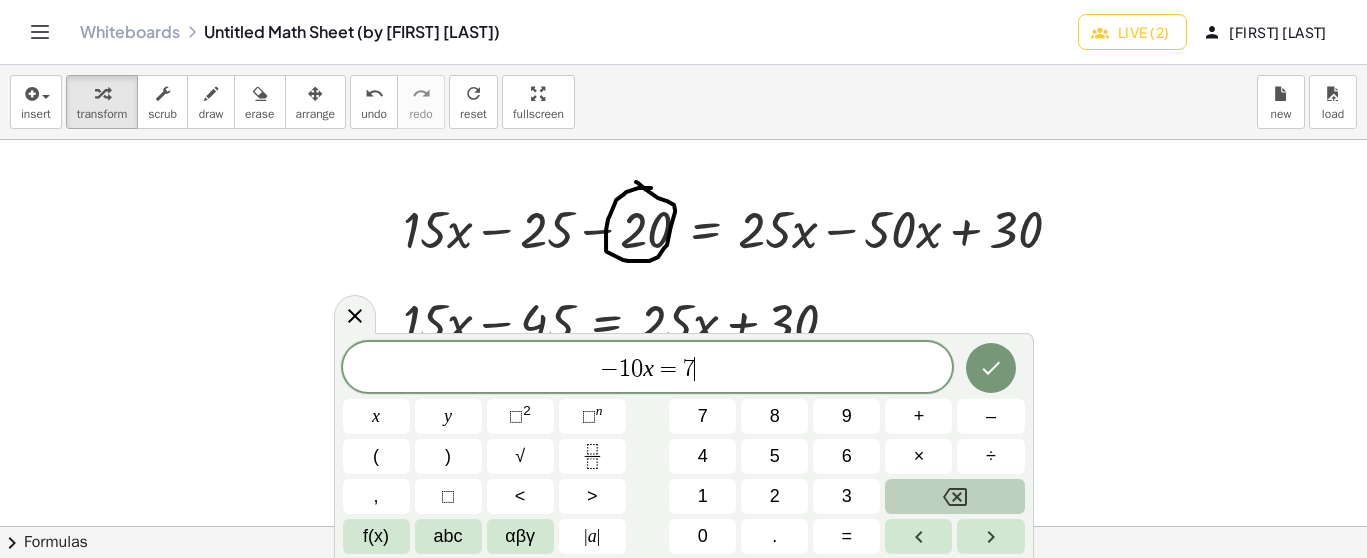 click at bounding box center [954, 496] 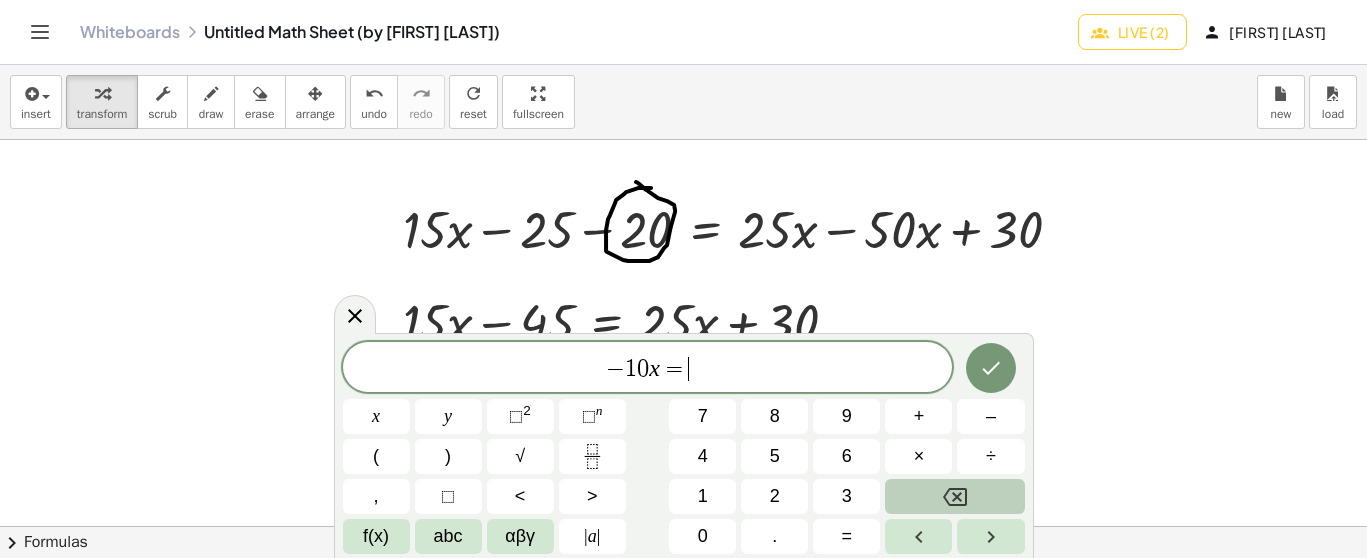 click at bounding box center (954, 496) 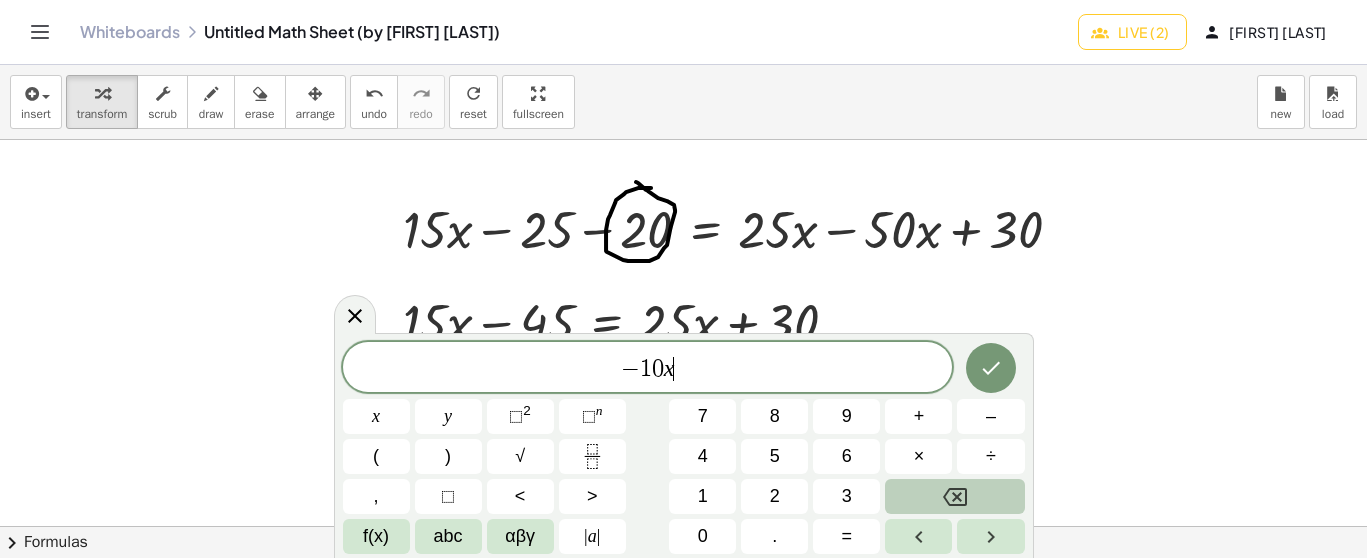 click at bounding box center (954, 496) 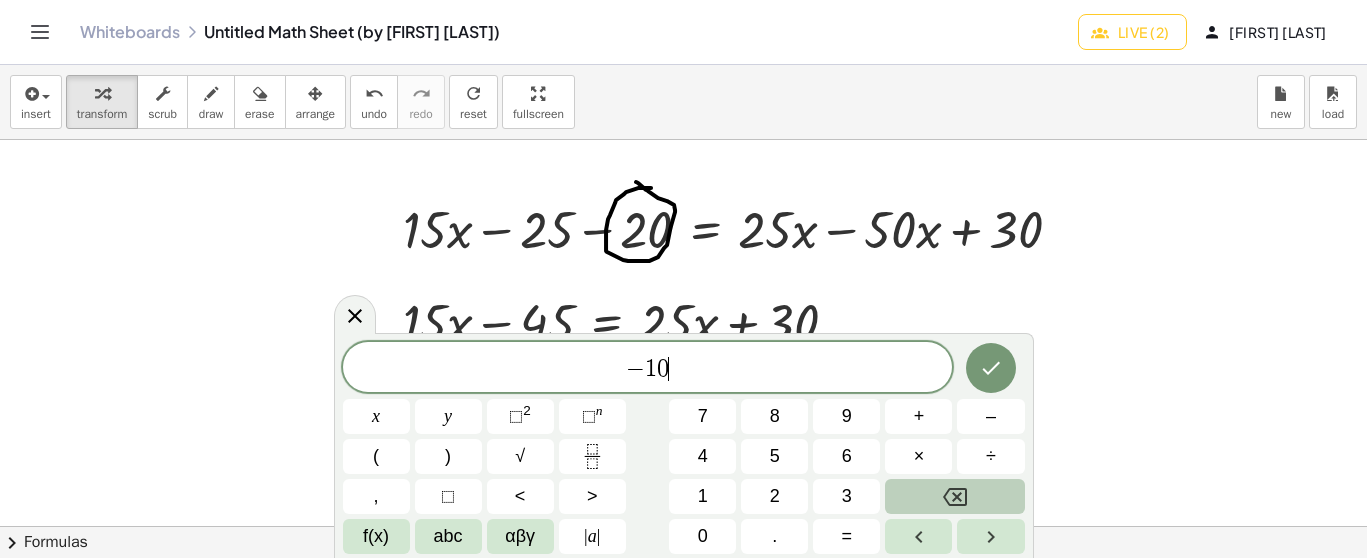 click at bounding box center [954, 496] 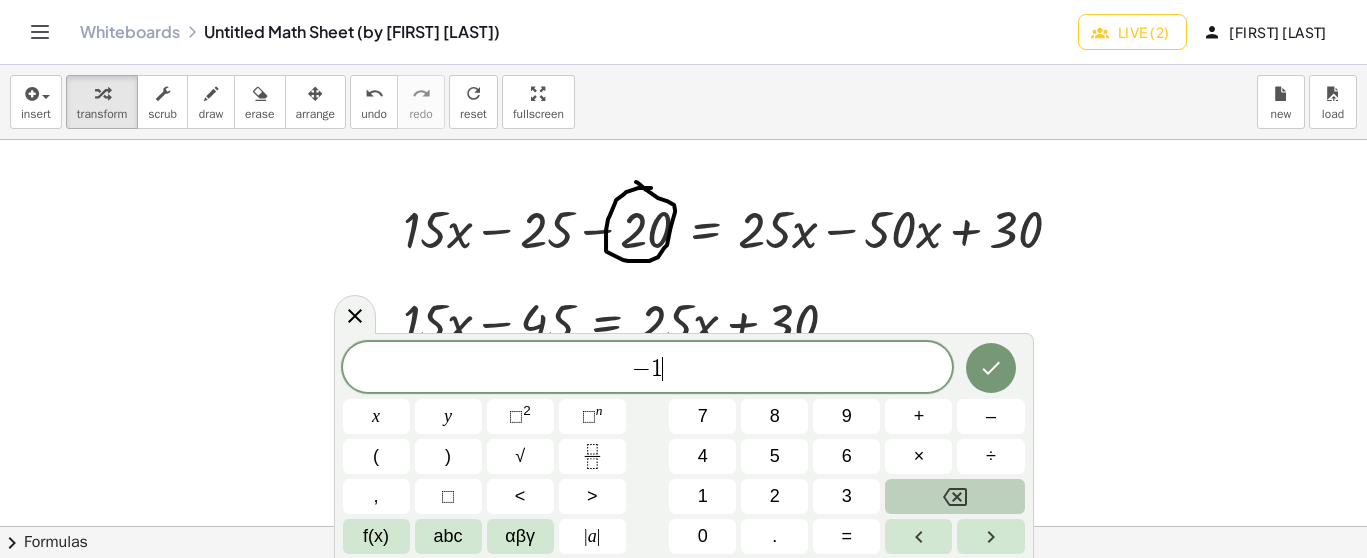 click at bounding box center (954, 496) 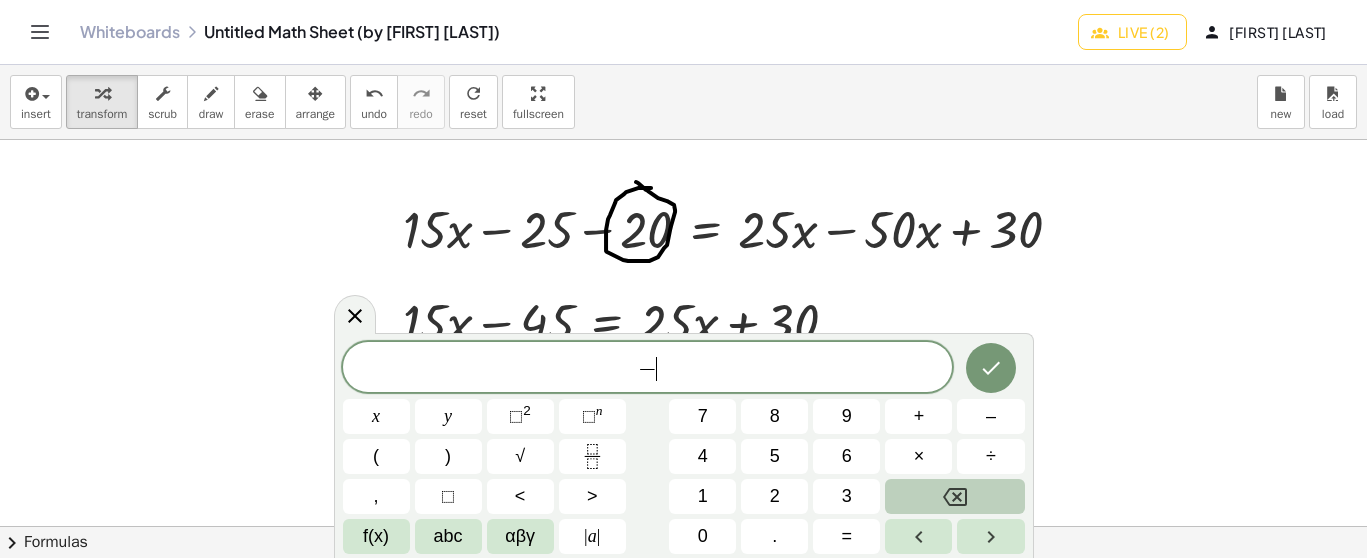 click at bounding box center [954, 496] 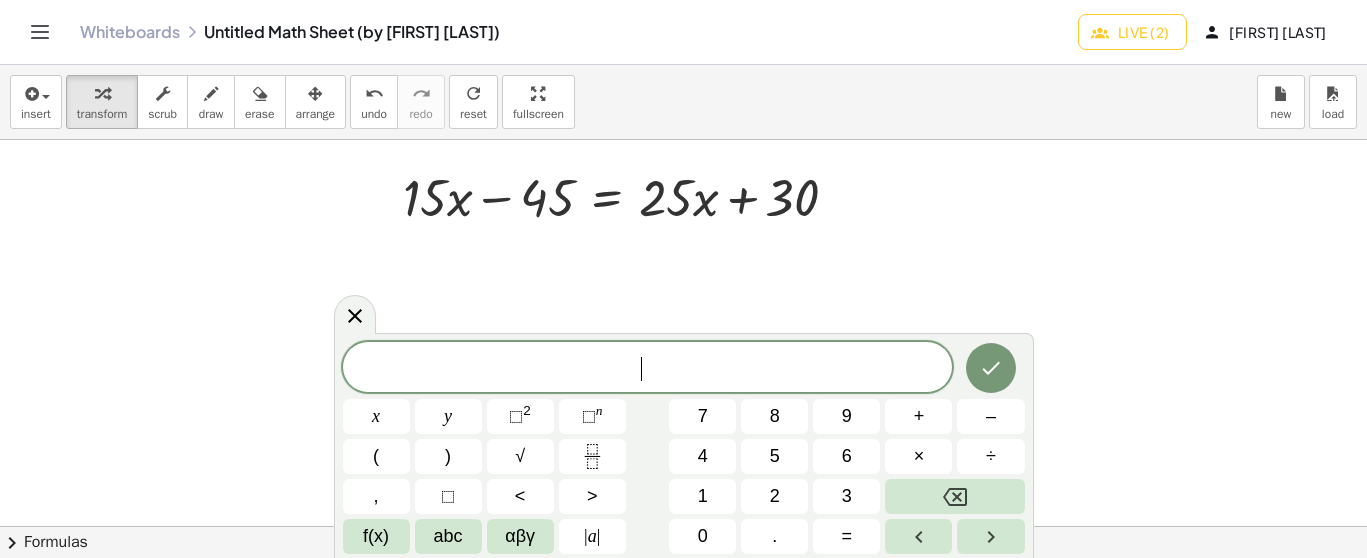 scroll, scrollTop: 12227, scrollLeft: 0, axis: vertical 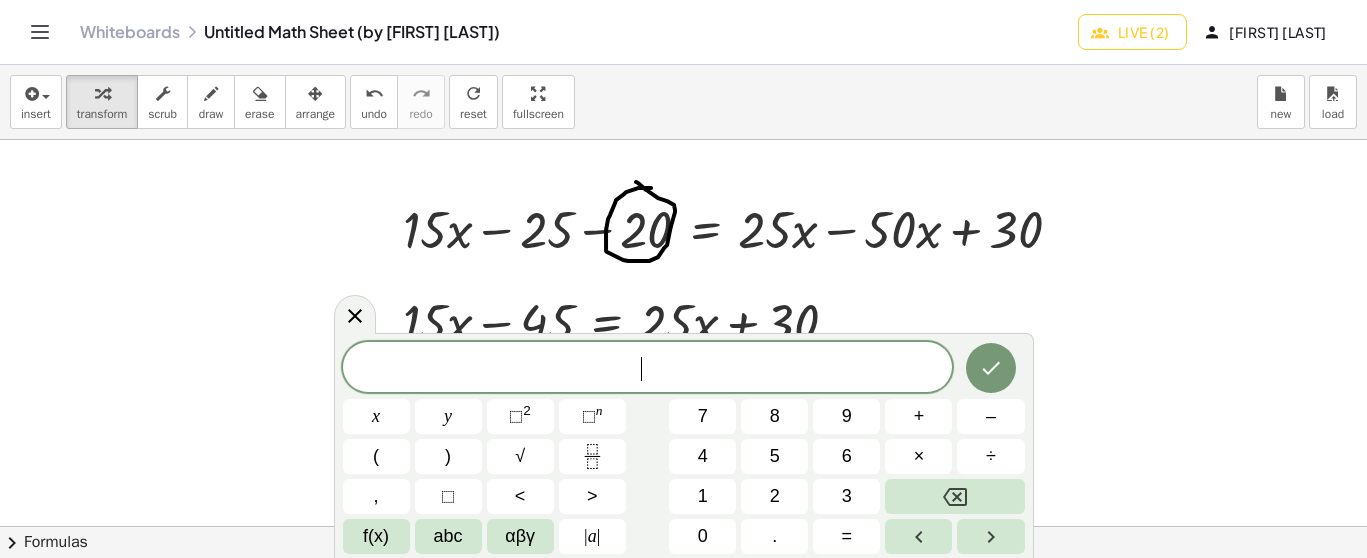 click on "​" at bounding box center (648, 369) 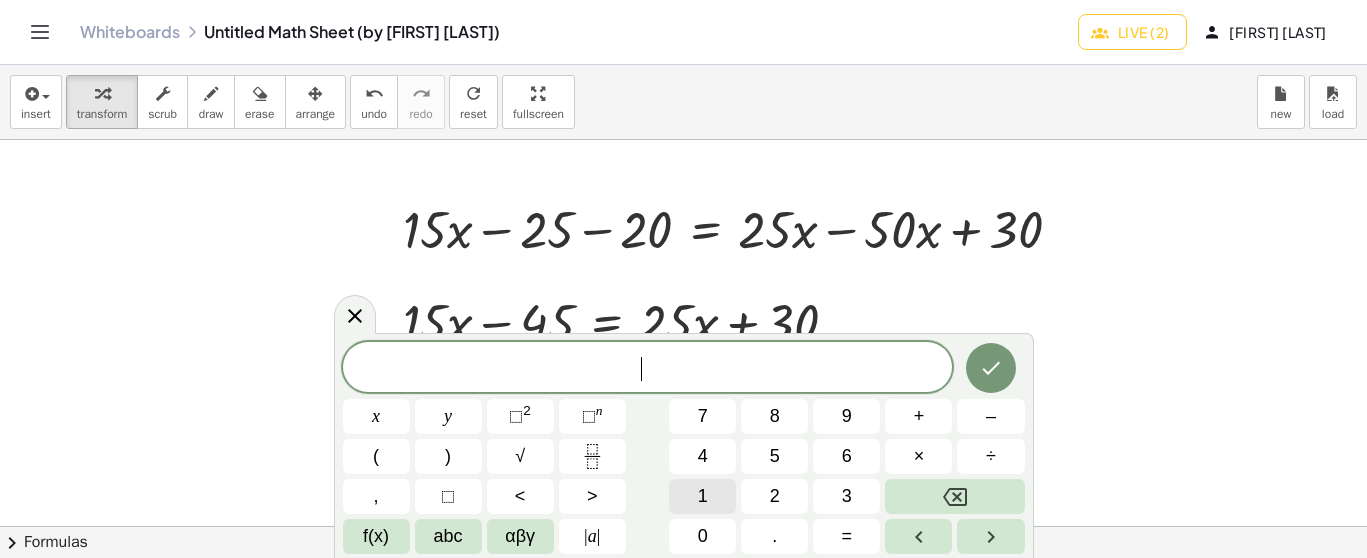 click on "1" at bounding box center (703, 496) 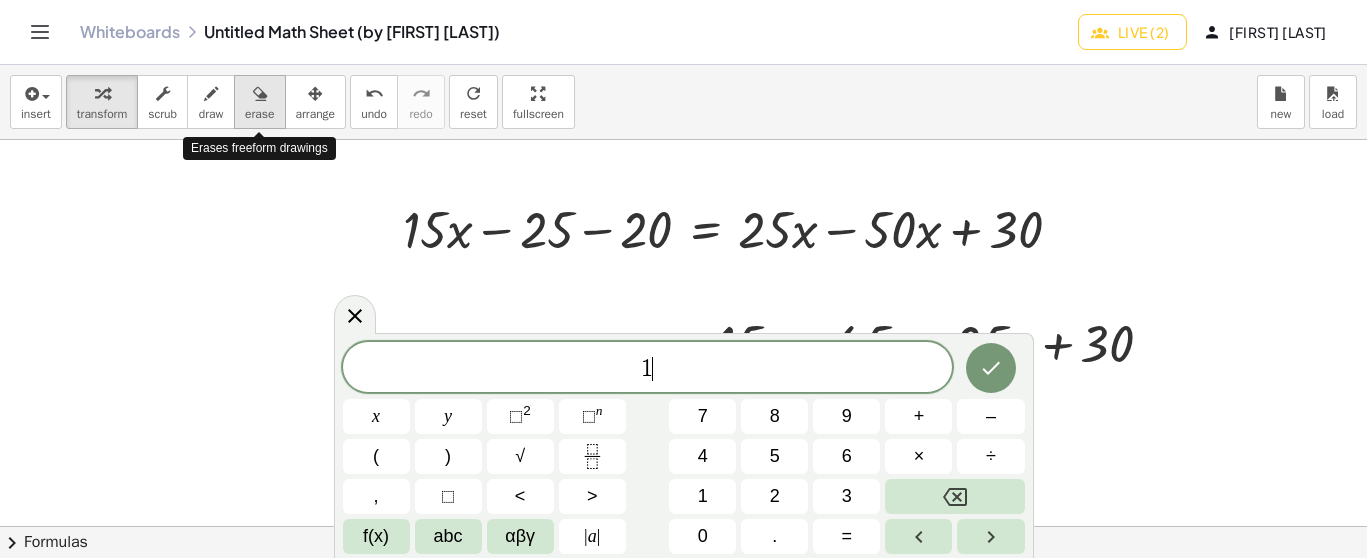 click at bounding box center (260, 94) 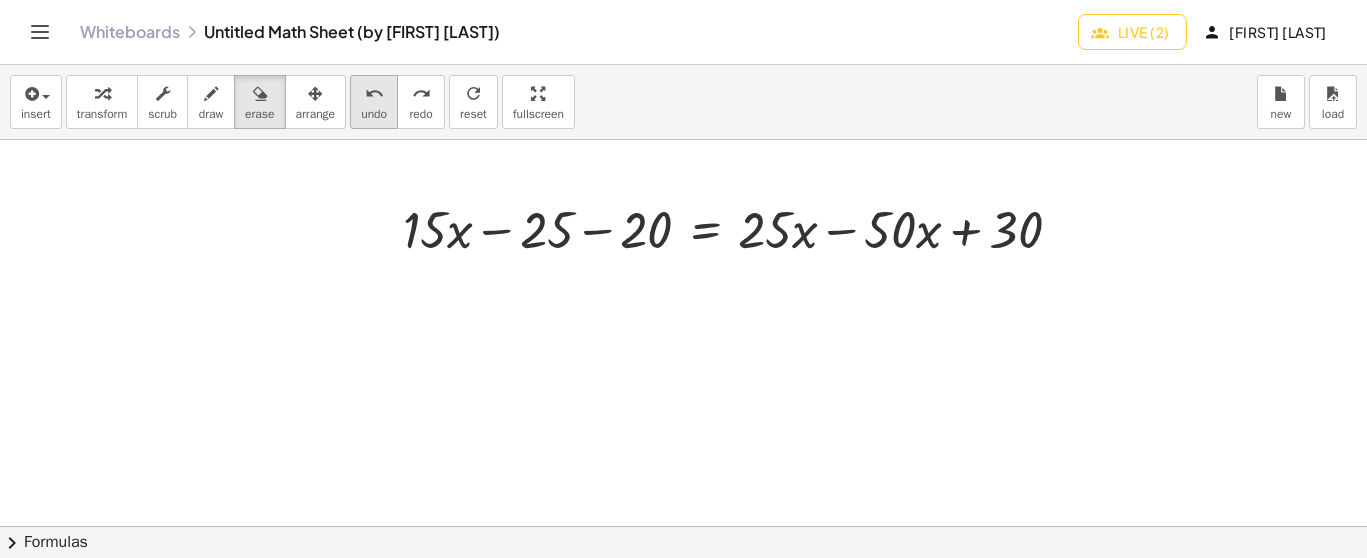 click on "undo undo" at bounding box center (374, 102) 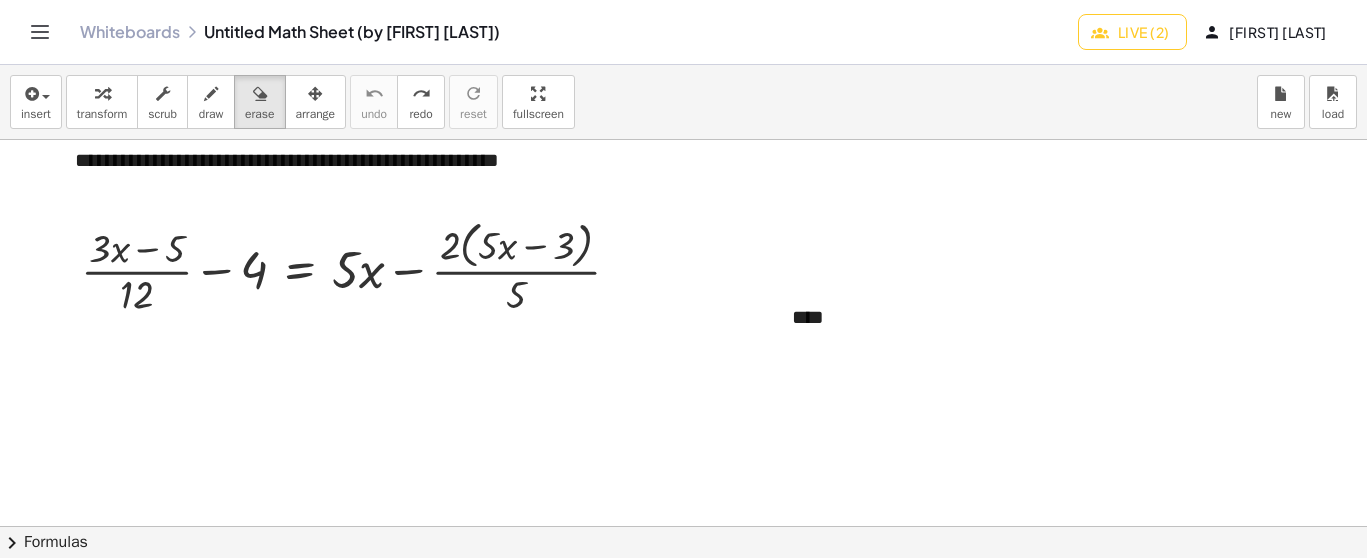 scroll, scrollTop: 11977, scrollLeft: 0, axis: vertical 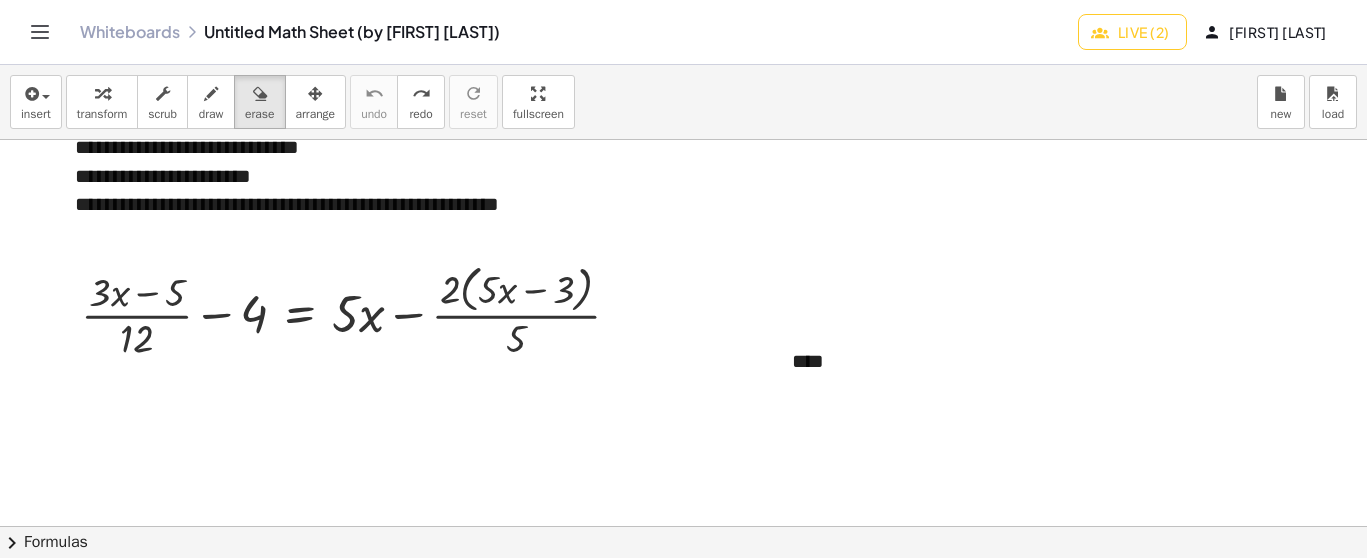 click at bounding box center (683, -5468) 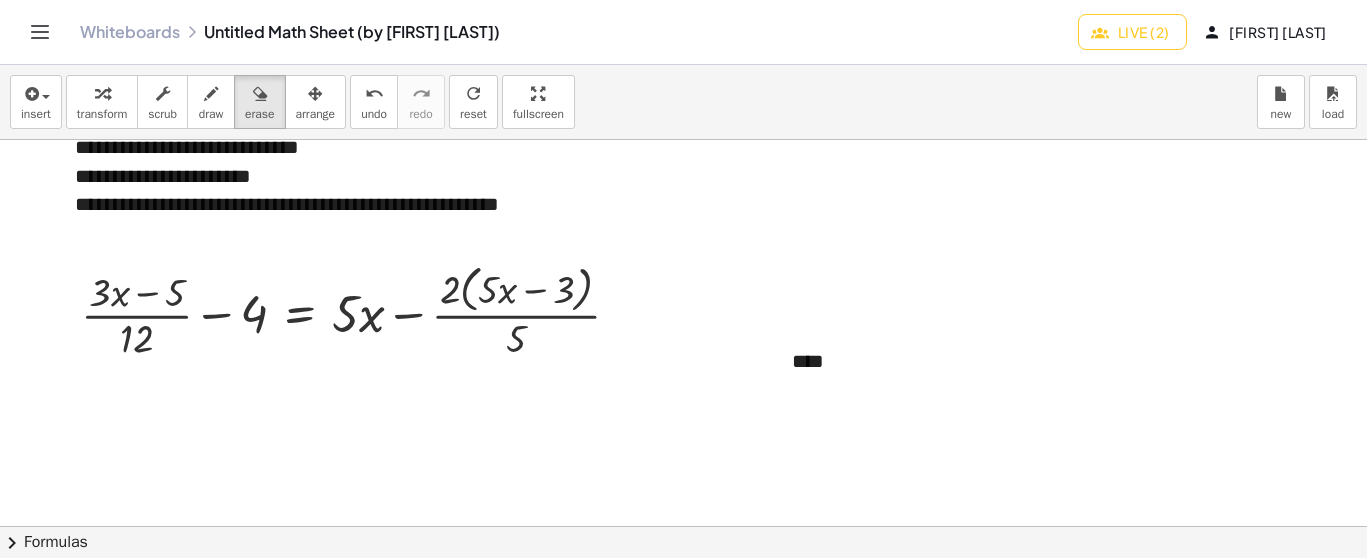 click at bounding box center (683, -5468) 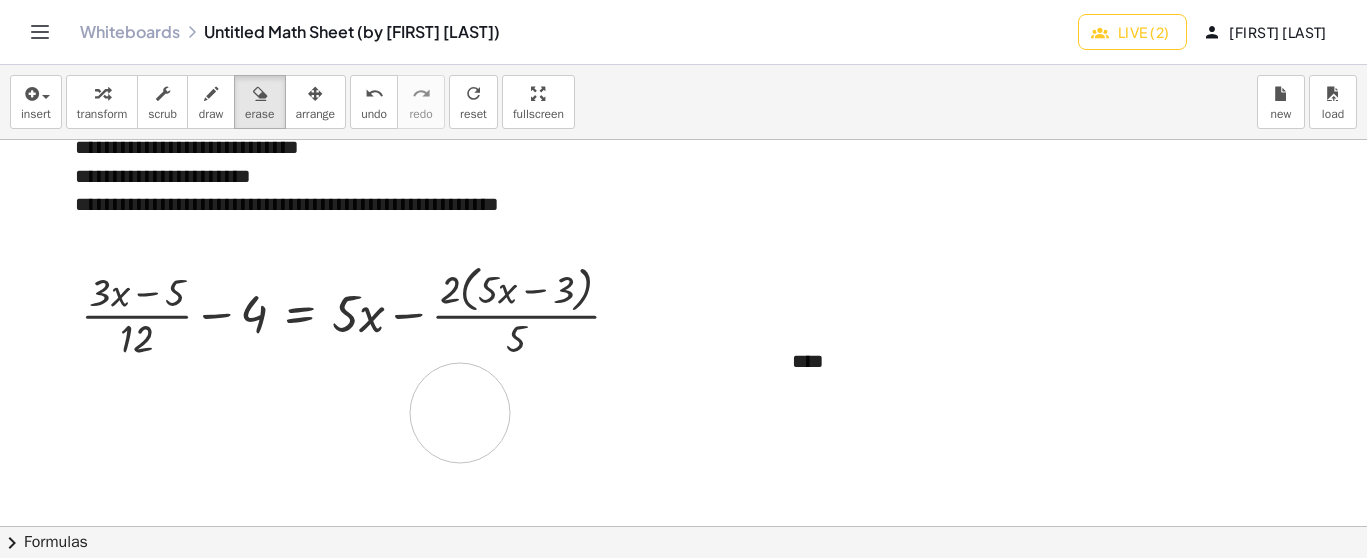 click at bounding box center (683, -5468) 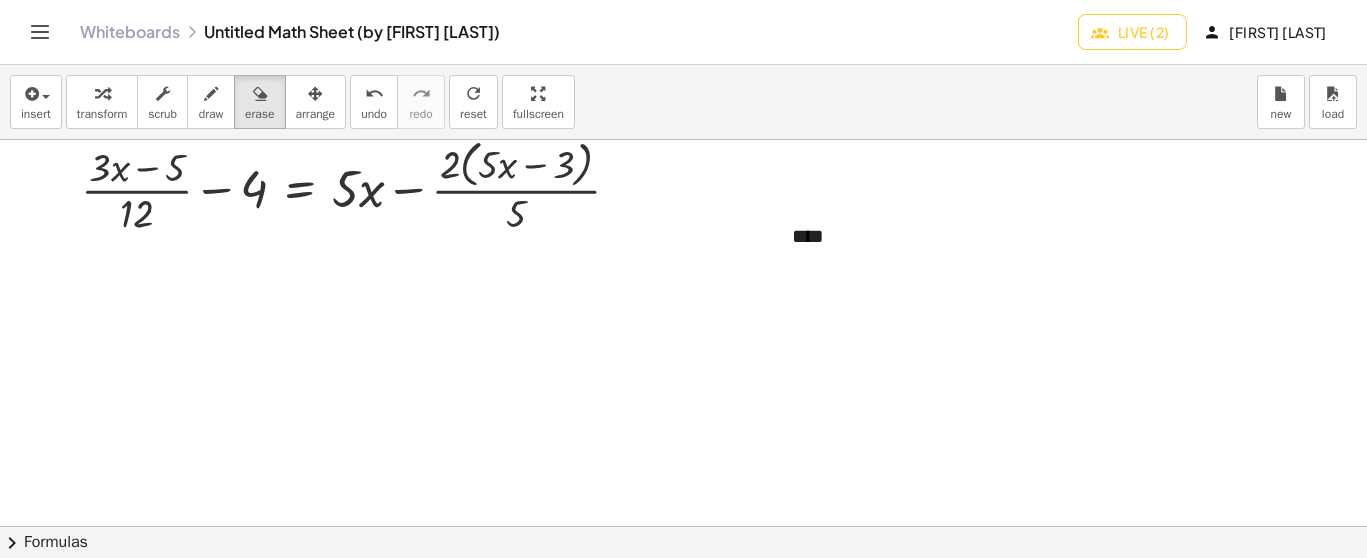 scroll, scrollTop: 11977, scrollLeft: 0, axis: vertical 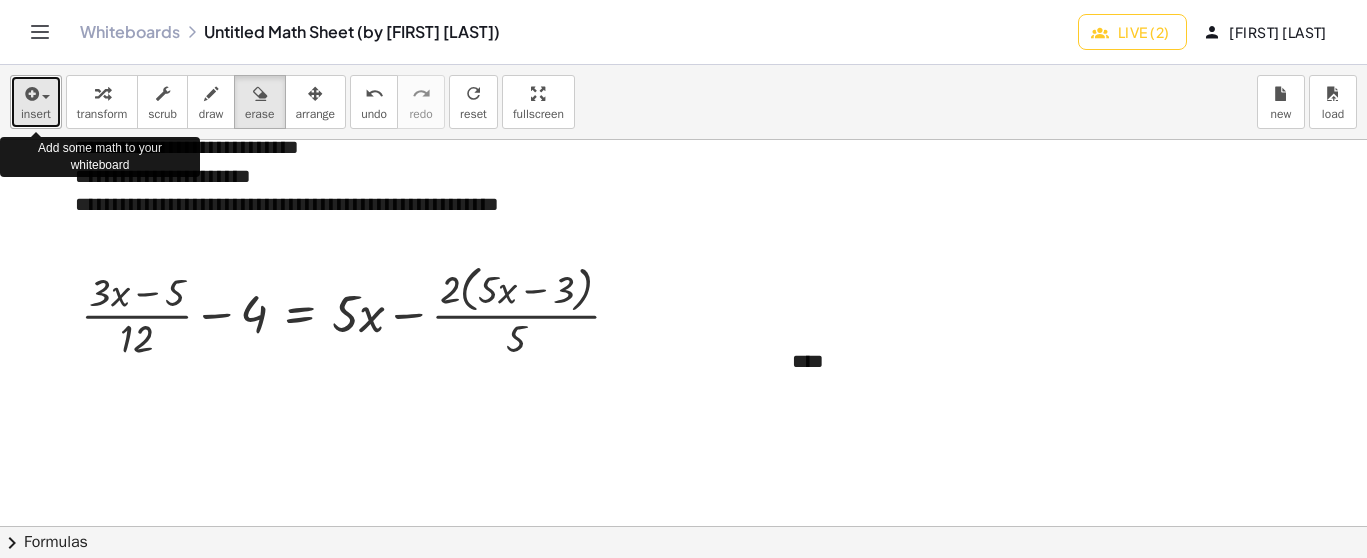 click on "insert" at bounding box center [36, 114] 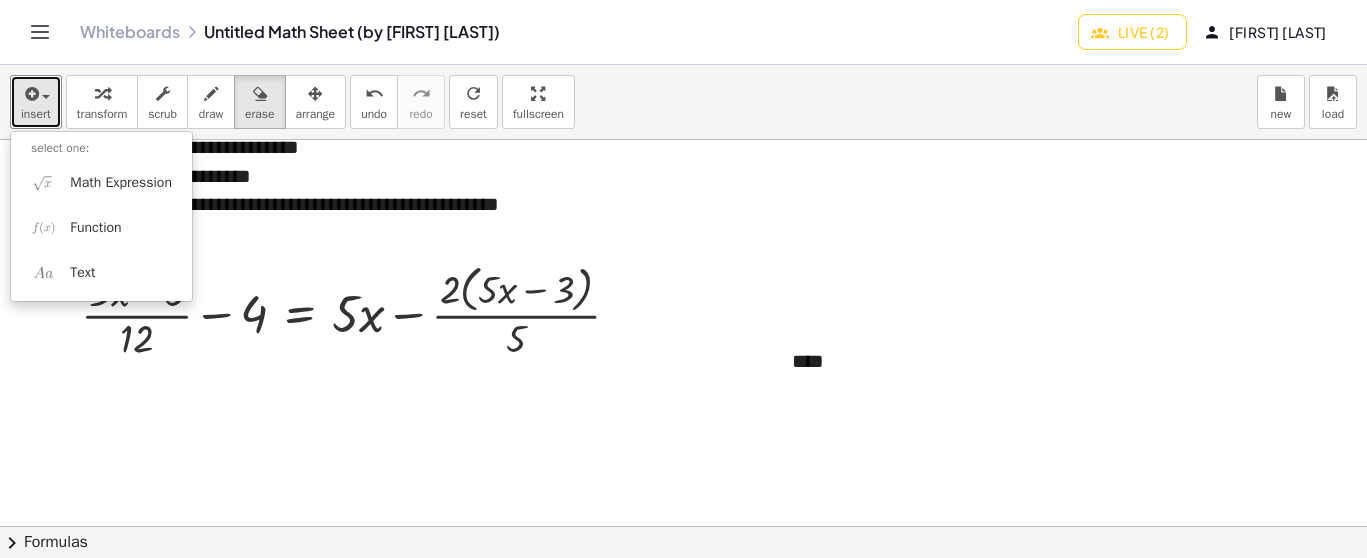 click at bounding box center [683, -5468] 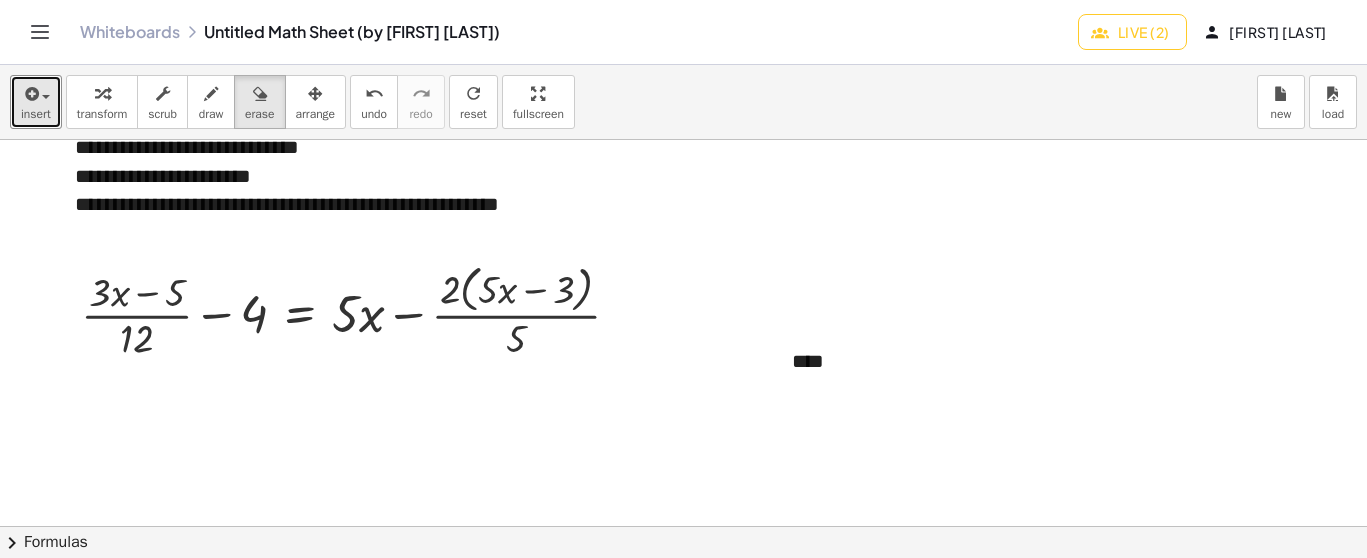 click at bounding box center [683, -5468] 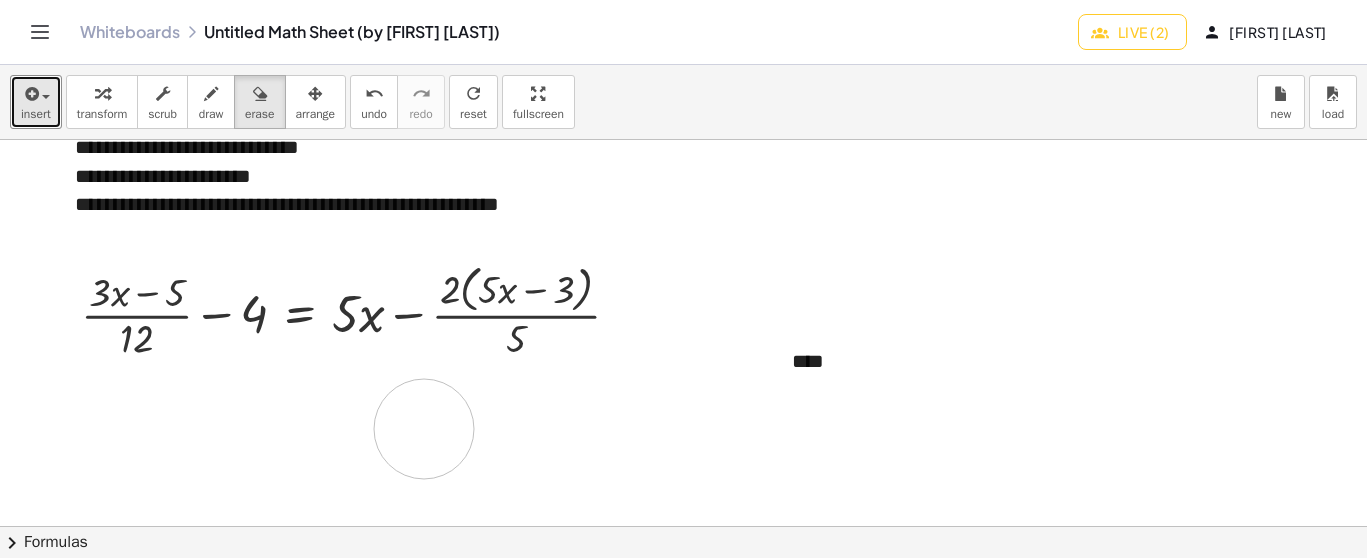 click at bounding box center [683, -5468] 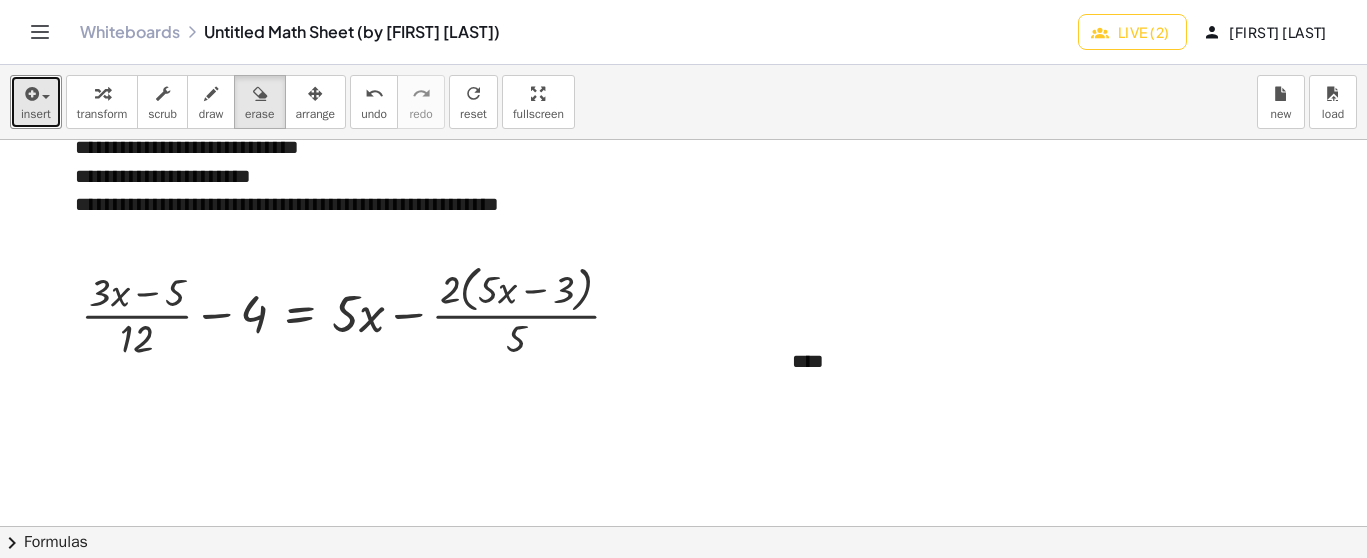 click at bounding box center (683, -5468) 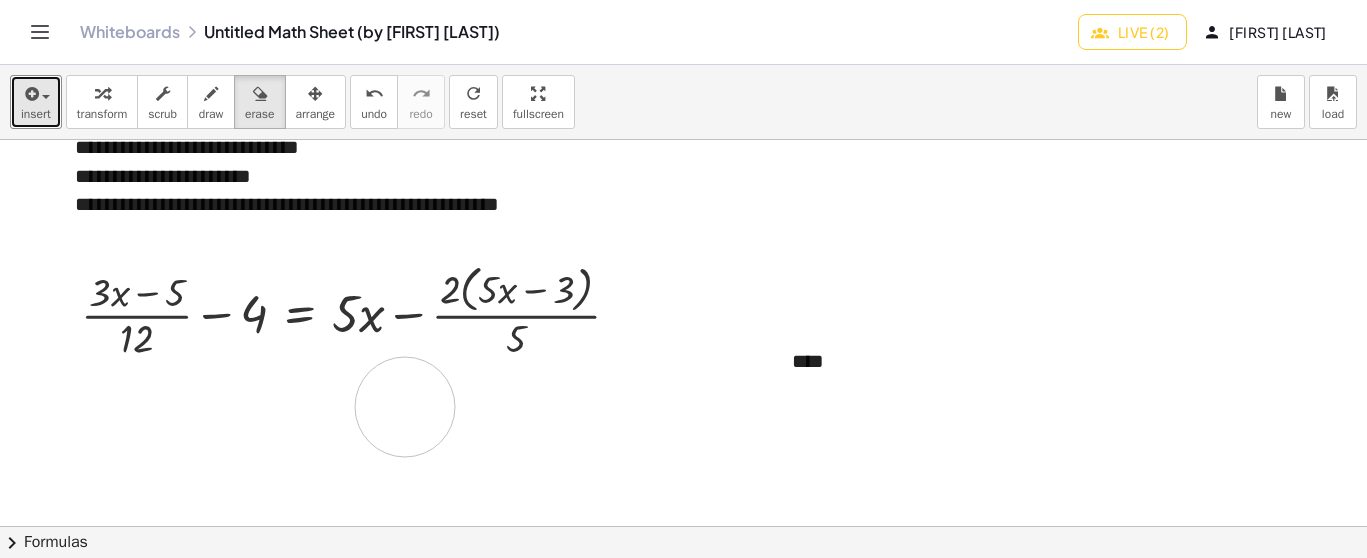 click at bounding box center (683, -5468) 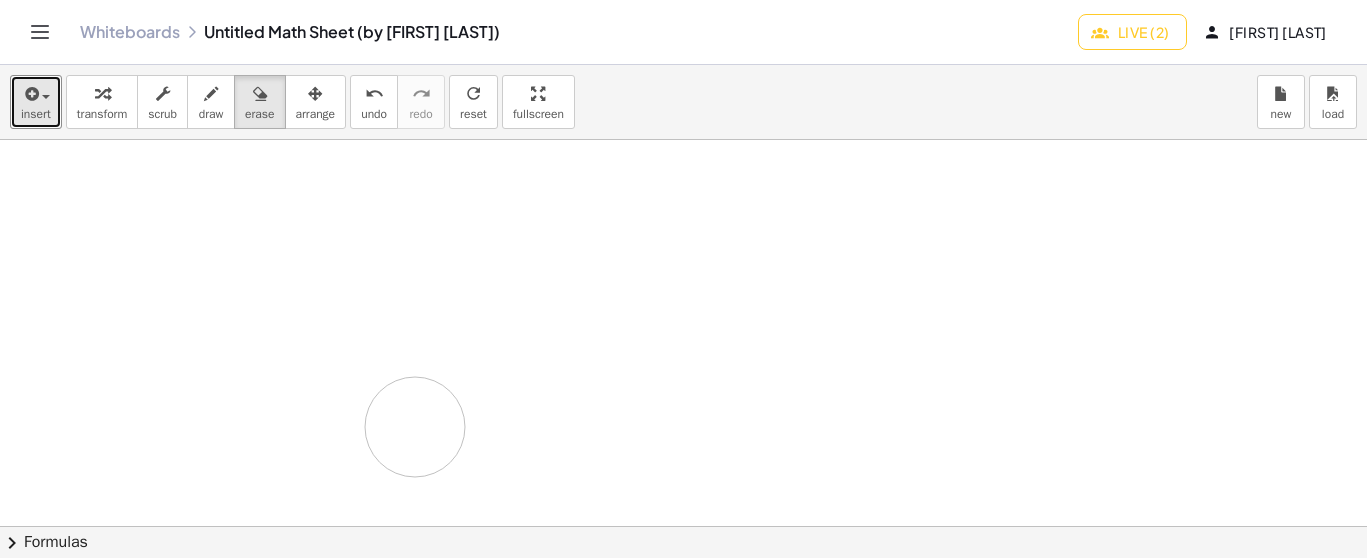 click at bounding box center [683, -5718] 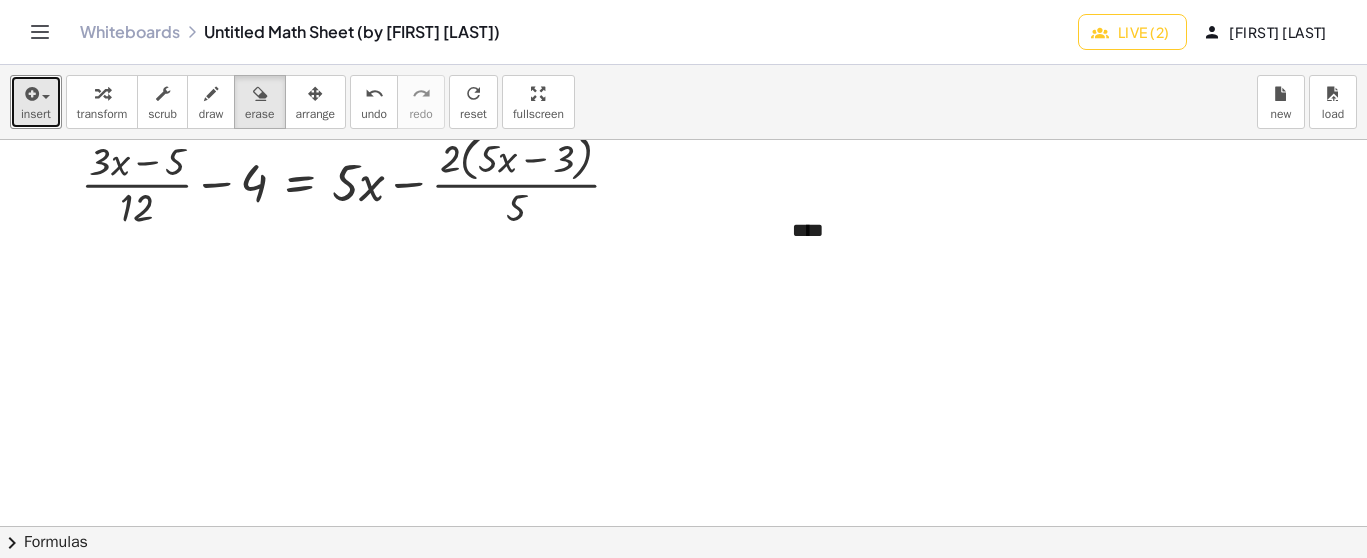 scroll, scrollTop: 11977, scrollLeft: 0, axis: vertical 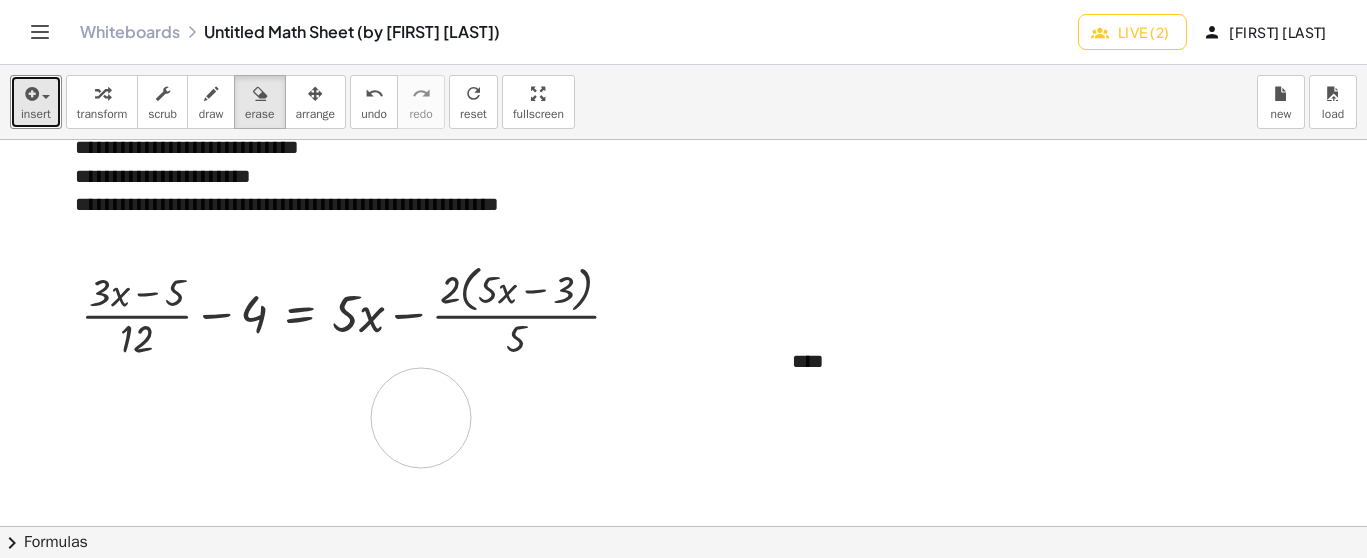 click at bounding box center [683, -5468] 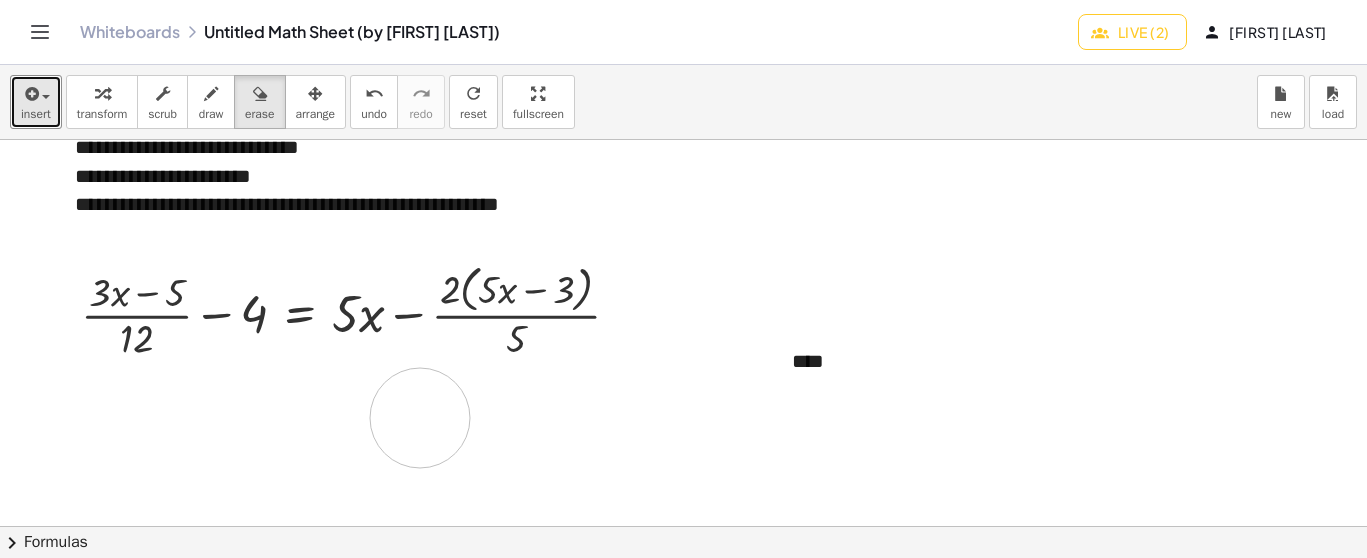 click at bounding box center (683, -5468) 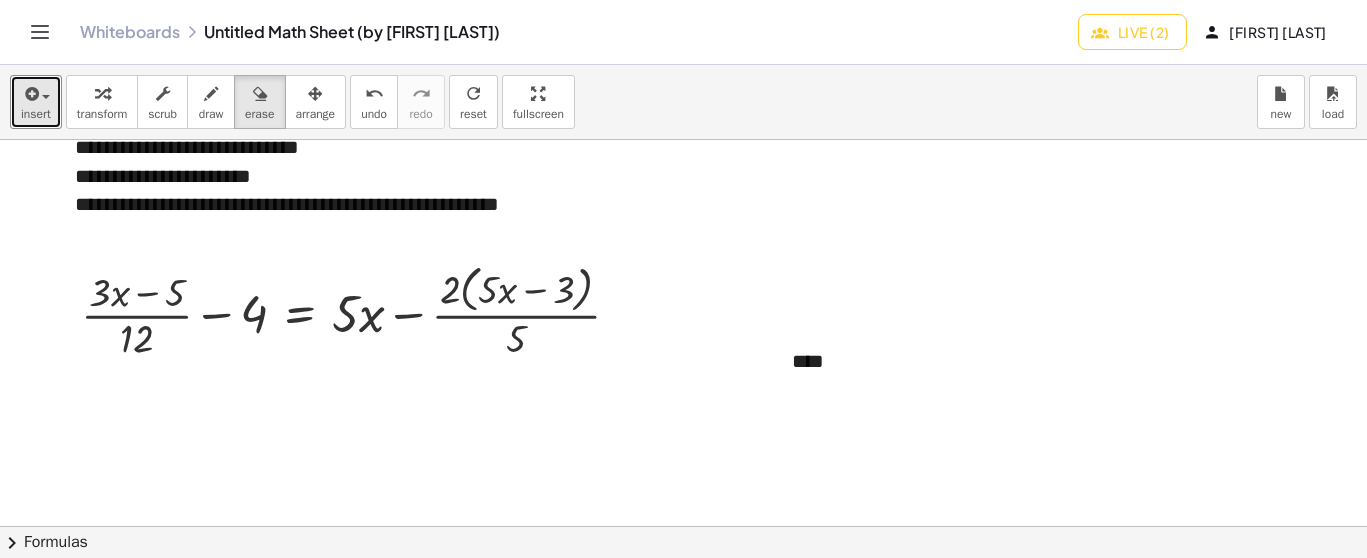 click at bounding box center [683, -5468] 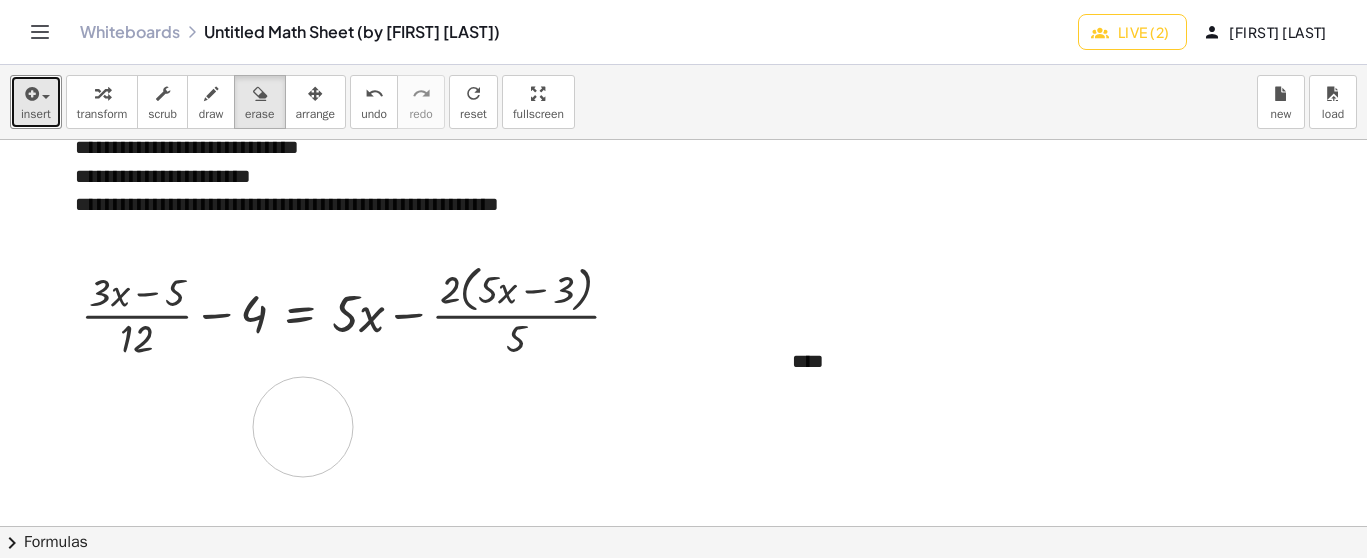 click at bounding box center [683, -5468] 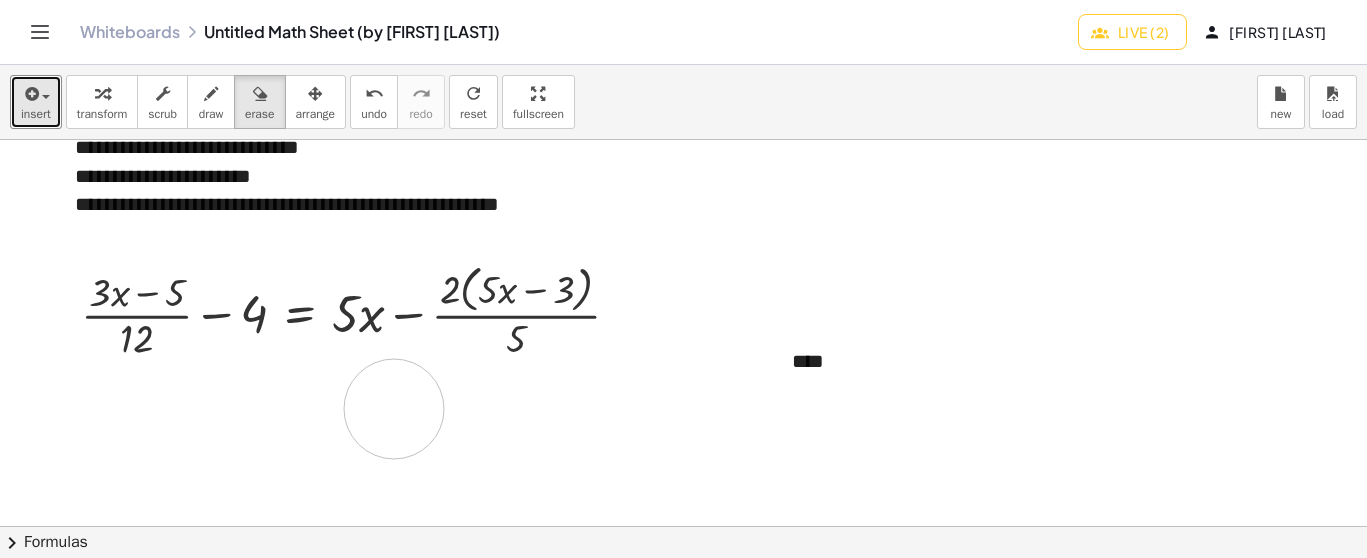 click at bounding box center (683, -5468) 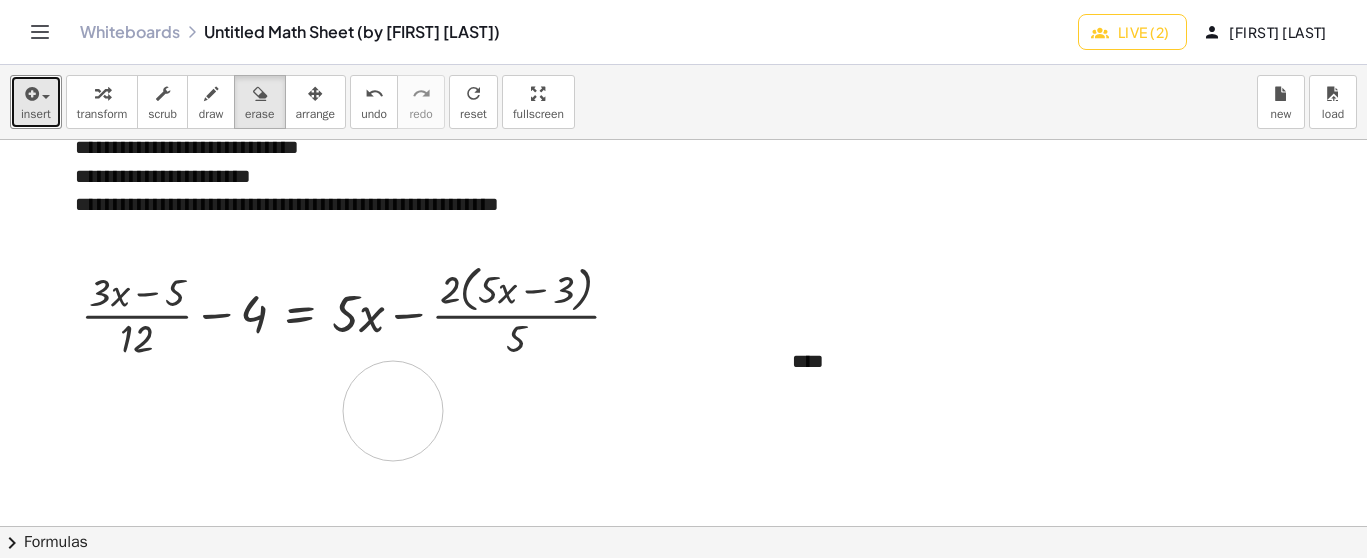 click at bounding box center [683, -5468] 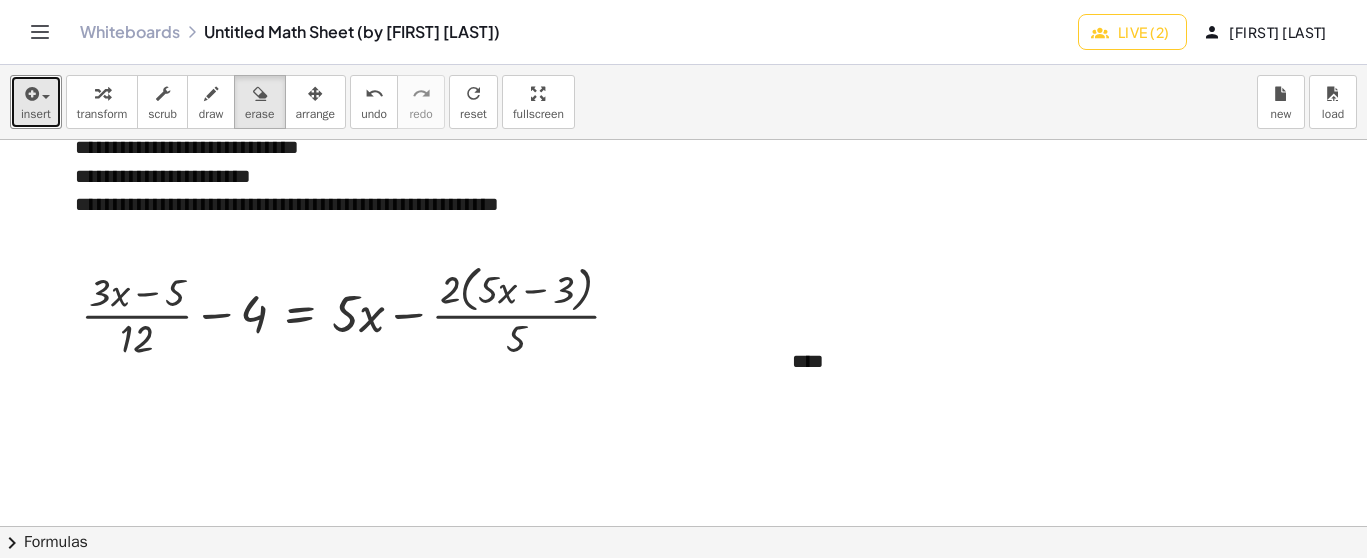 click at bounding box center (683, -5468) 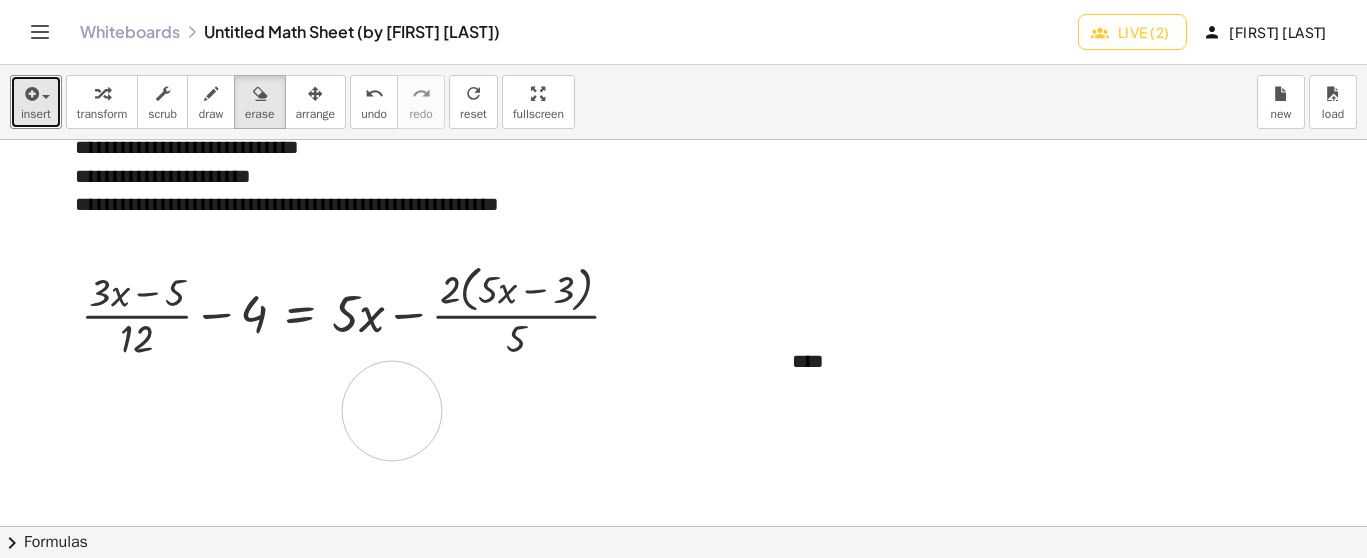 click at bounding box center (683, -5468) 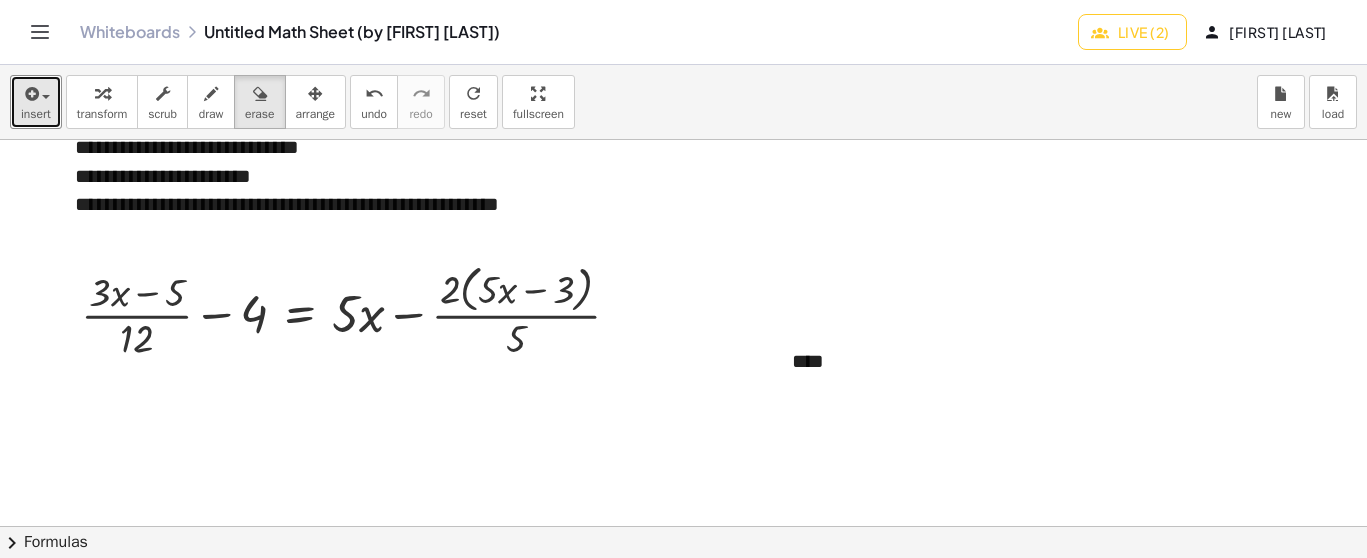 click at bounding box center (683, -5468) 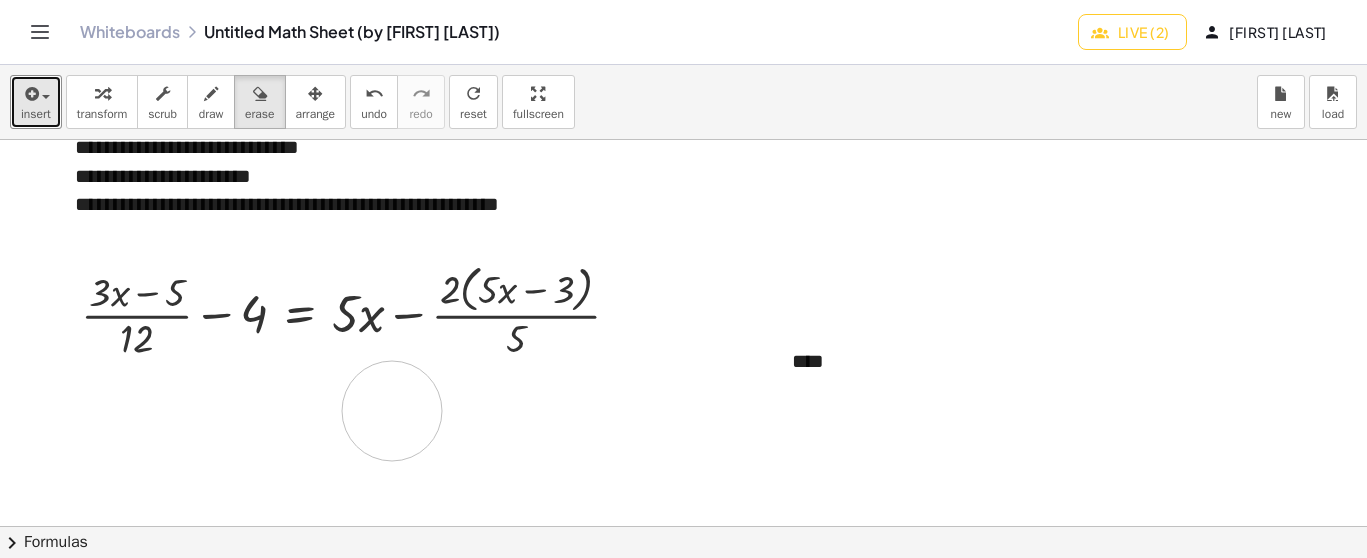 click at bounding box center [683, -5468] 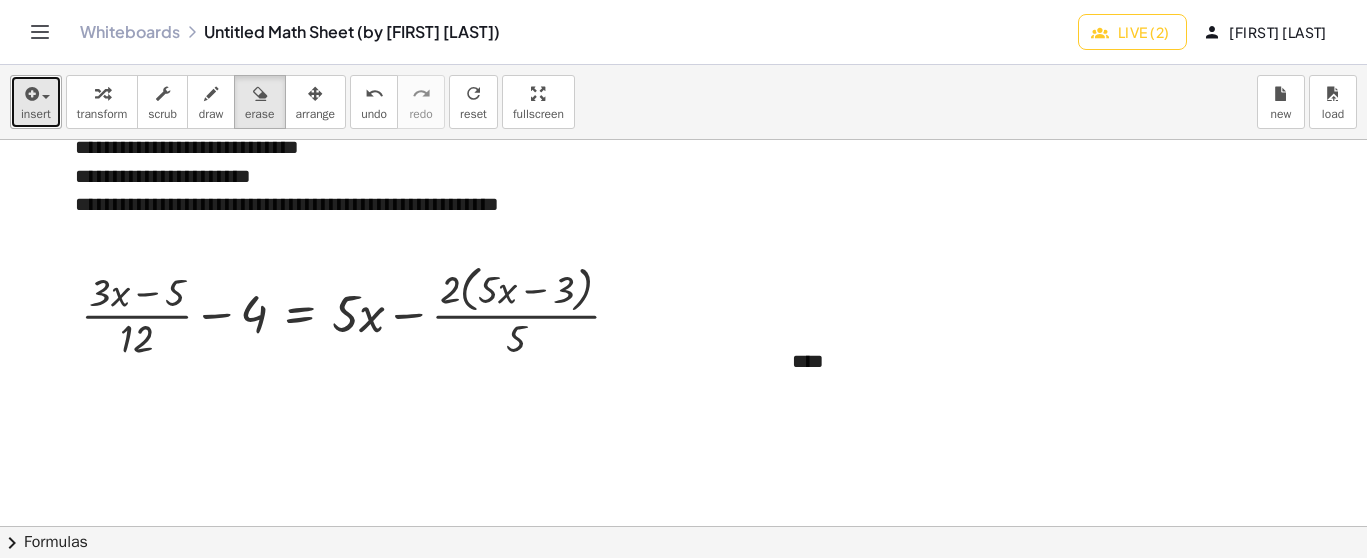 click on "insert" at bounding box center (36, 114) 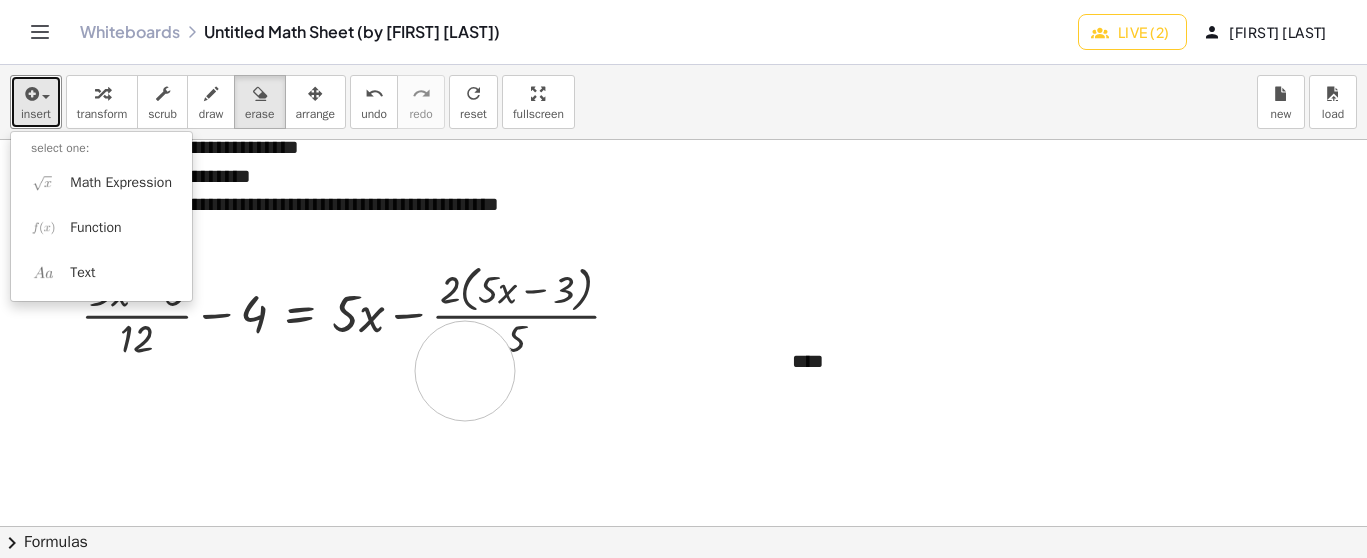 drag, startPoint x: 465, startPoint y: 370, endPoint x: 467, endPoint y: 380, distance: 10.198039 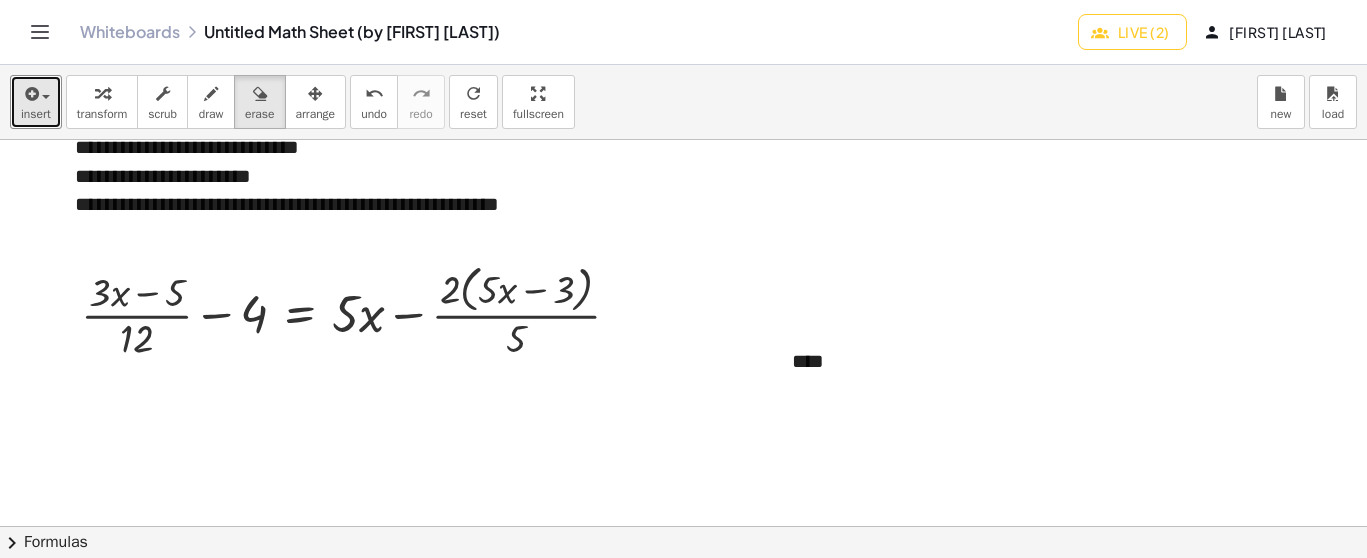 click at bounding box center [683, -5468] 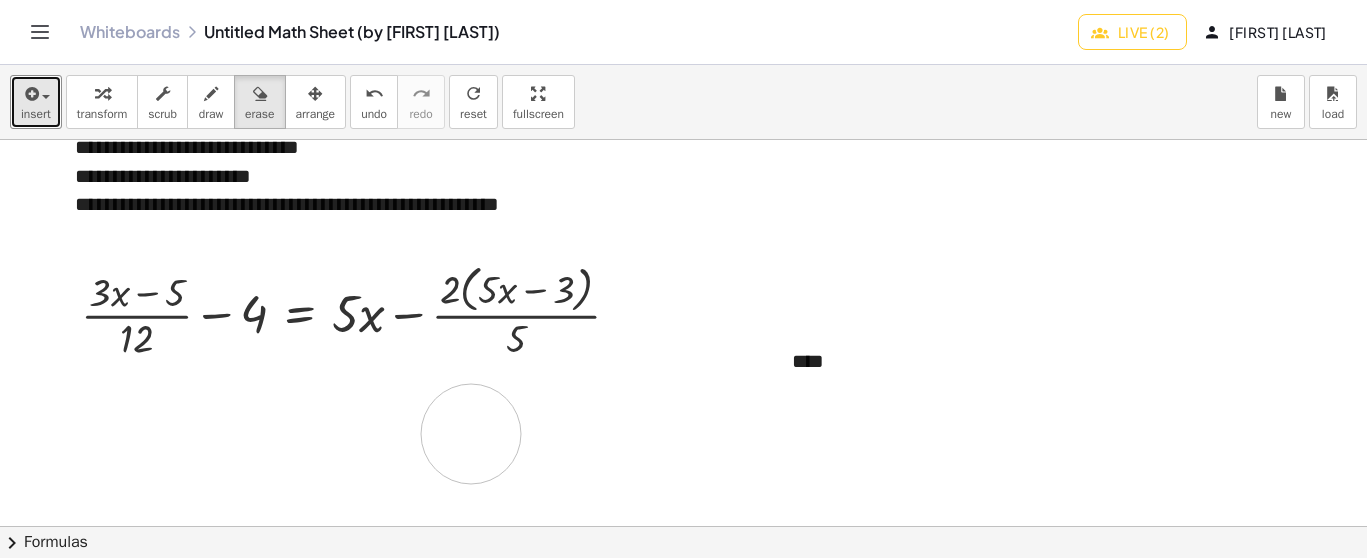 click at bounding box center (683, -5468) 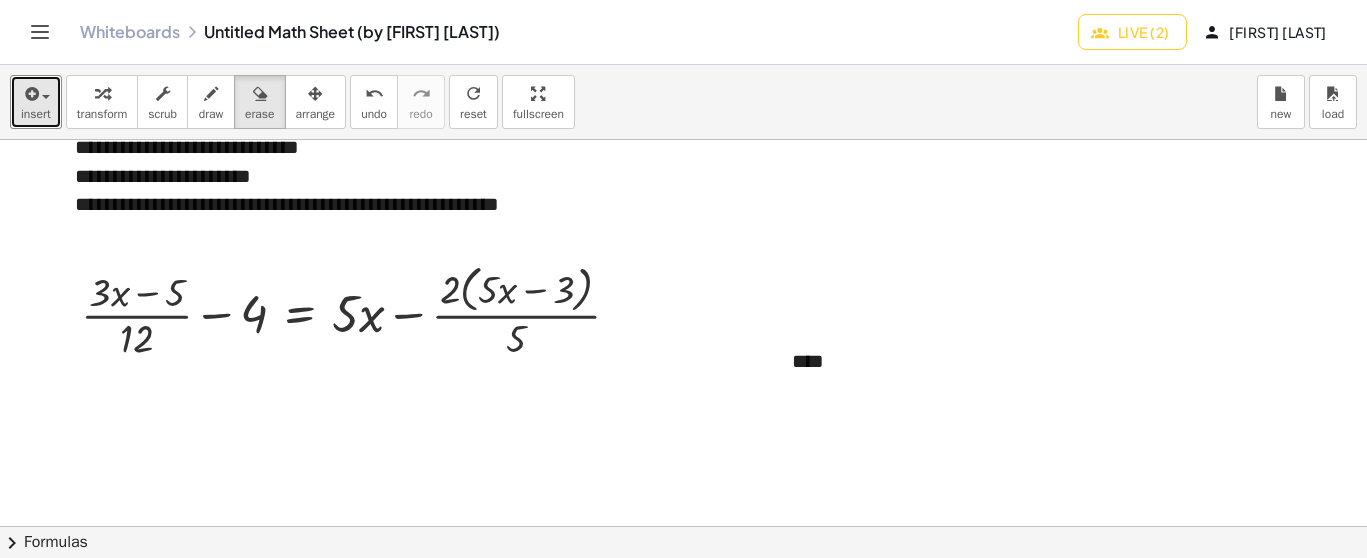 click at bounding box center [683, -5468] 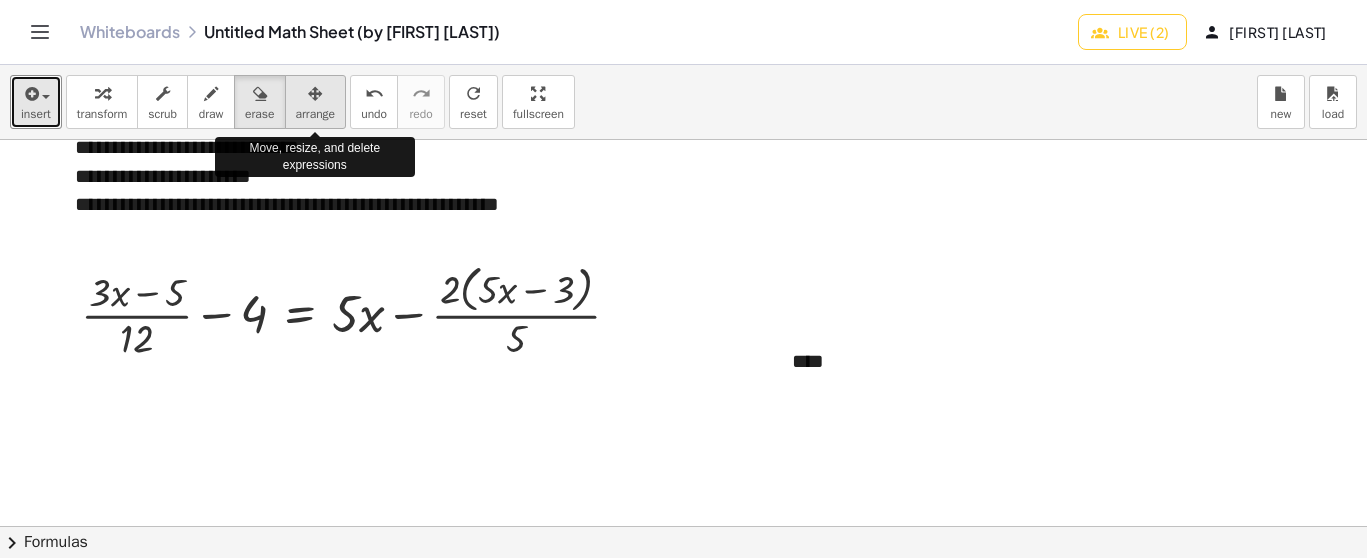 click at bounding box center (316, 93) 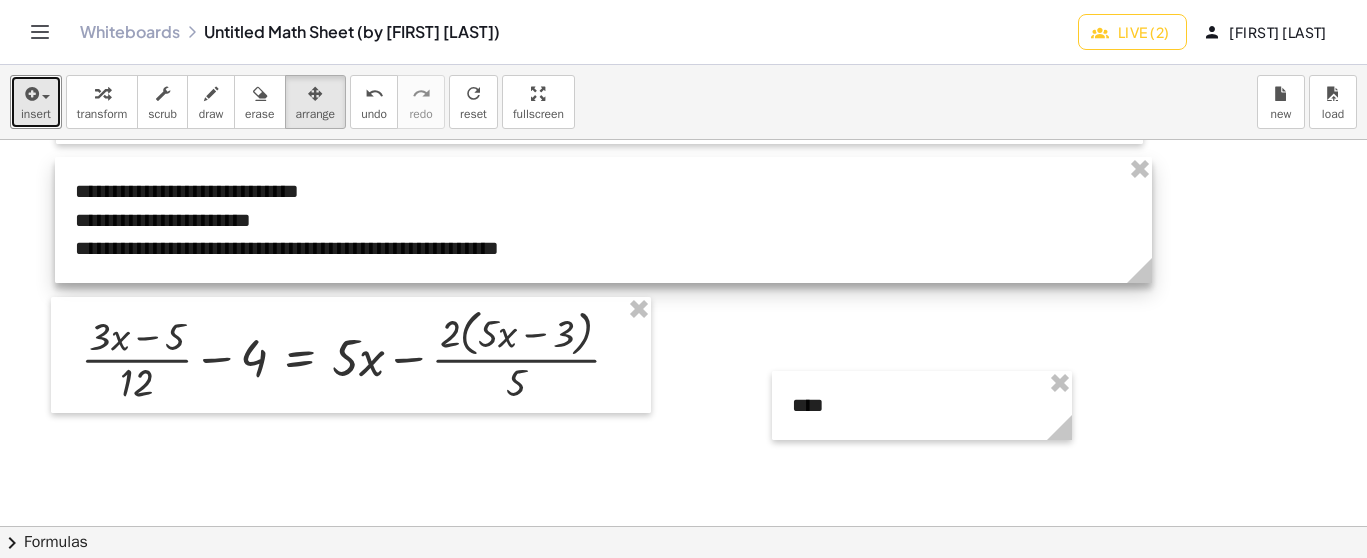 scroll, scrollTop: 11977, scrollLeft: 0, axis: vertical 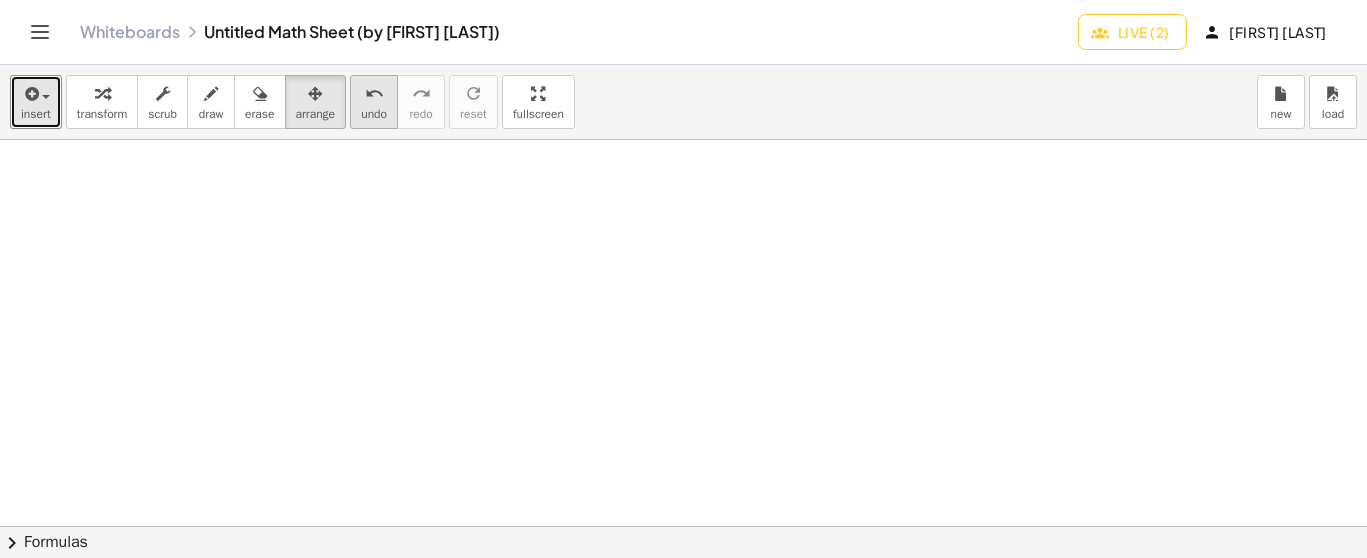 click on "undo" at bounding box center [374, 114] 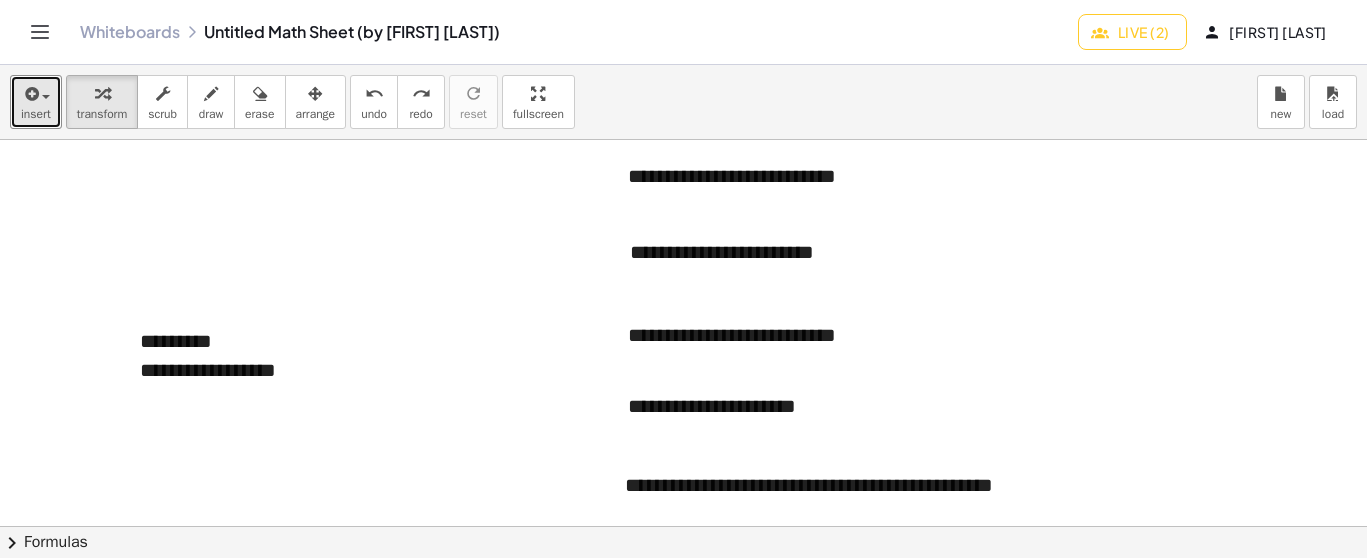 scroll, scrollTop: 4875, scrollLeft: 0, axis: vertical 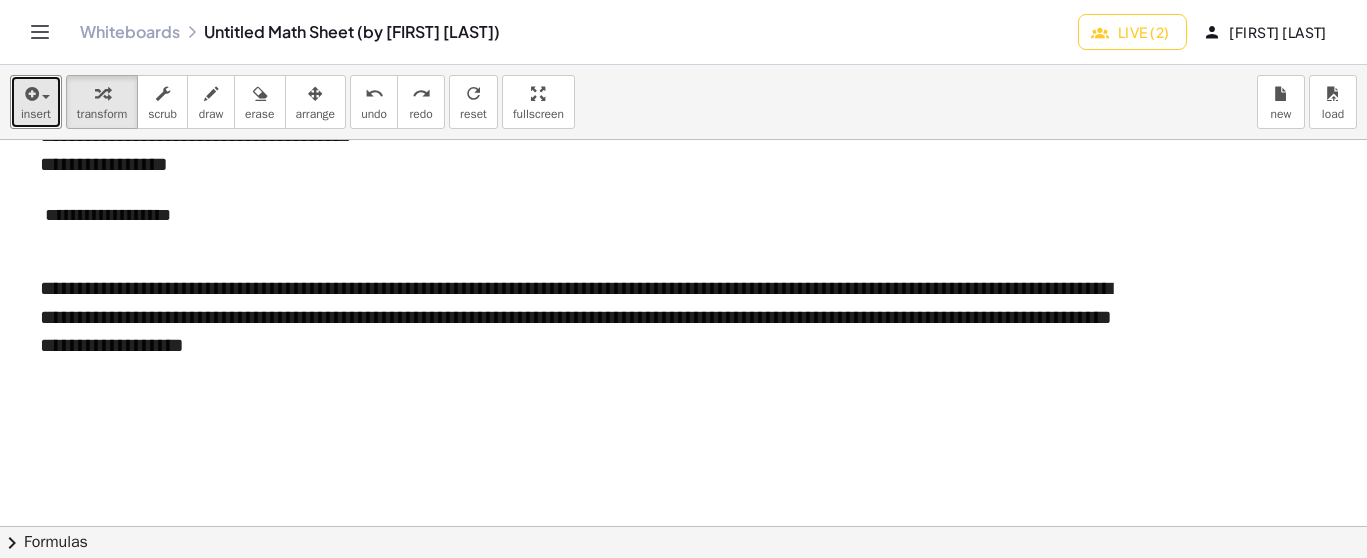 click at bounding box center [683, -5846] 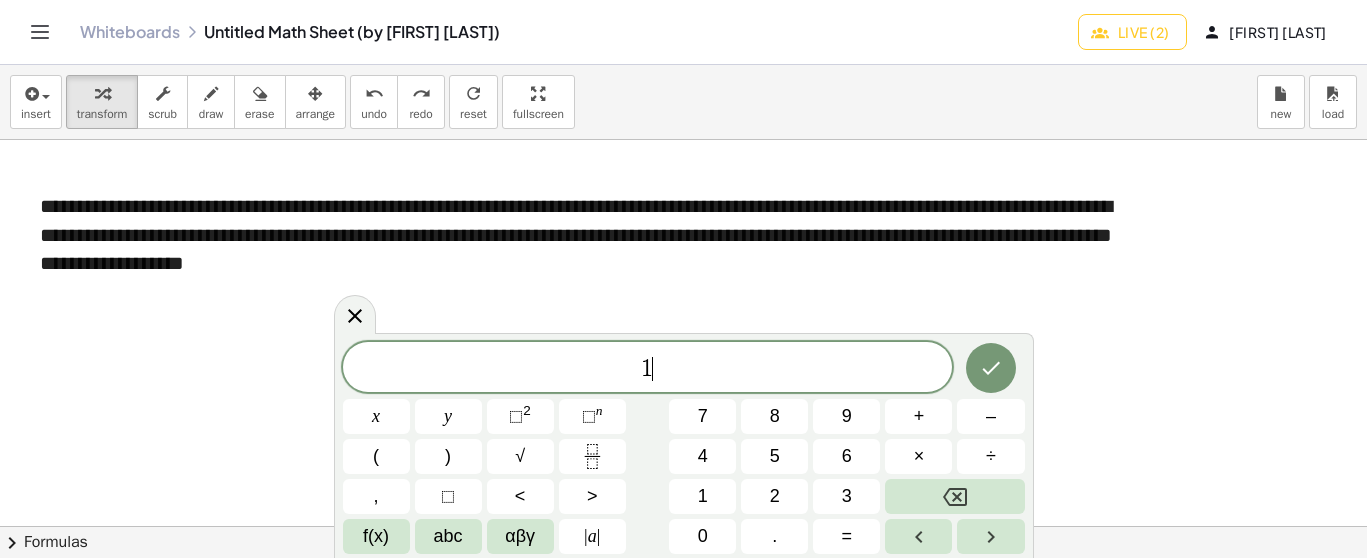 scroll, scrollTop: 12673, scrollLeft: 0, axis: vertical 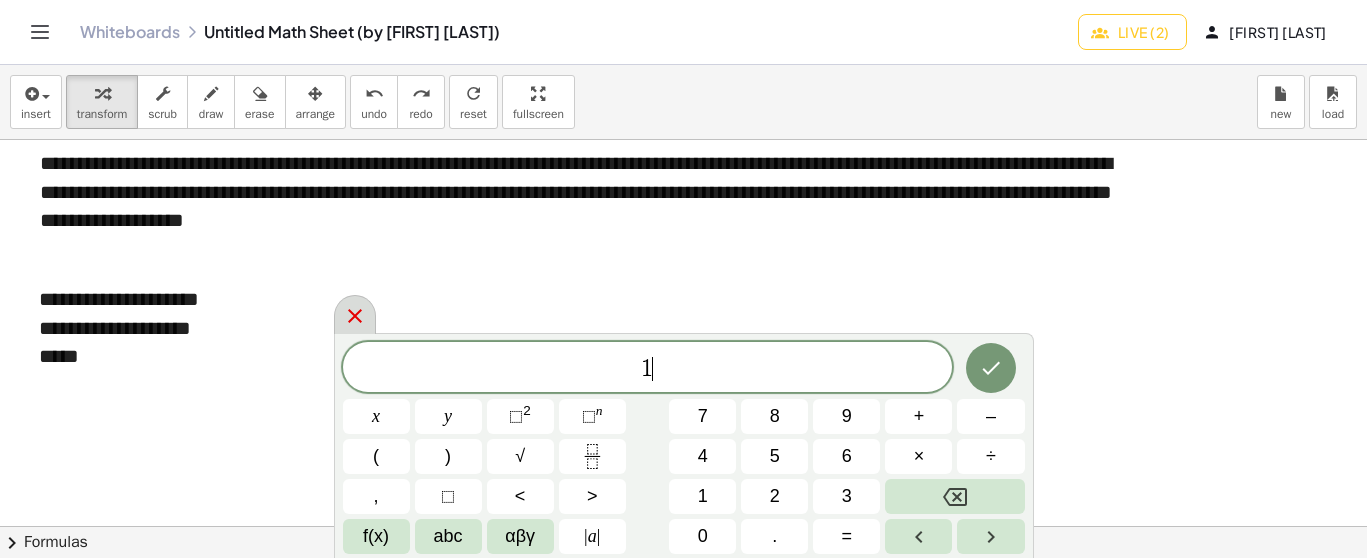 click 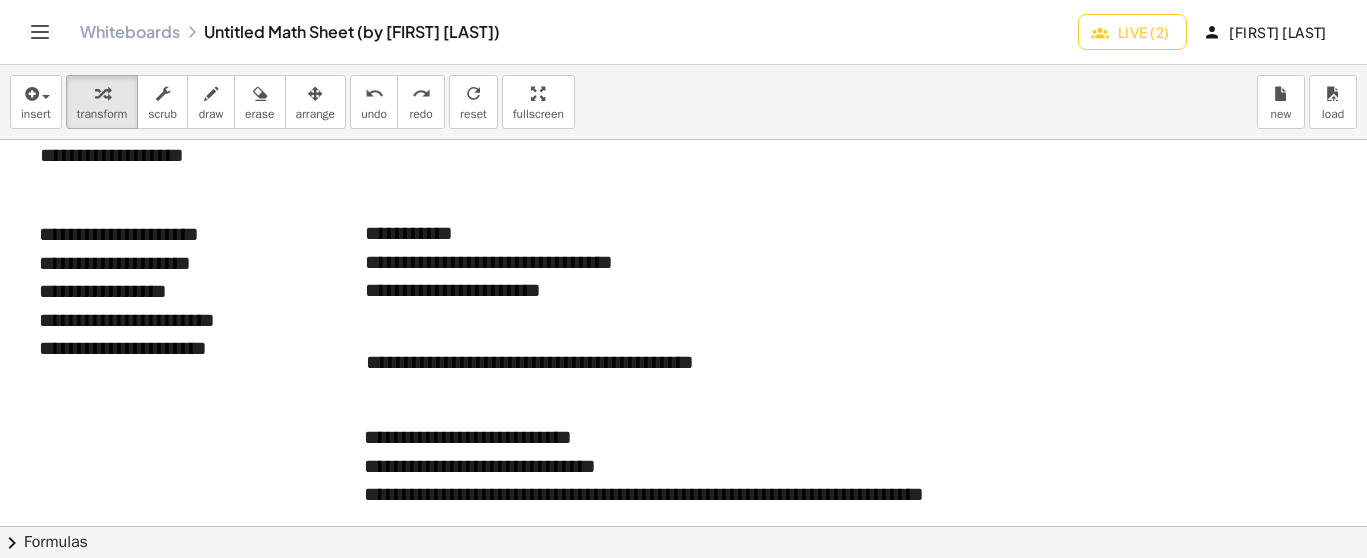 scroll, scrollTop: 0, scrollLeft: 0, axis: both 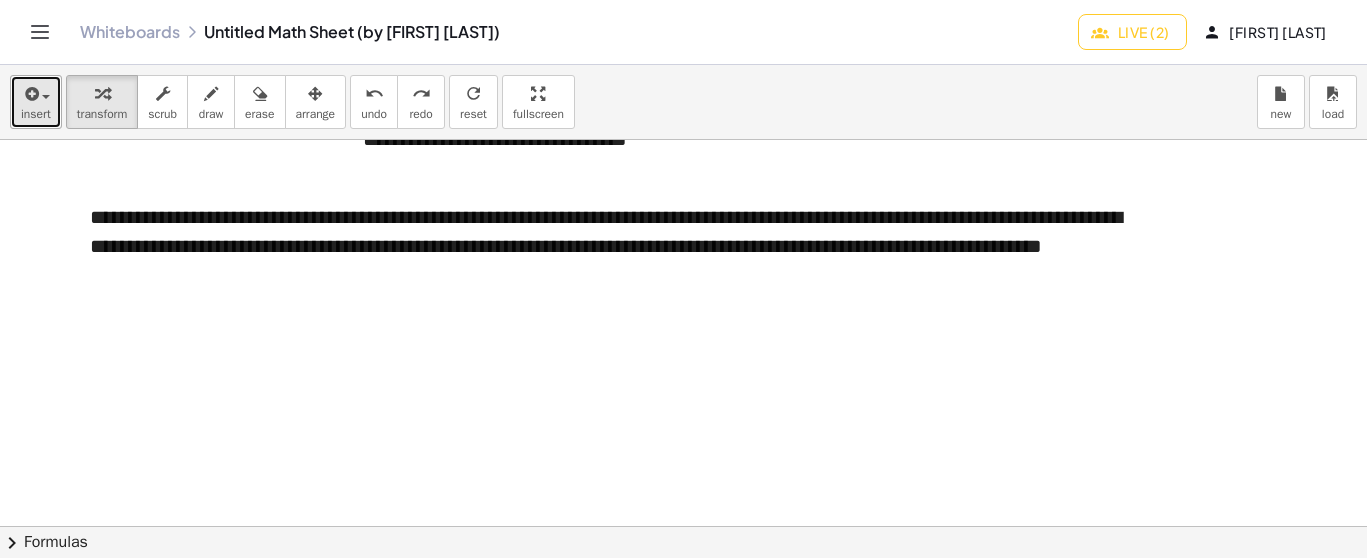 click at bounding box center (46, 97) 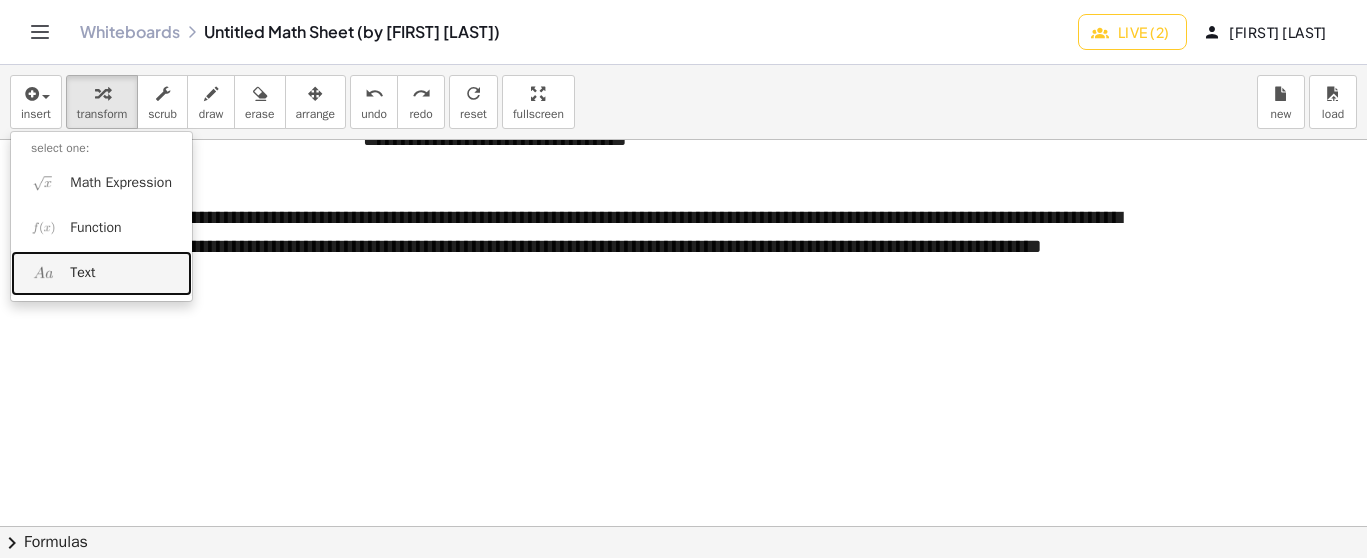 click on "Text" at bounding box center (82, 273) 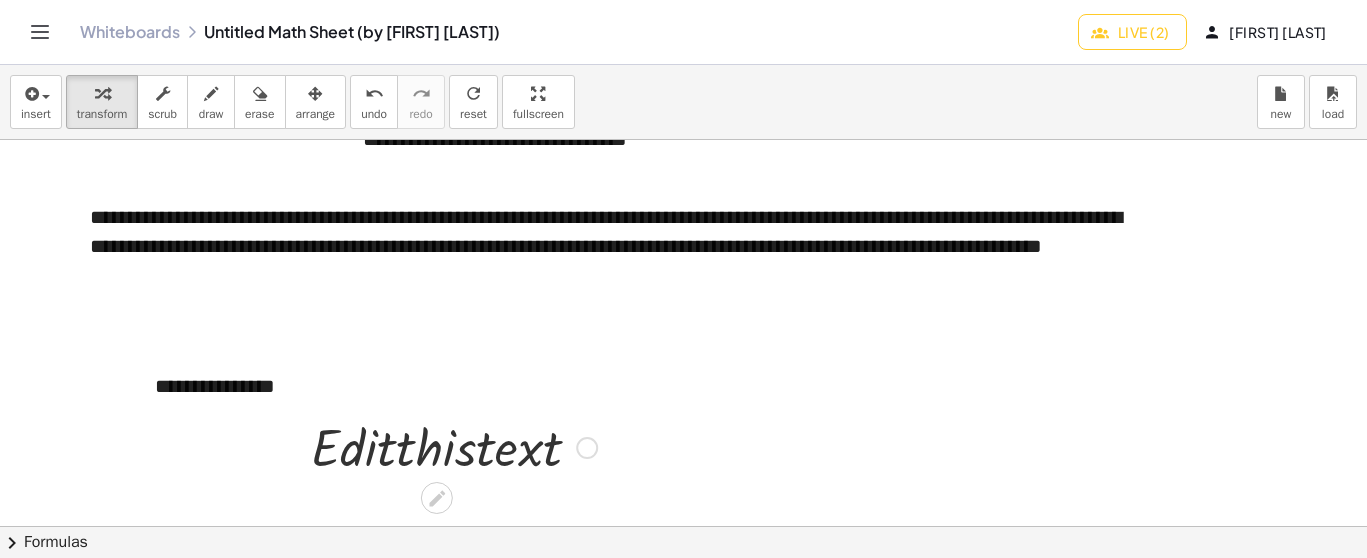 type 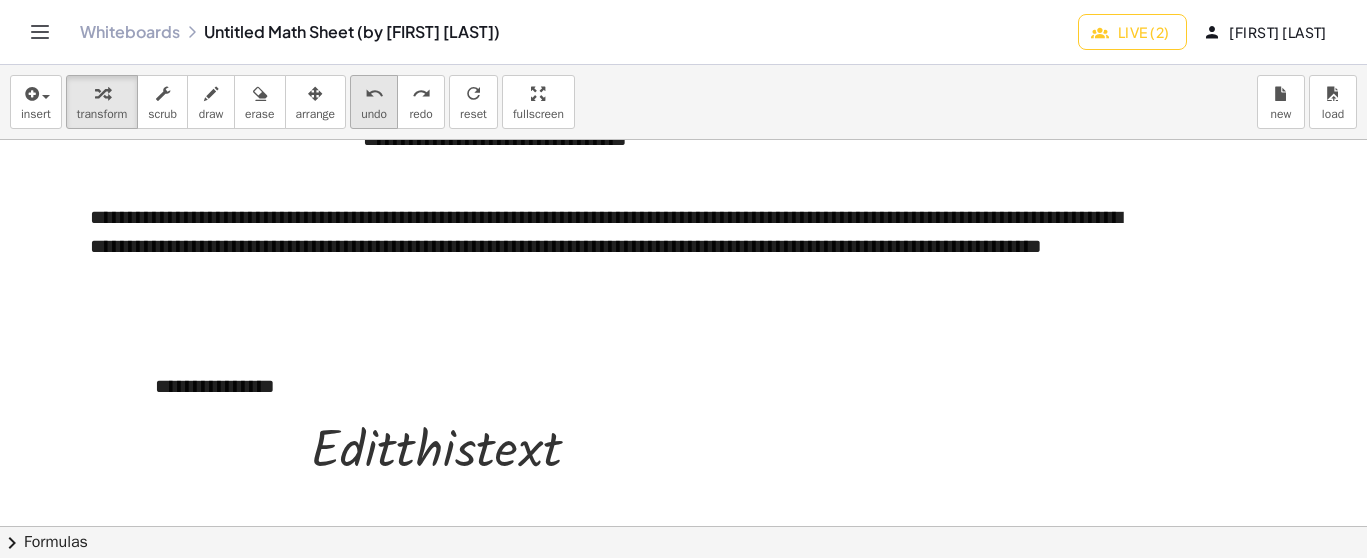 click on "undo undo" at bounding box center [374, 102] 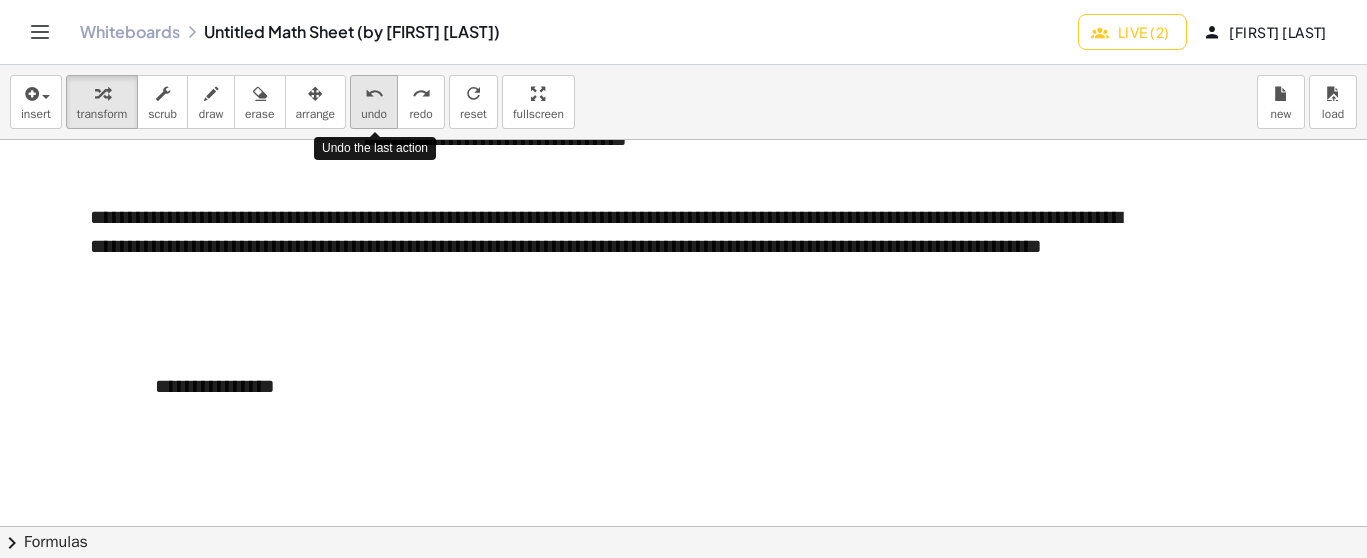 click on "undo undo" at bounding box center (374, 102) 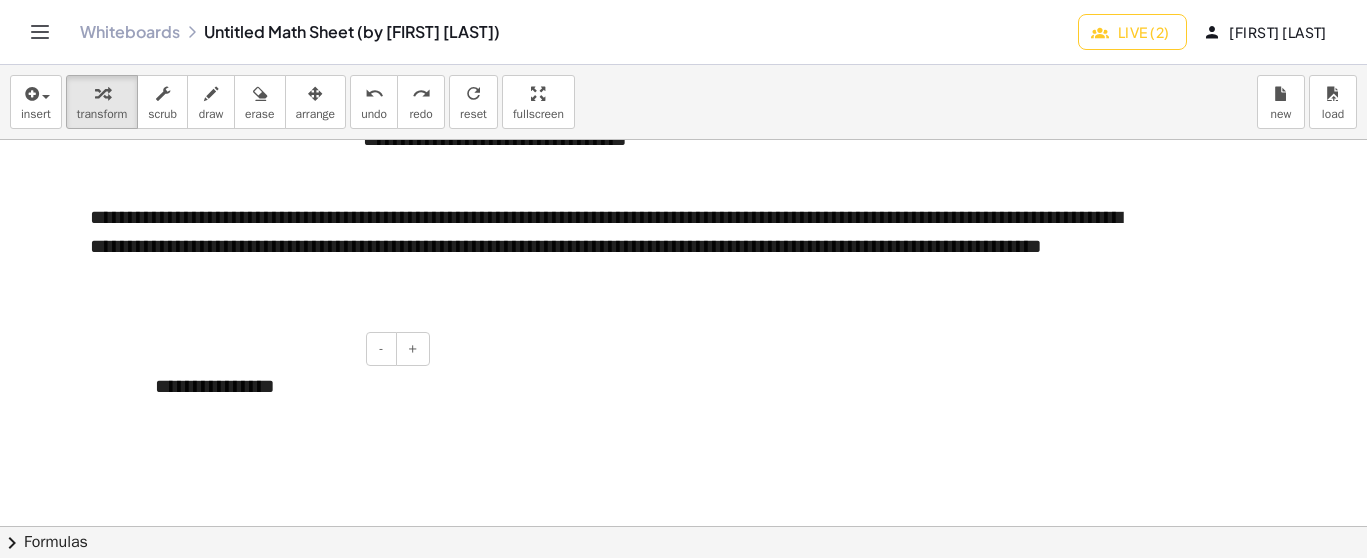 drag, startPoint x: 270, startPoint y: 383, endPoint x: 271, endPoint y: 393, distance: 10.049875 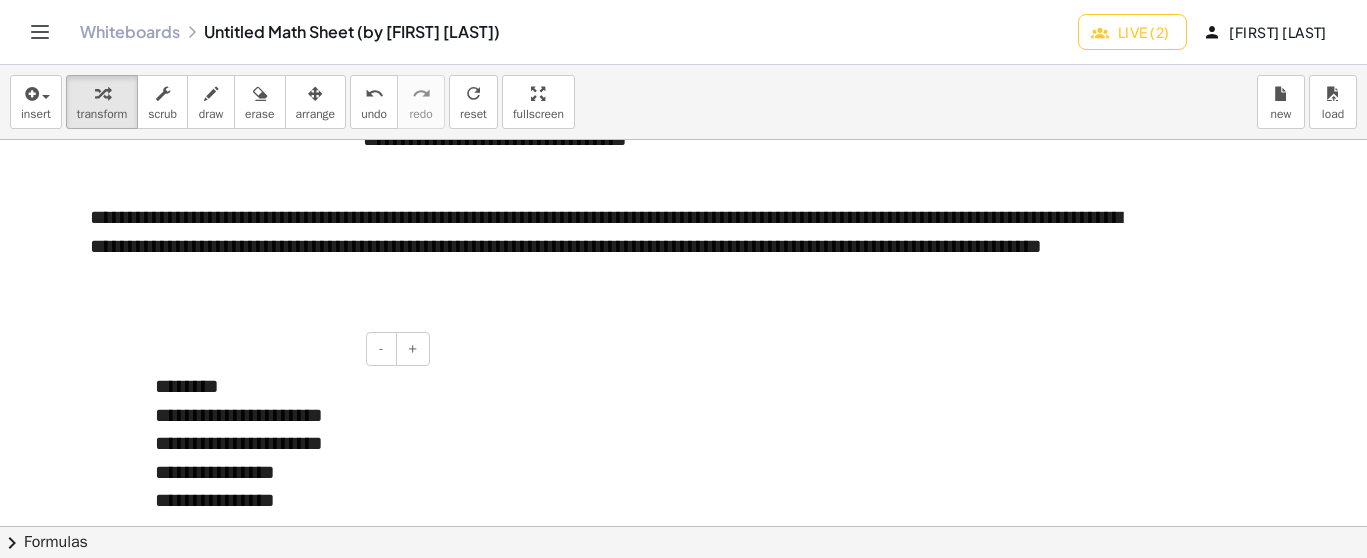 scroll, scrollTop: 13184, scrollLeft: 0, axis: vertical 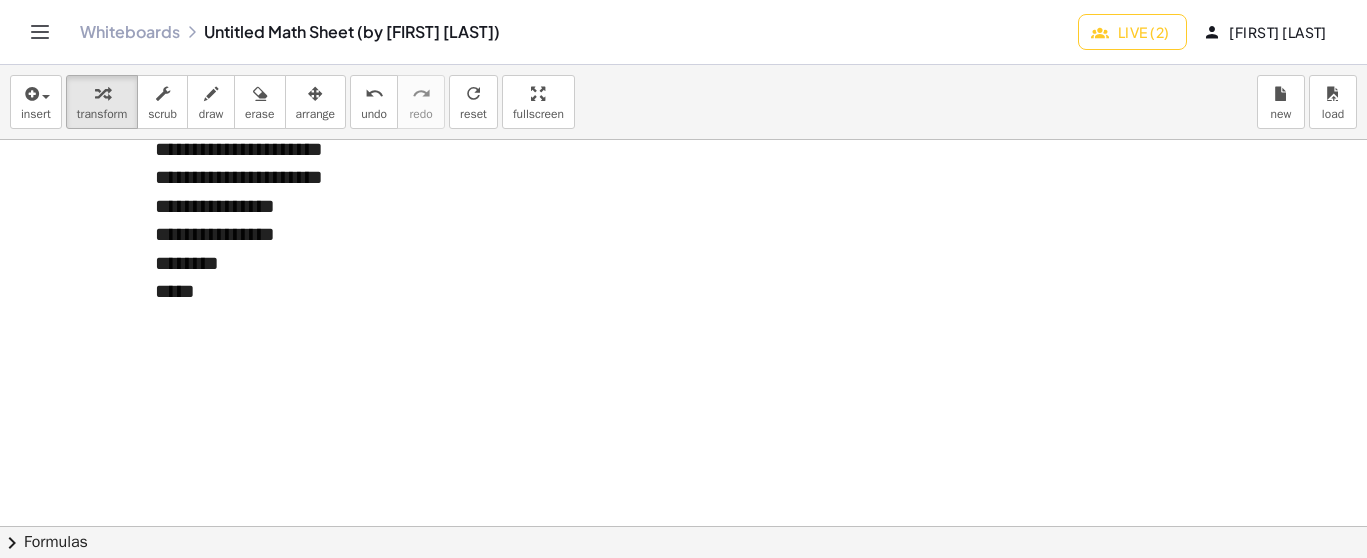 click on "*****" at bounding box center (285, 291) 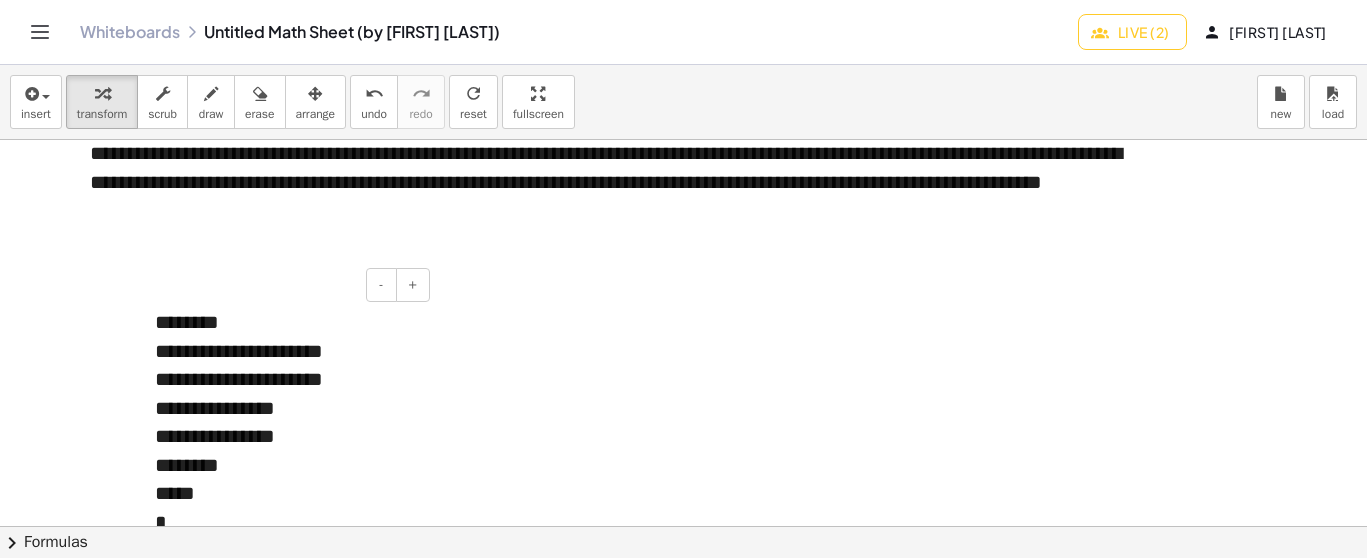 scroll, scrollTop: 13309, scrollLeft: 0, axis: vertical 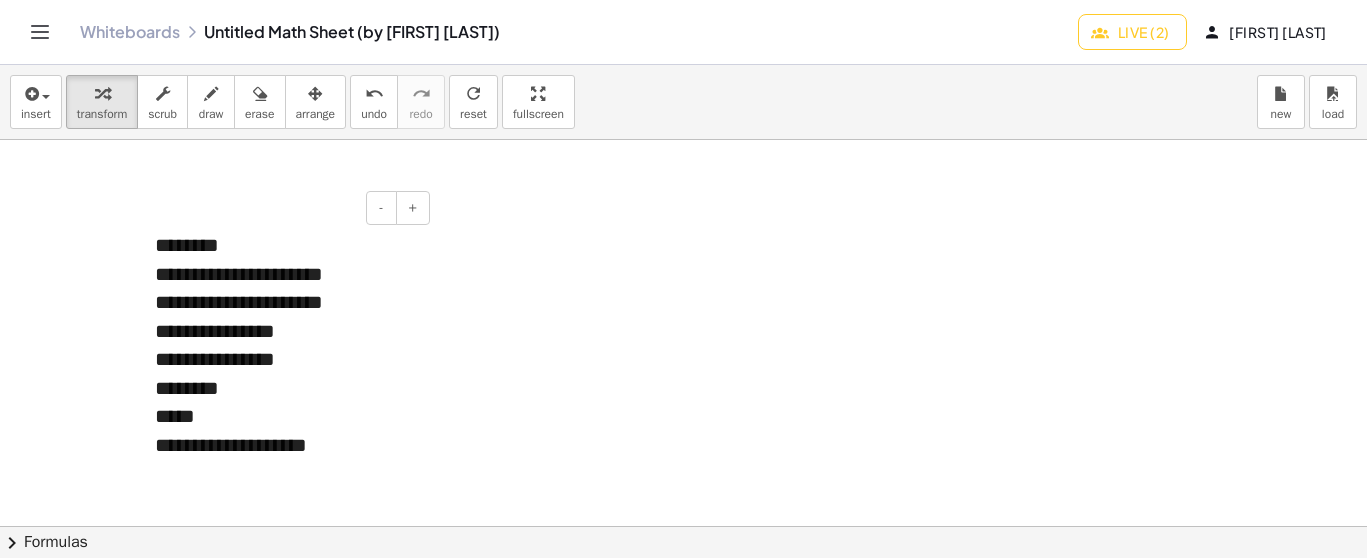 click on "**********" at bounding box center (285, 359) 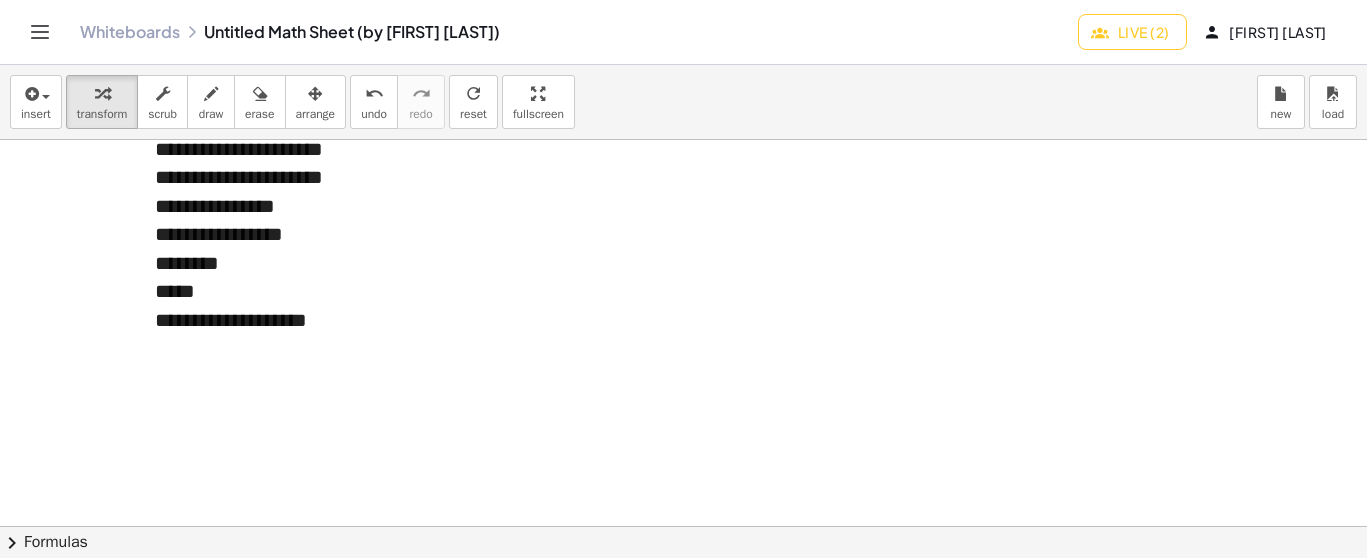 scroll, scrollTop: 13309, scrollLeft: 0, axis: vertical 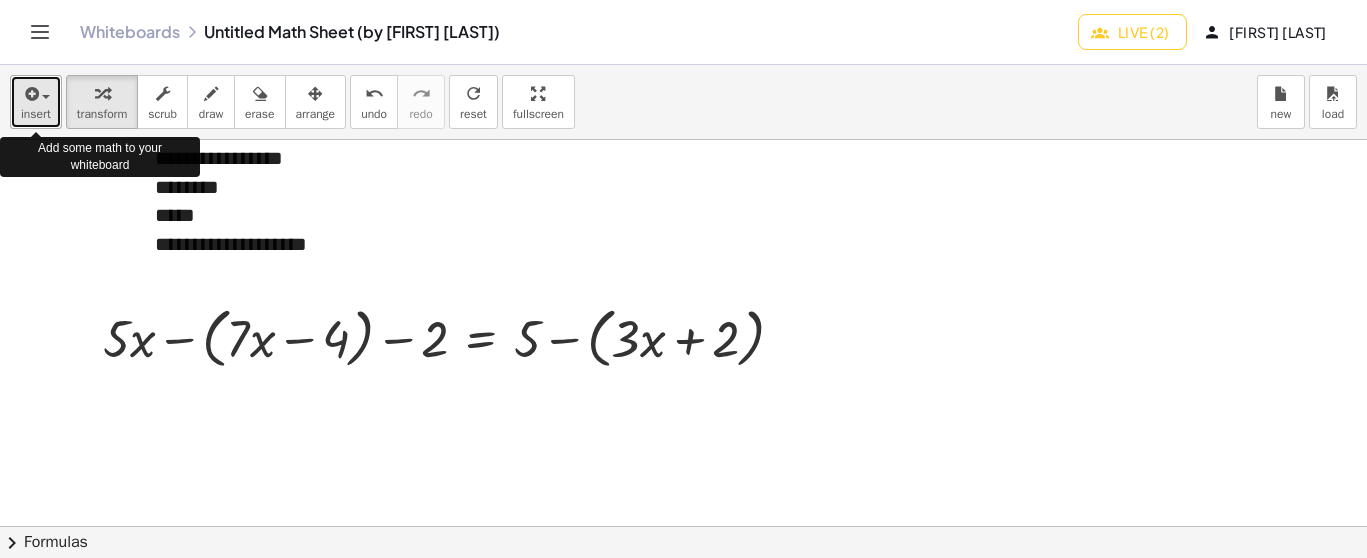 click at bounding box center [30, 94] 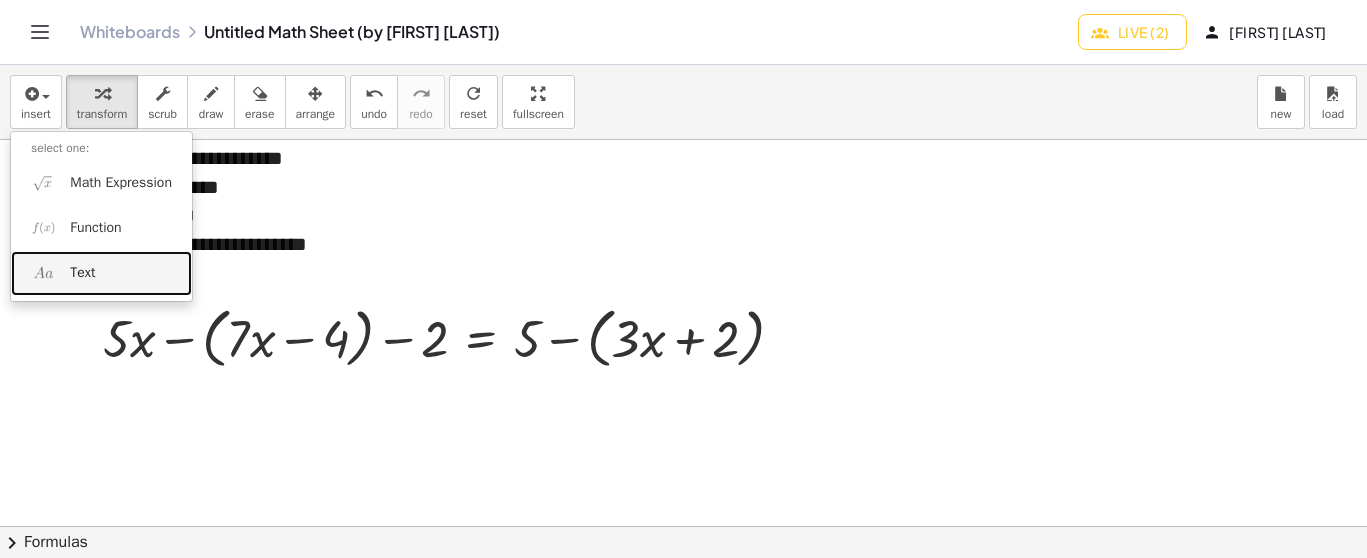 click on "Text" at bounding box center [101, 273] 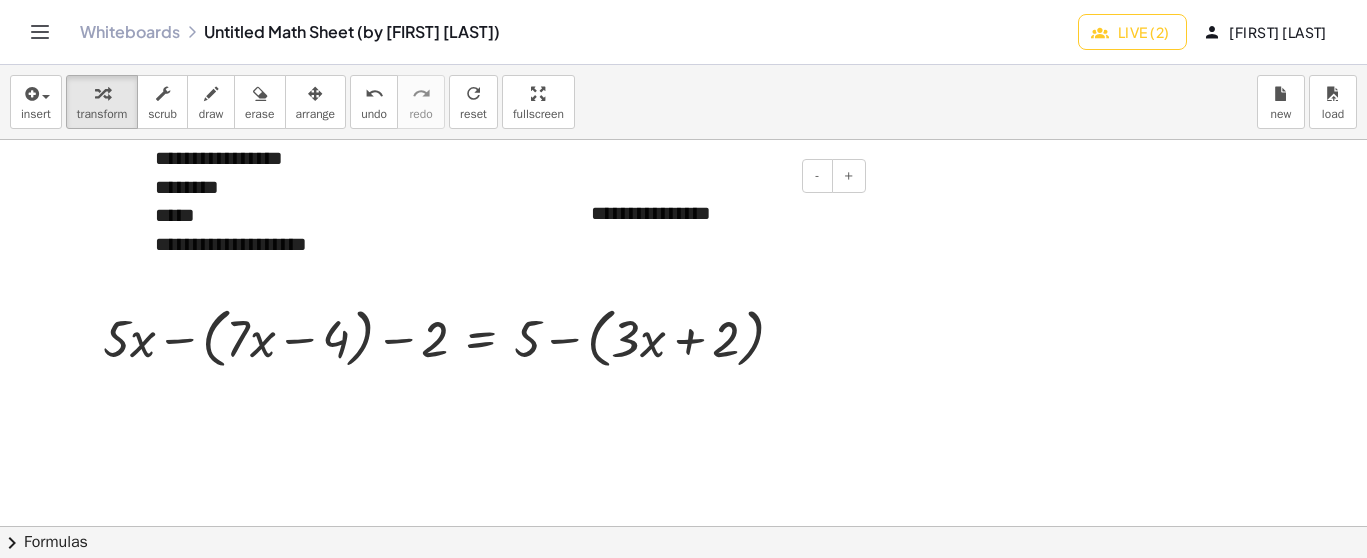 click on "**********" at bounding box center (721, 213) 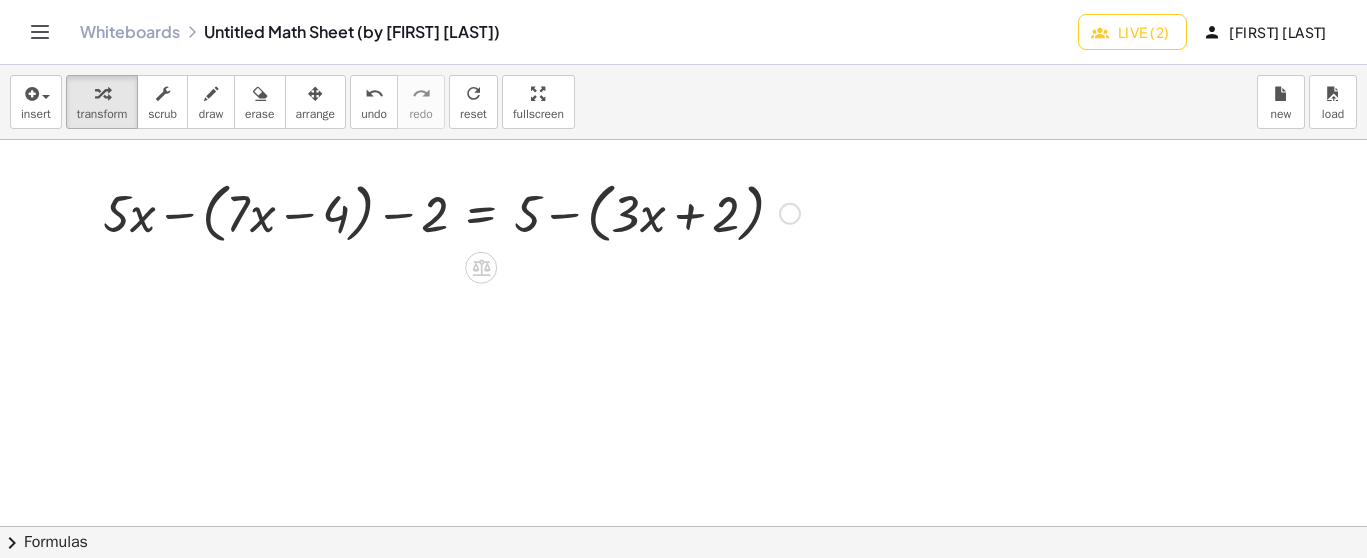 scroll, scrollTop: 13510, scrollLeft: 0, axis: vertical 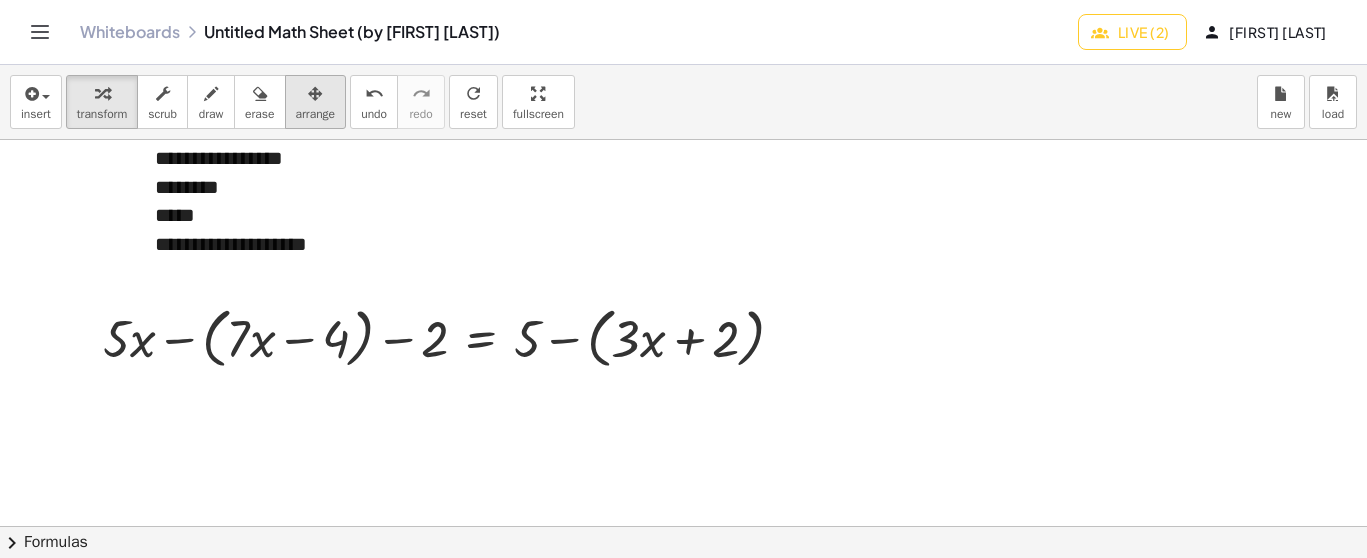 click at bounding box center [316, 93] 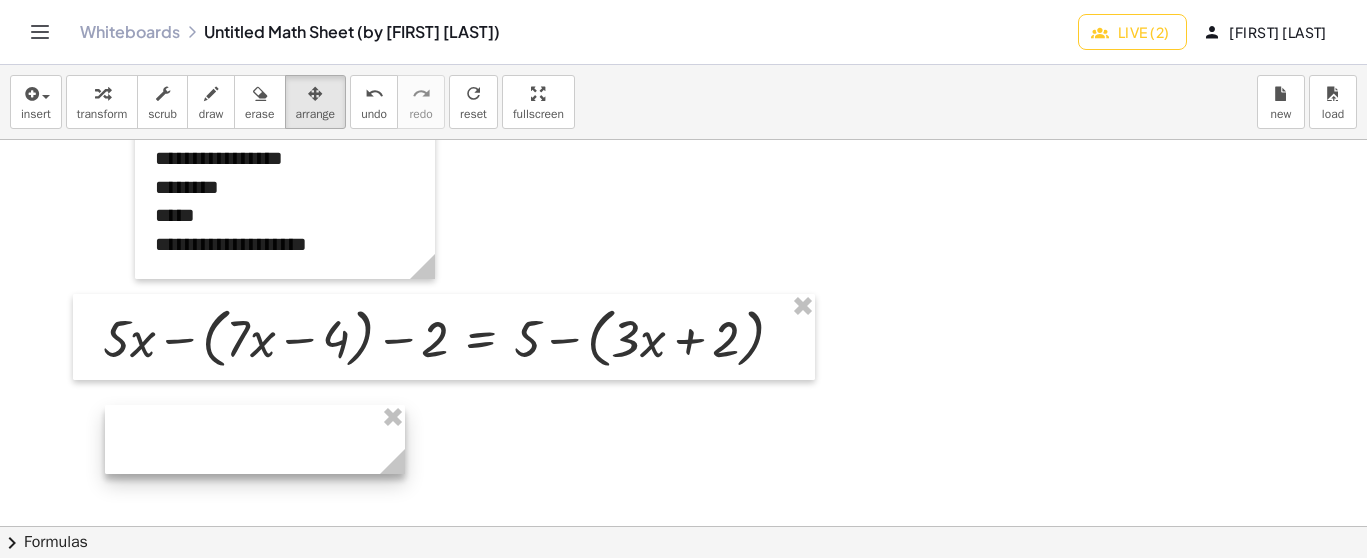 drag, startPoint x: 638, startPoint y: 231, endPoint x: 169, endPoint y: 465, distance: 524.1345 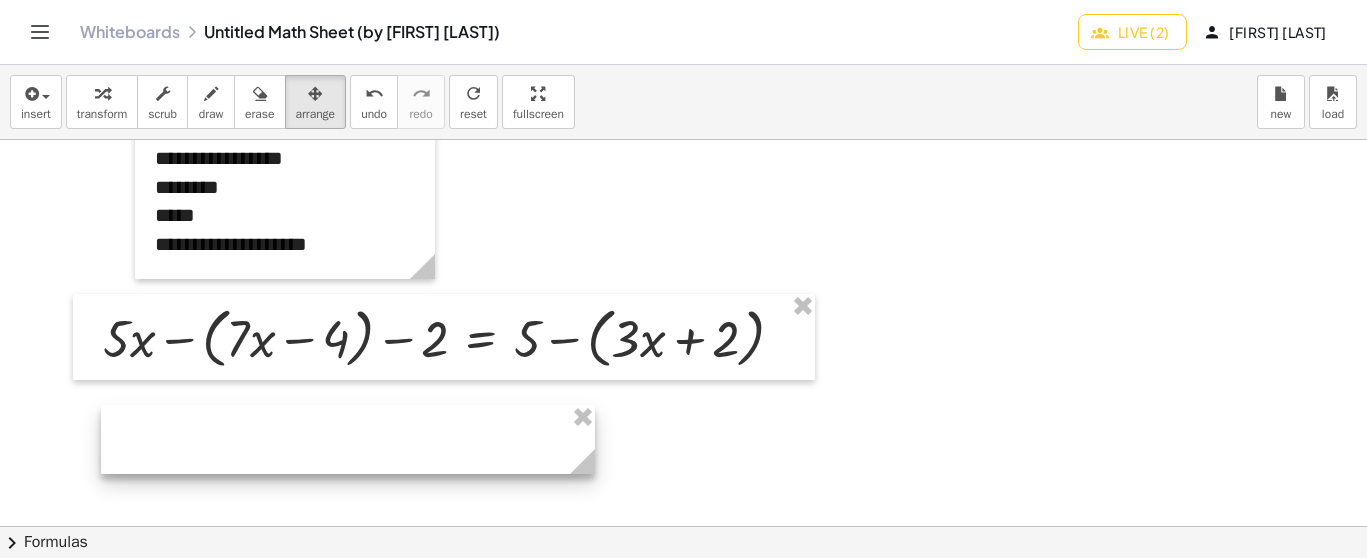 drag, startPoint x: 403, startPoint y: 456, endPoint x: 706, endPoint y: 476, distance: 303.65936 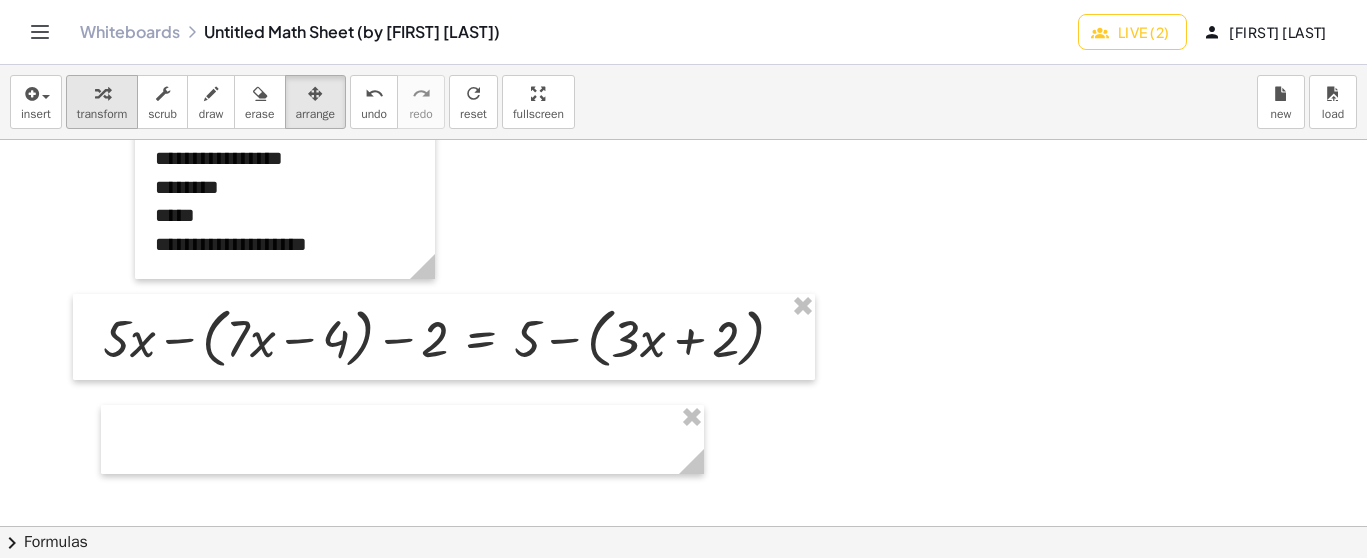 click at bounding box center (102, 93) 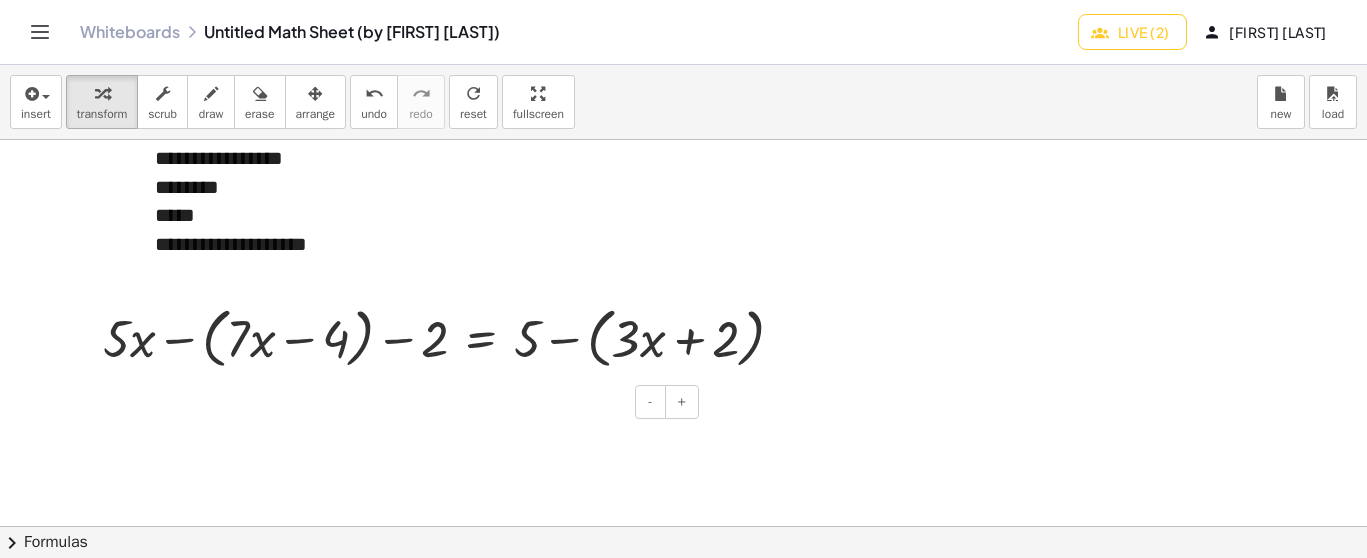 click on "- +" at bounding box center (397, 402) 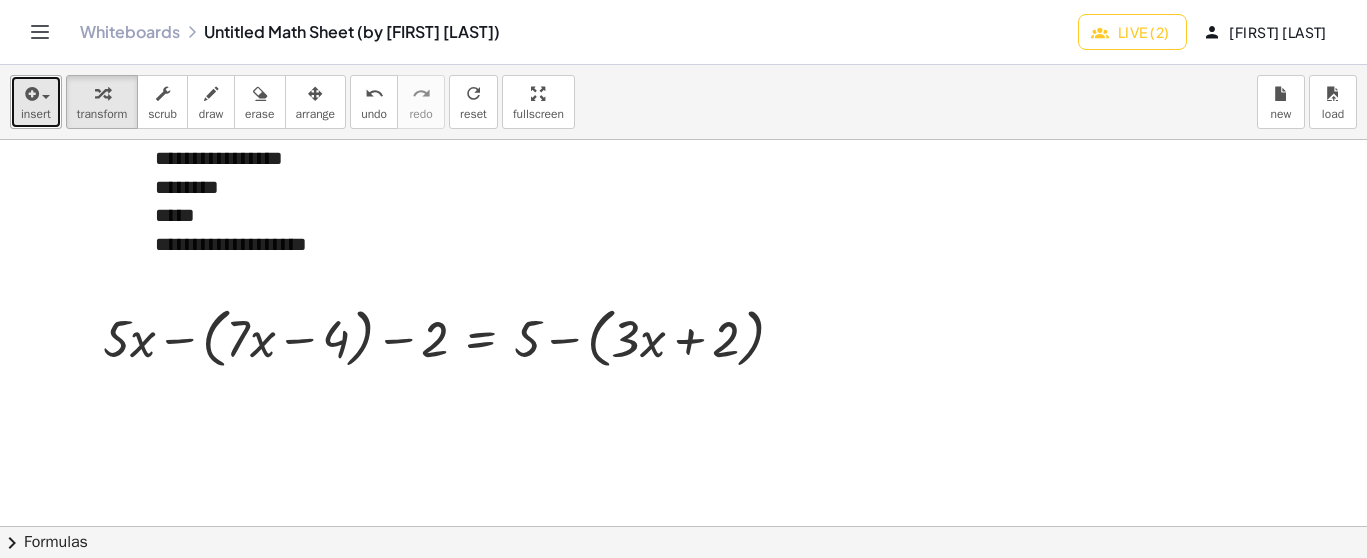 click on "insert" at bounding box center (36, 114) 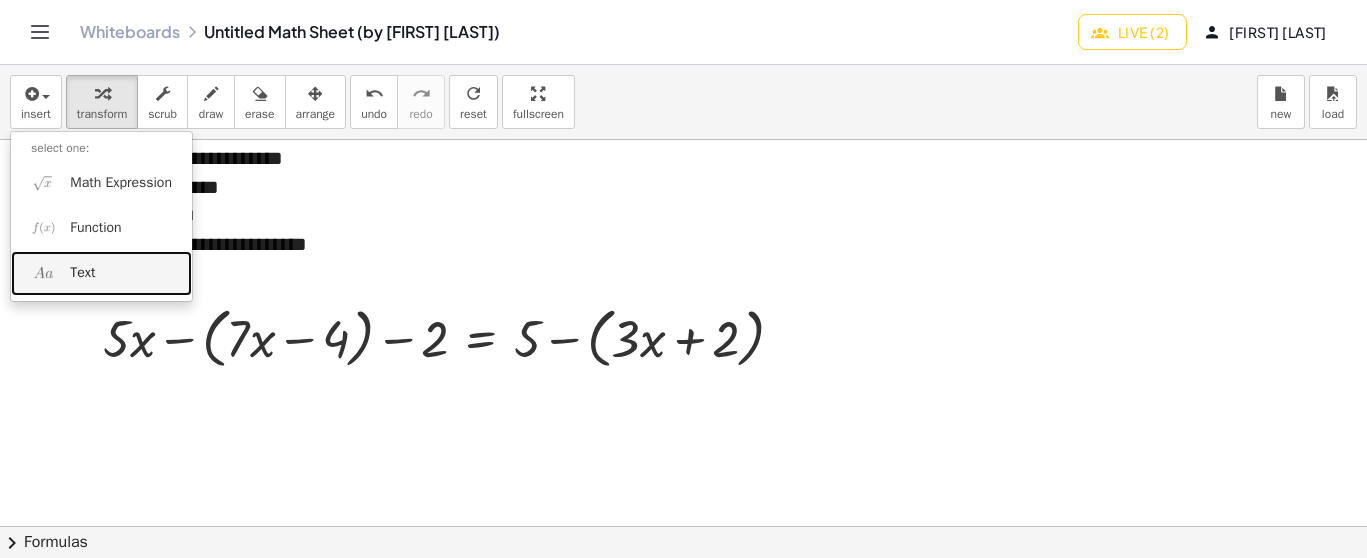 click on "Text" at bounding box center [101, 273] 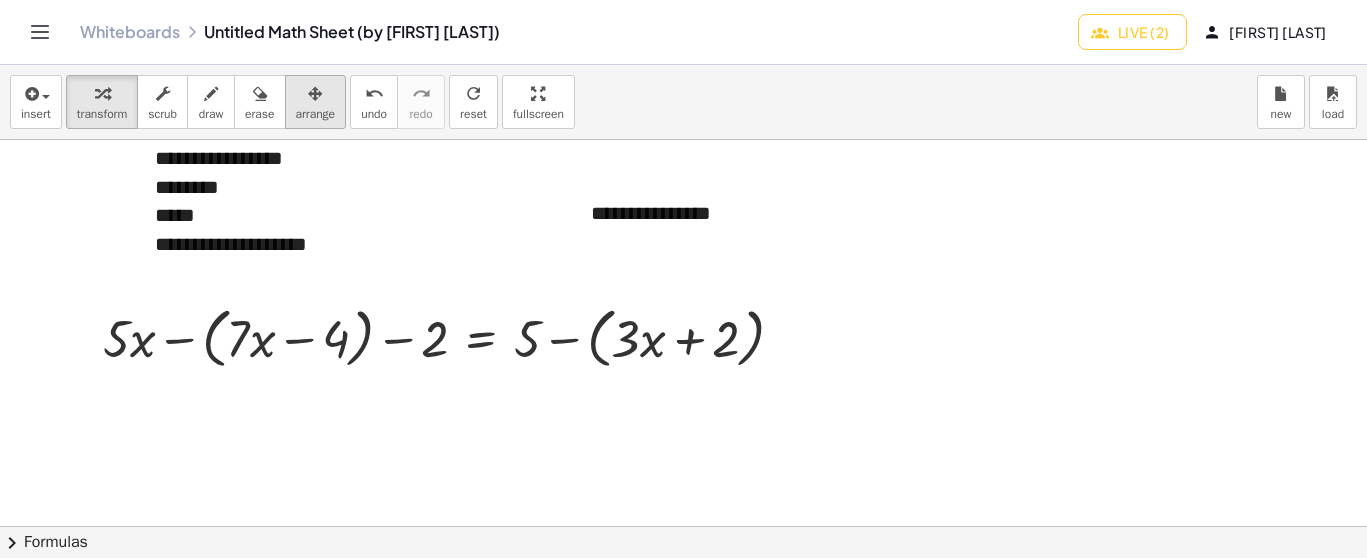 click at bounding box center [315, 94] 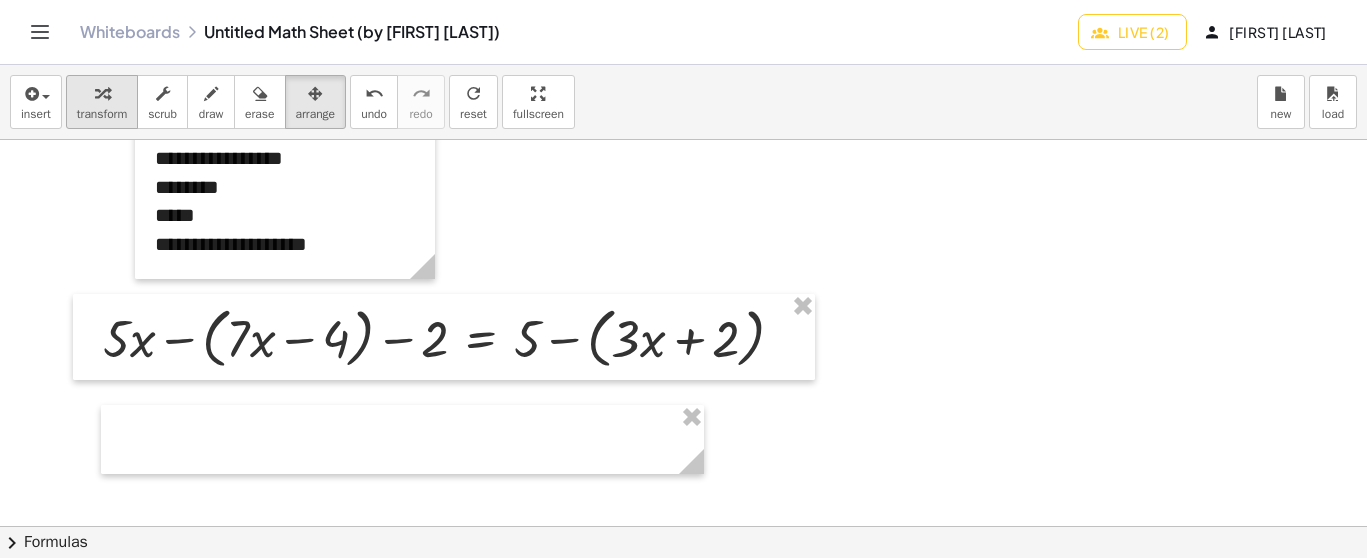click at bounding box center (102, 93) 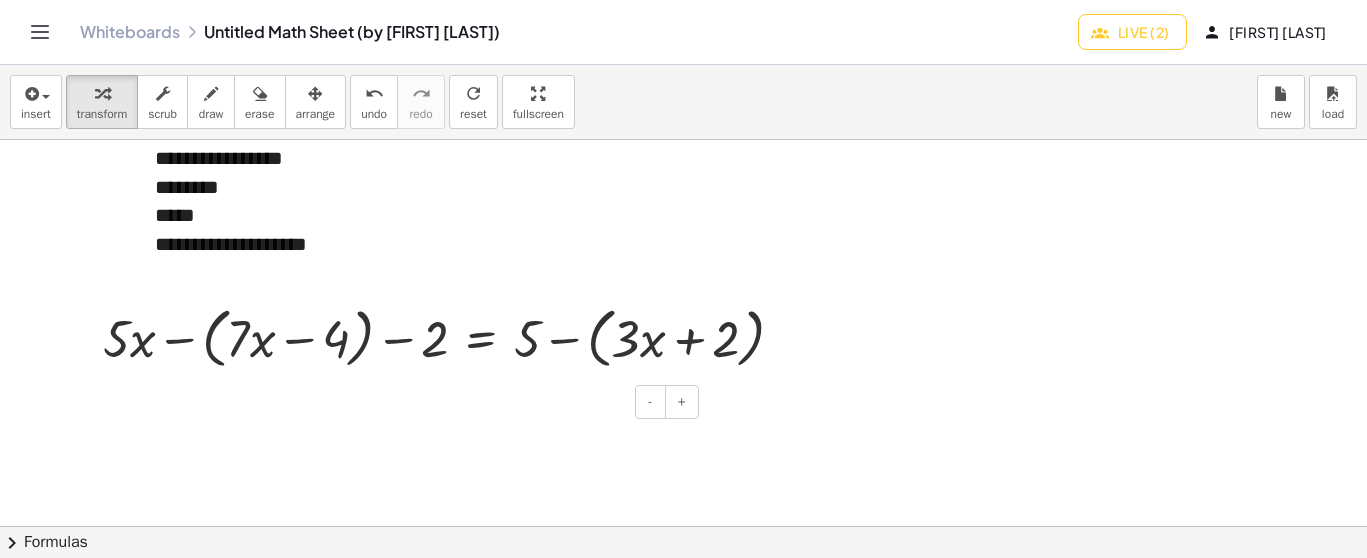 click at bounding box center [402, 439] 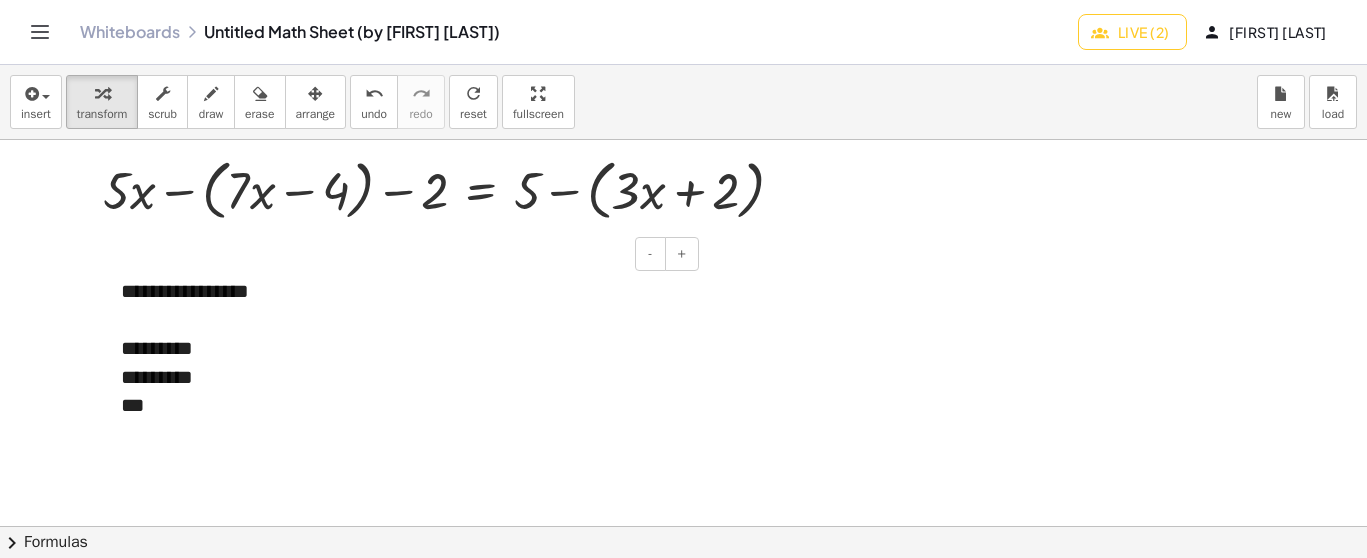 scroll, scrollTop: 13579, scrollLeft: 0, axis: vertical 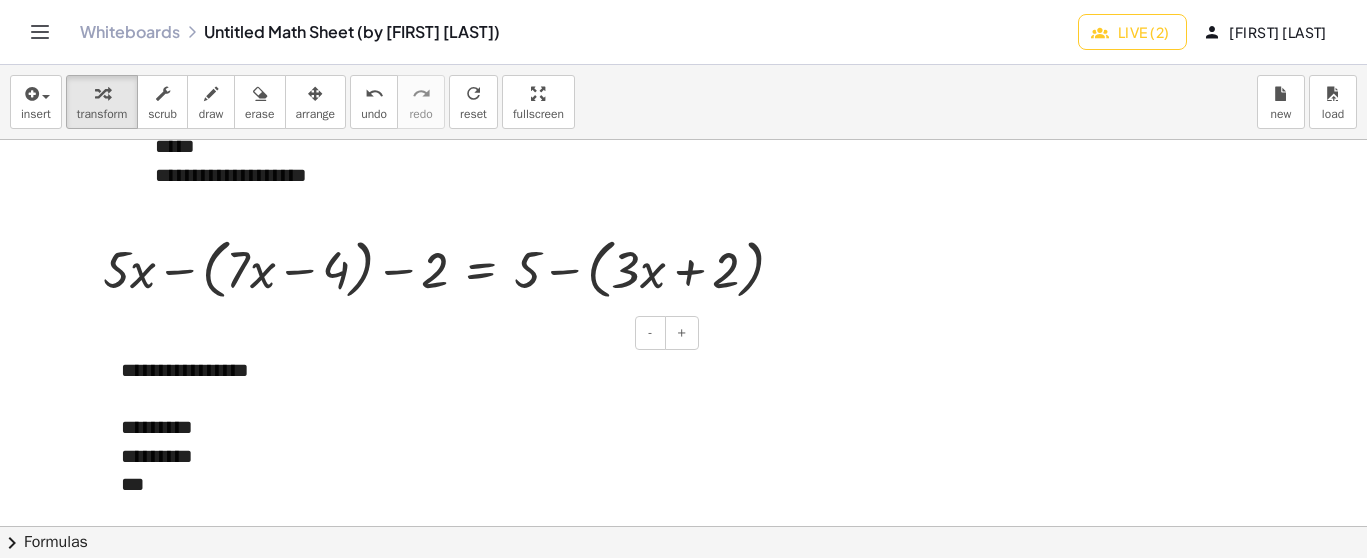 click on "*********" at bounding box center (402, 427) 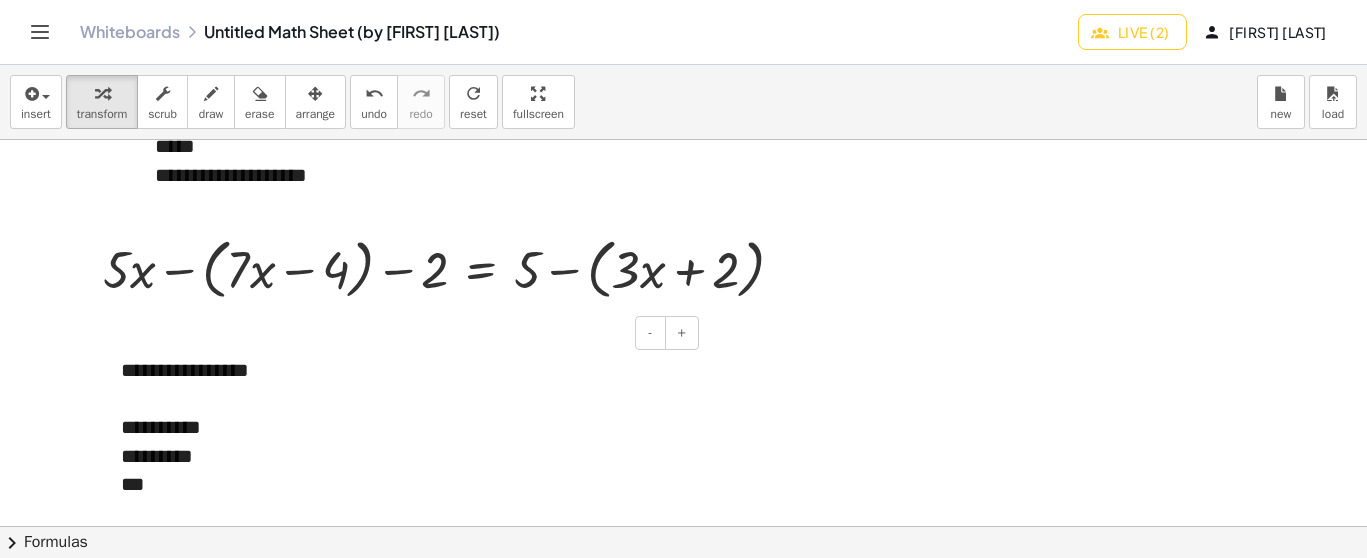 scroll, scrollTop: 13704, scrollLeft: 0, axis: vertical 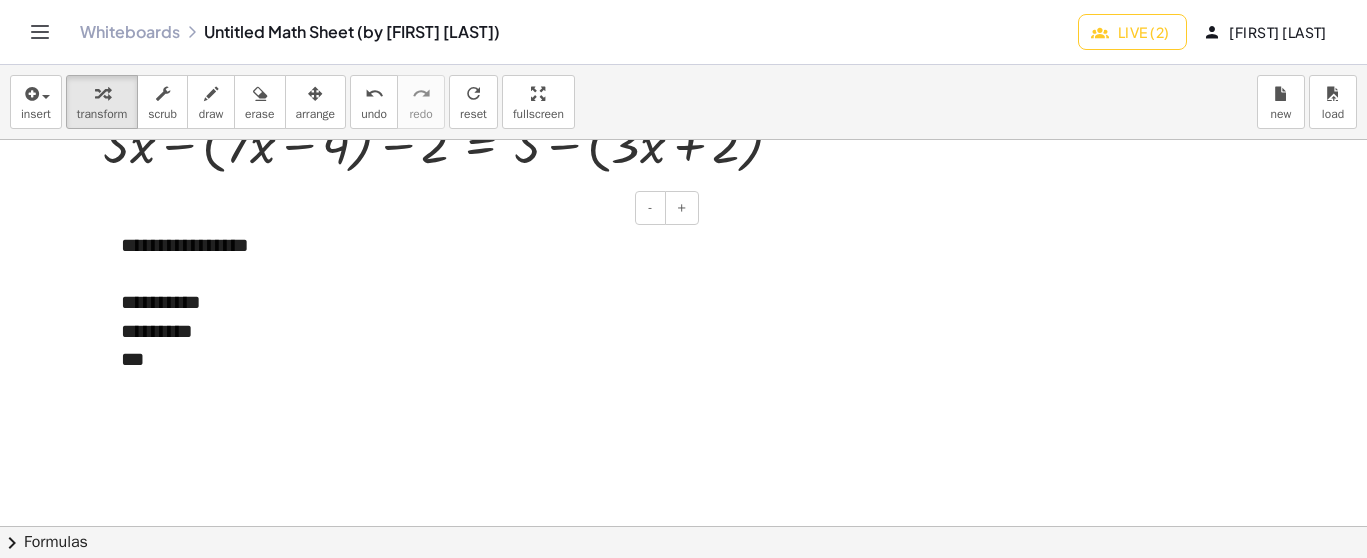 click on "*********" at bounding box center [402, 331] 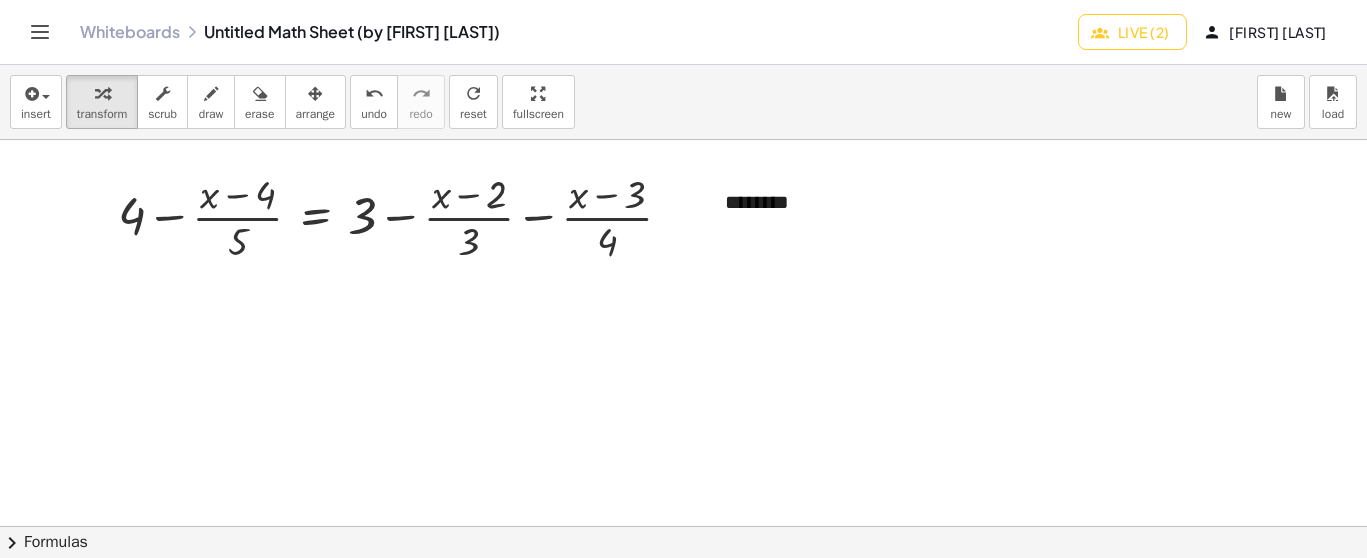 scroll, scrollTop: 14021, scrollLeft: 0, axis: vertical 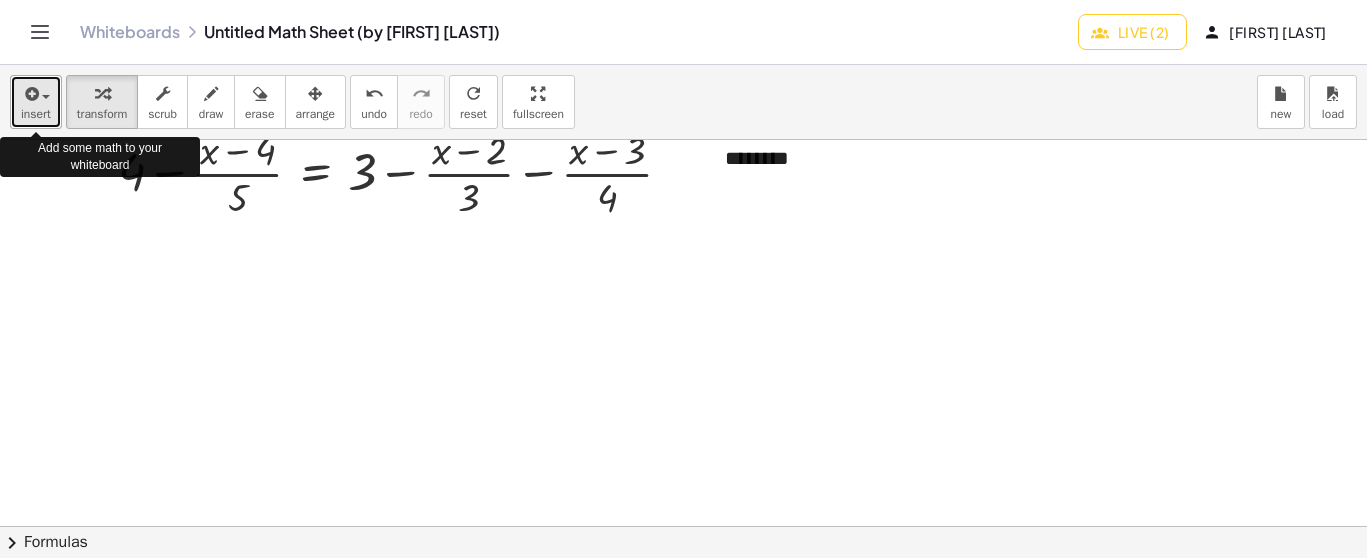 click on "insert" at bounding box center (36, 114) 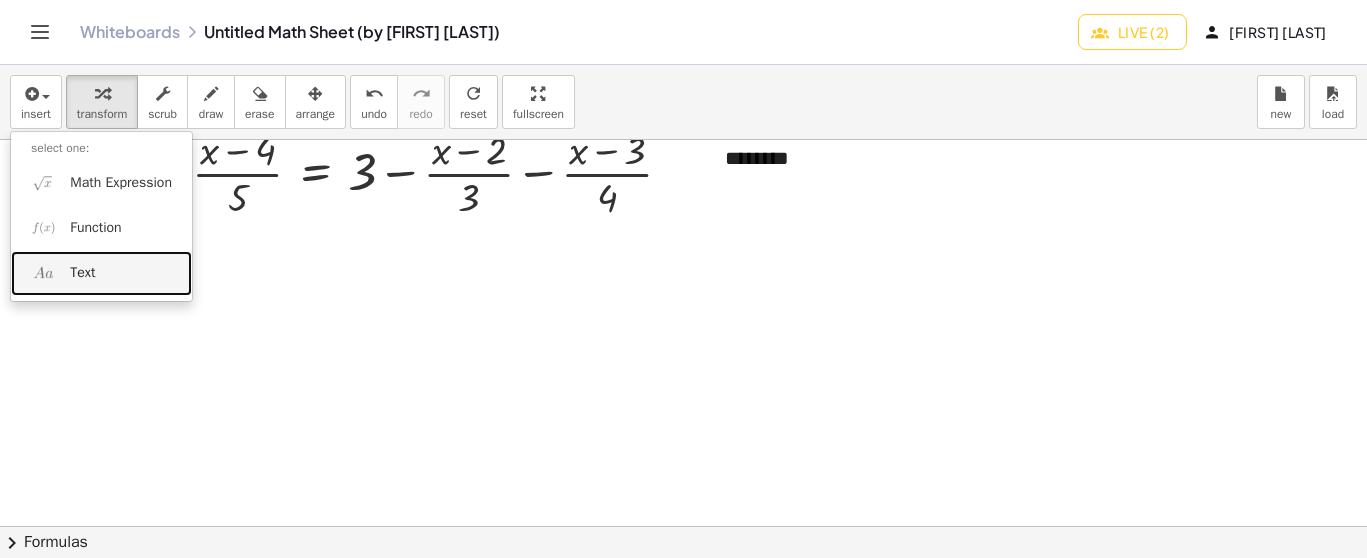 click on "Text" at bounding box center [101, 273] 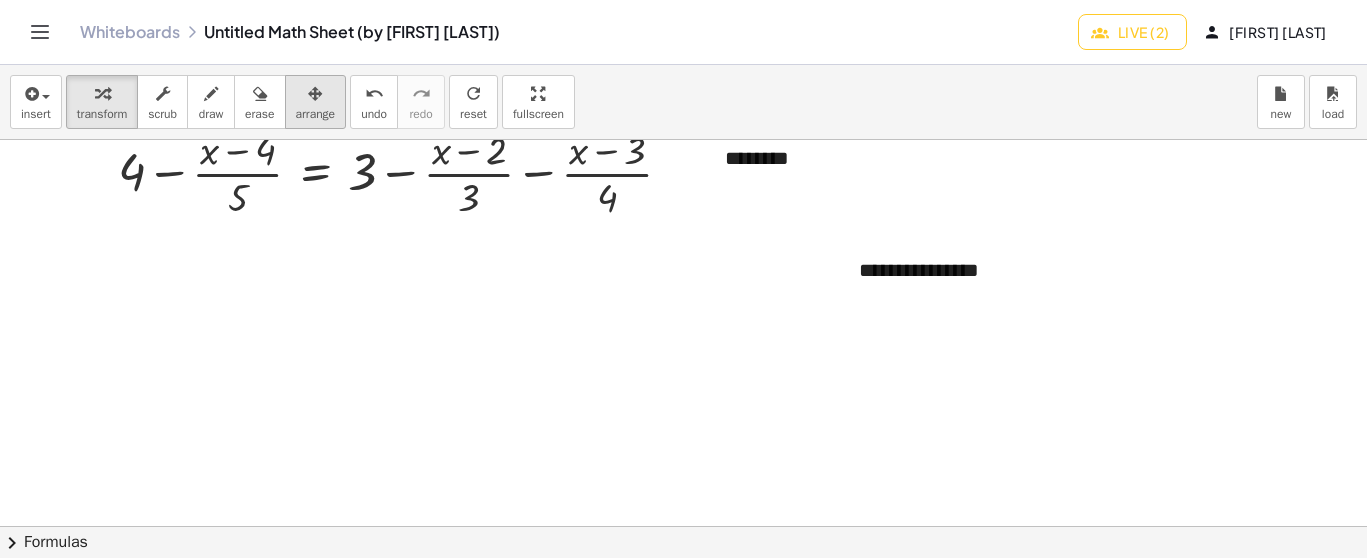 click on "arrange" at bounding box center (316, 114) 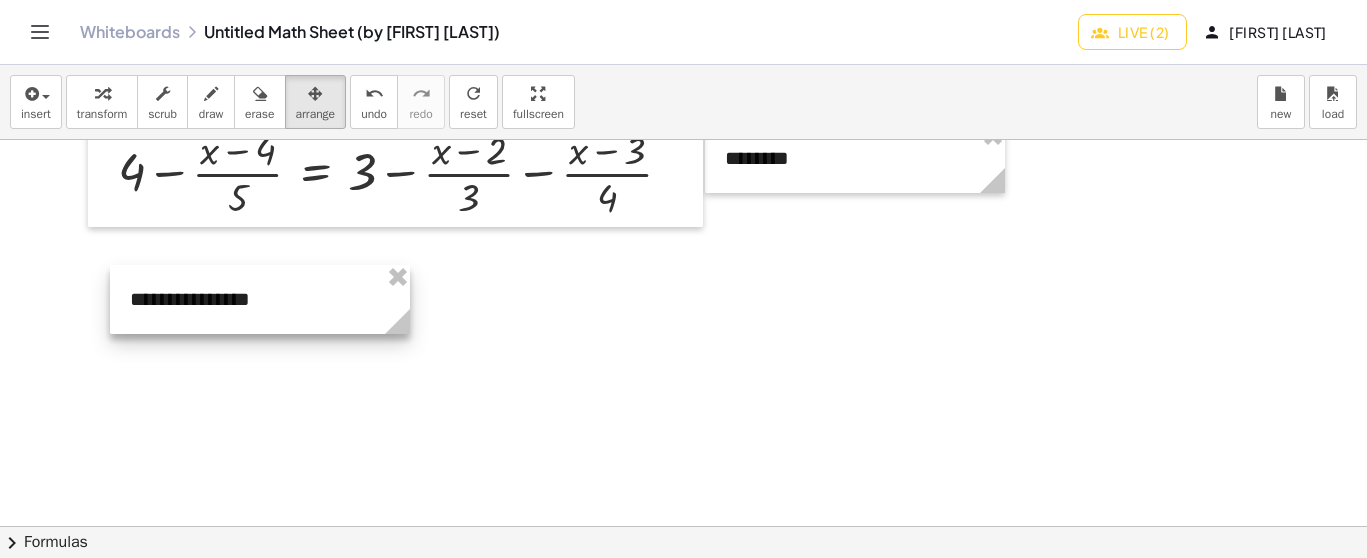 drag, startPoint x: 873, startPoint y: 286, endPoint x: 144, endPoint y: 315, distance: 729.5766 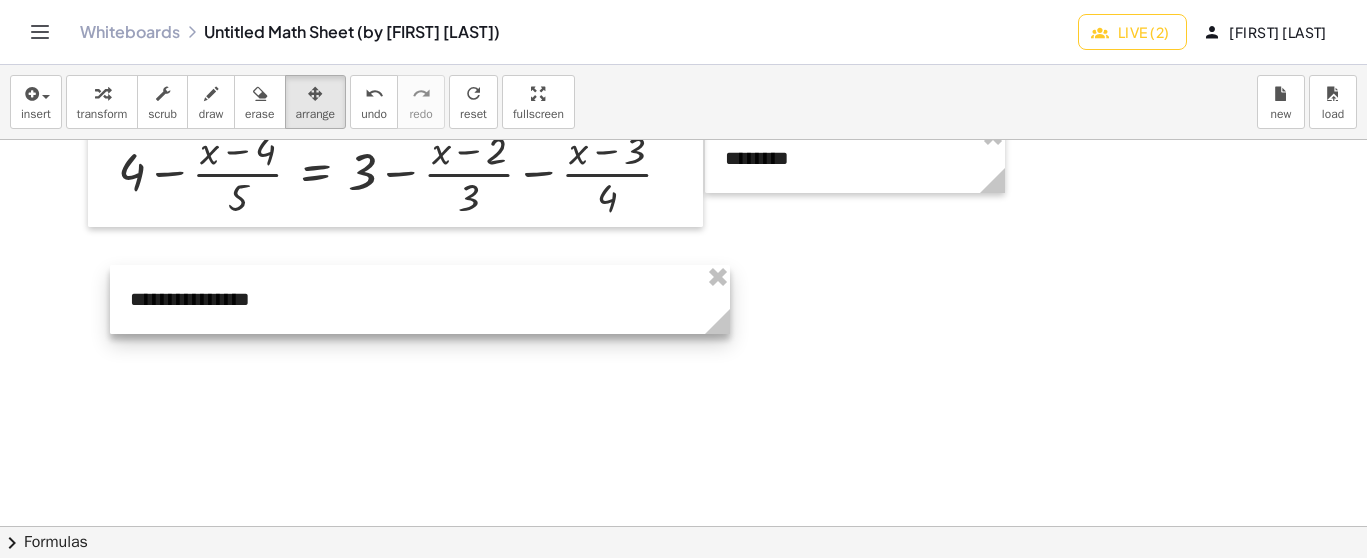 drag, startPoint x: 407, startPoint y: 311, endPoint x: 731, endPoint y: 325, distance: 324.30234 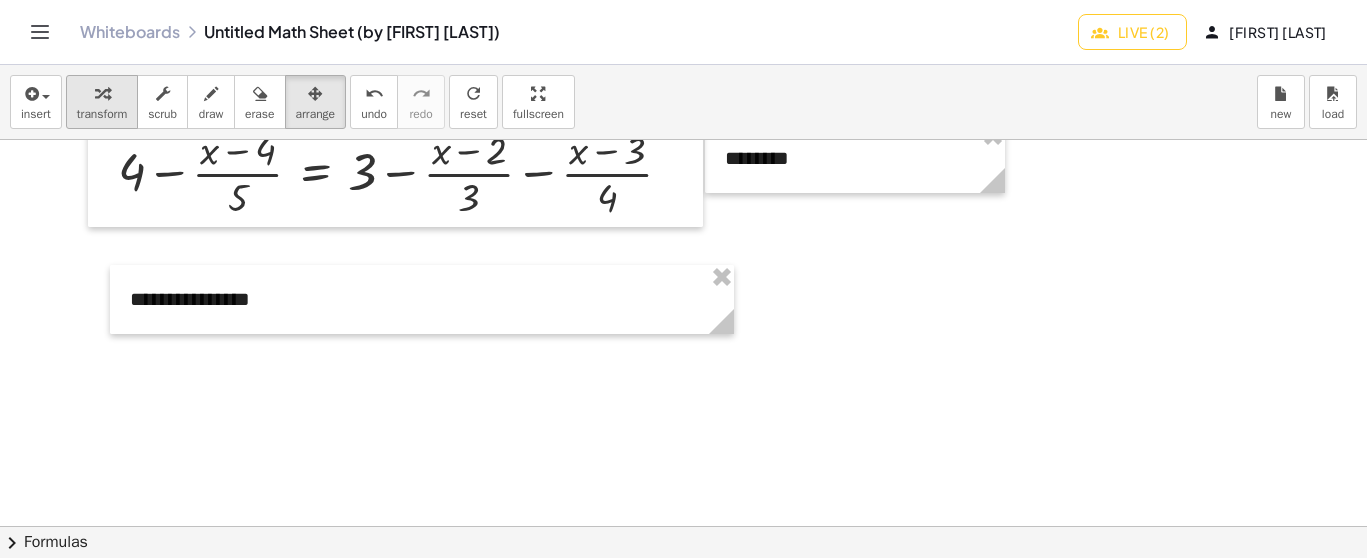 drag, startPoint x: 113, startPoint y: 101, endPoint x: 108, endPoint y: 115, distance: 14.866069 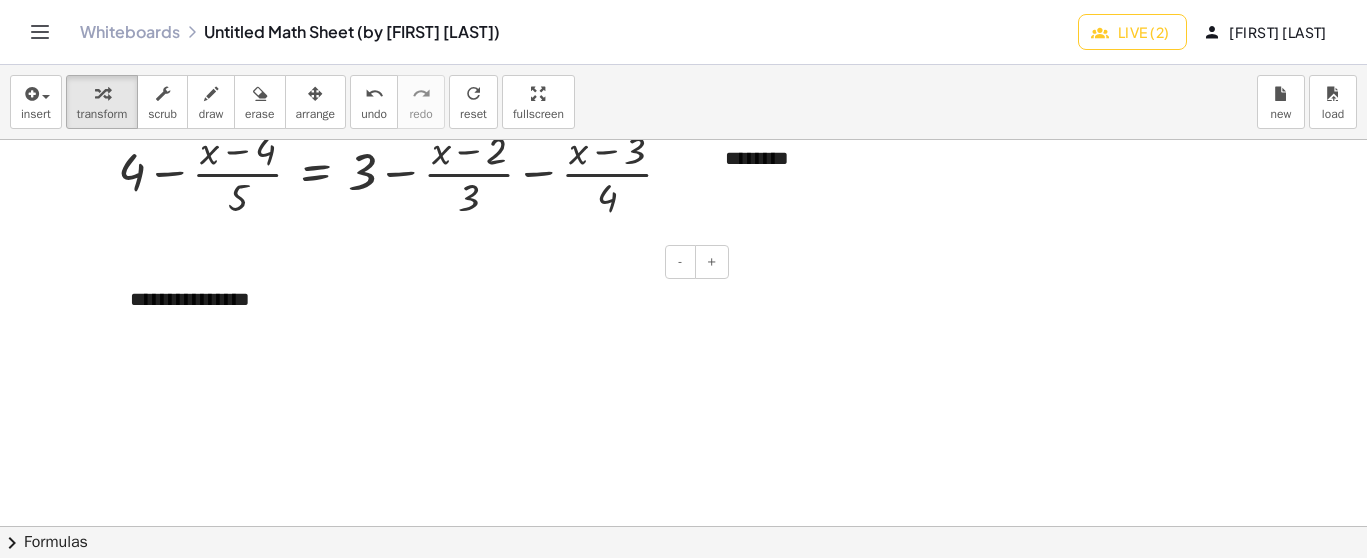 click on "**********" at bounding box center [422, 299] 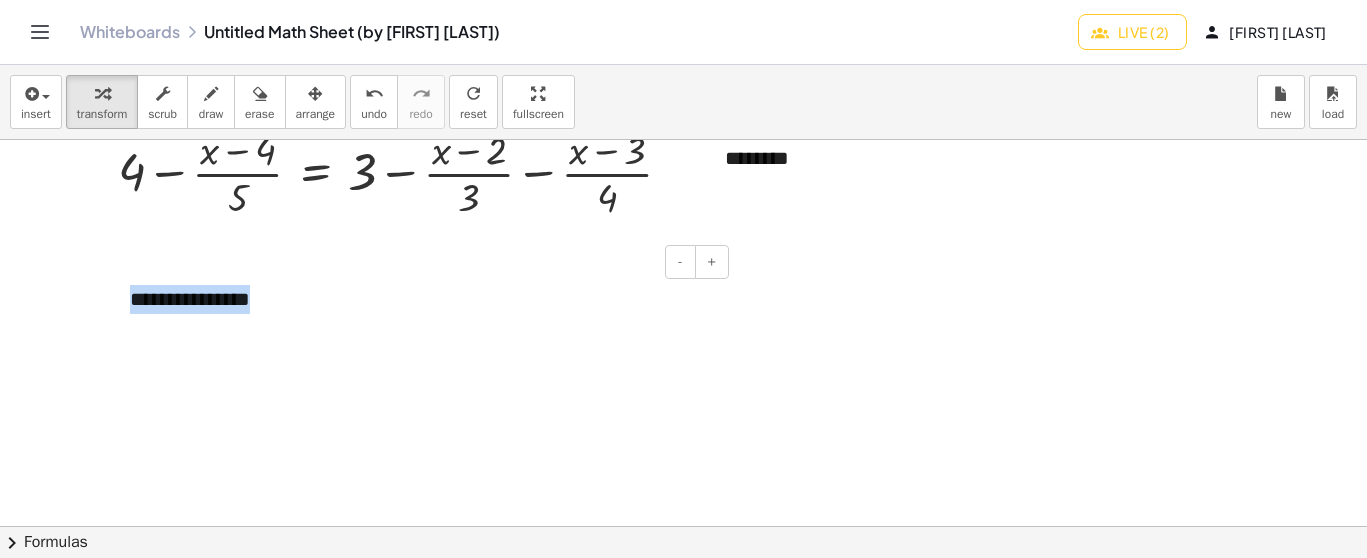 drag, startPoint x: 242, startPoint y: 300, endPoint x: 120, endPoint y: 318, distance: 123.32072 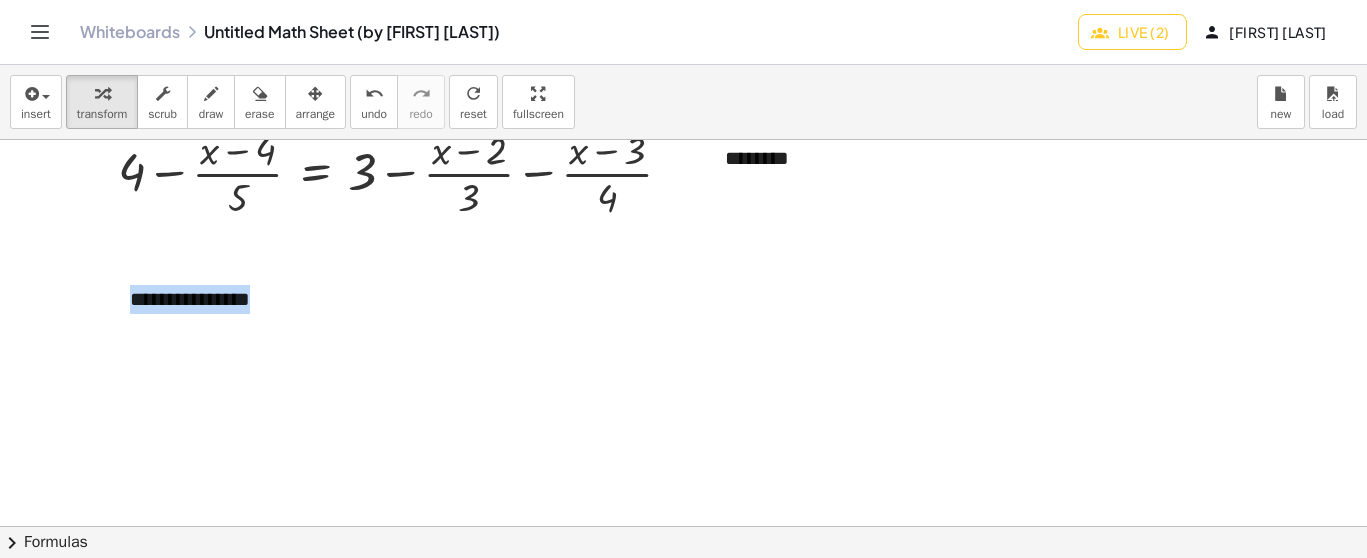 type 